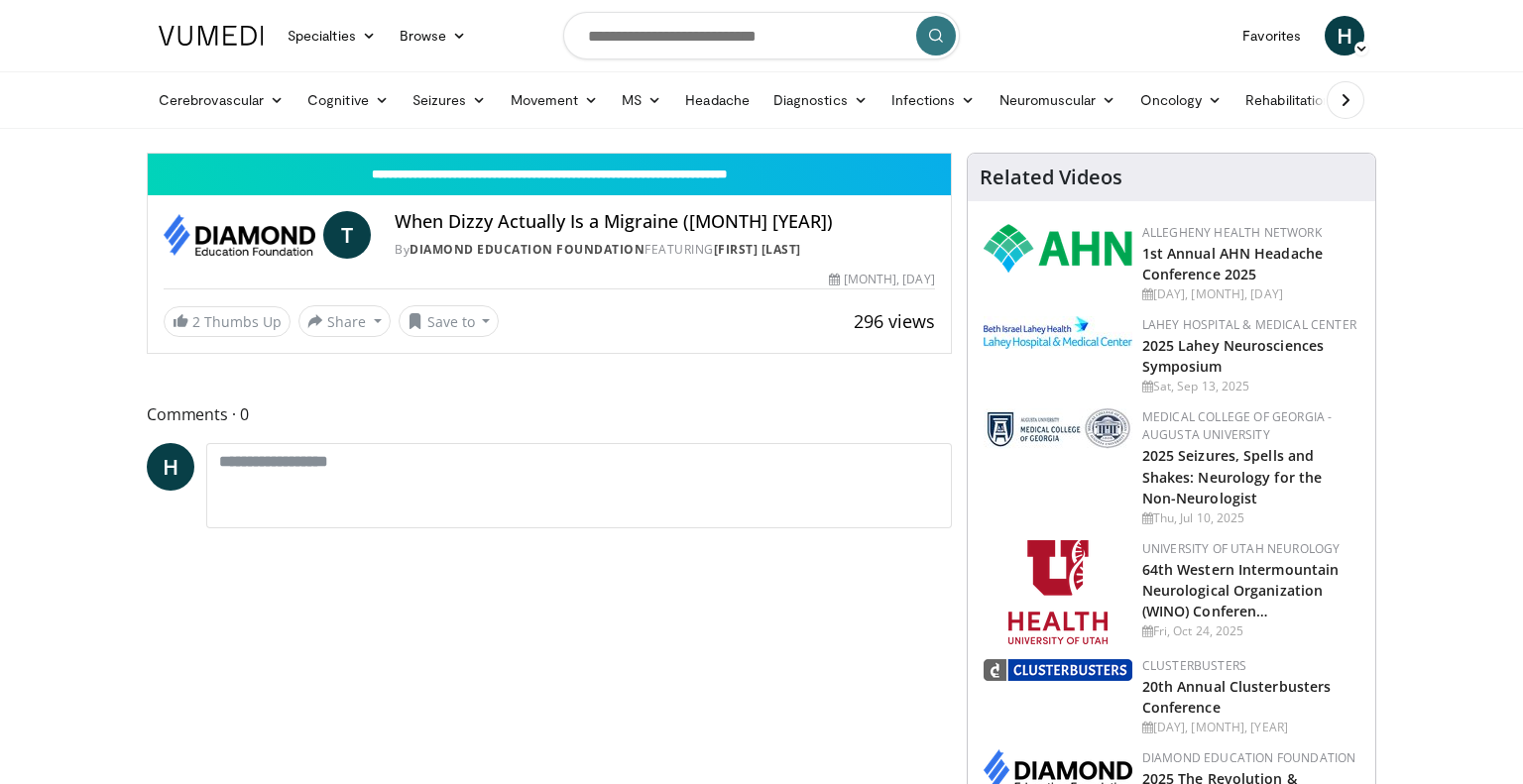 scroll, scrollTop: 0, scrollLeft: 0, axis: both 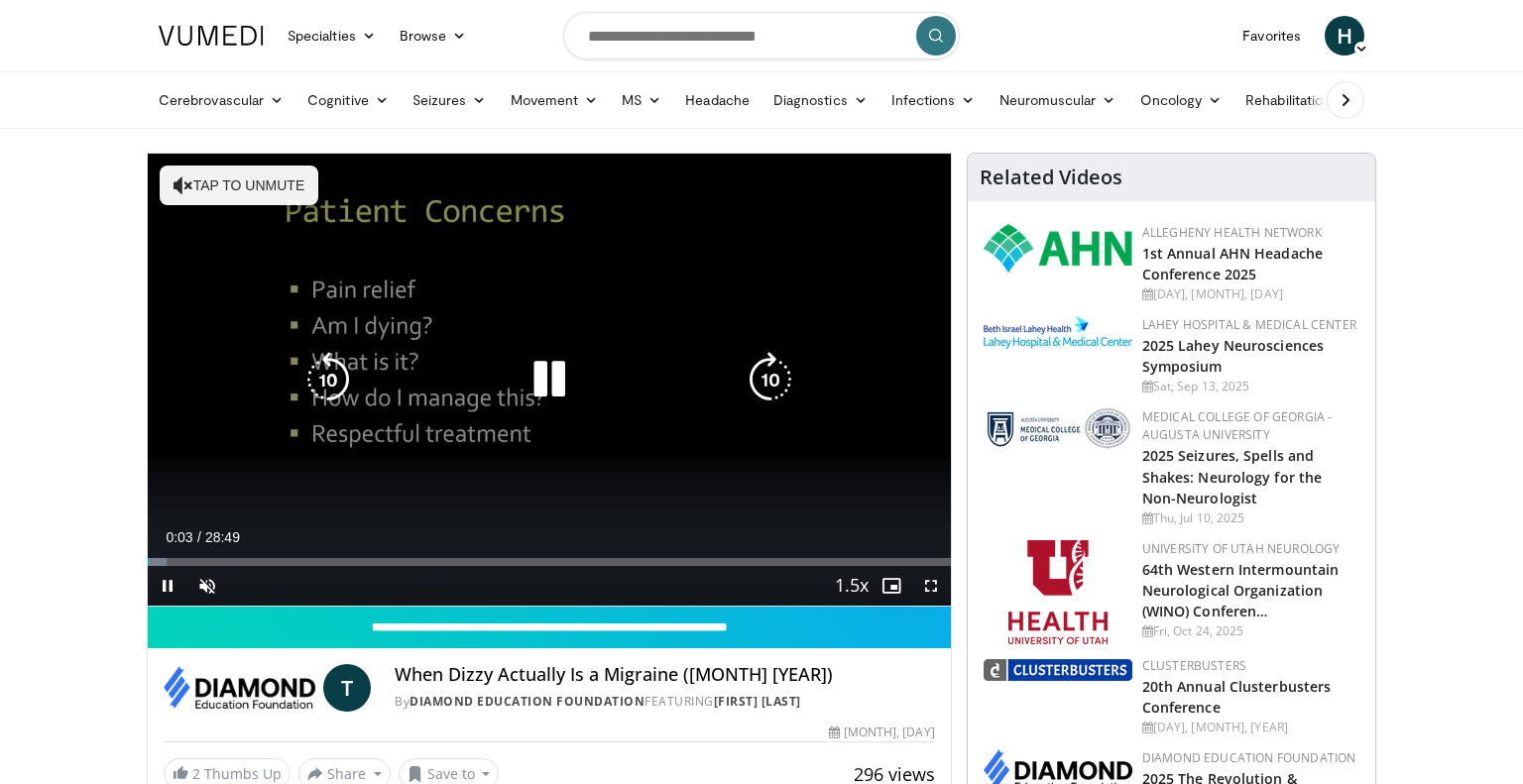 click at bounding box center (549, 380) 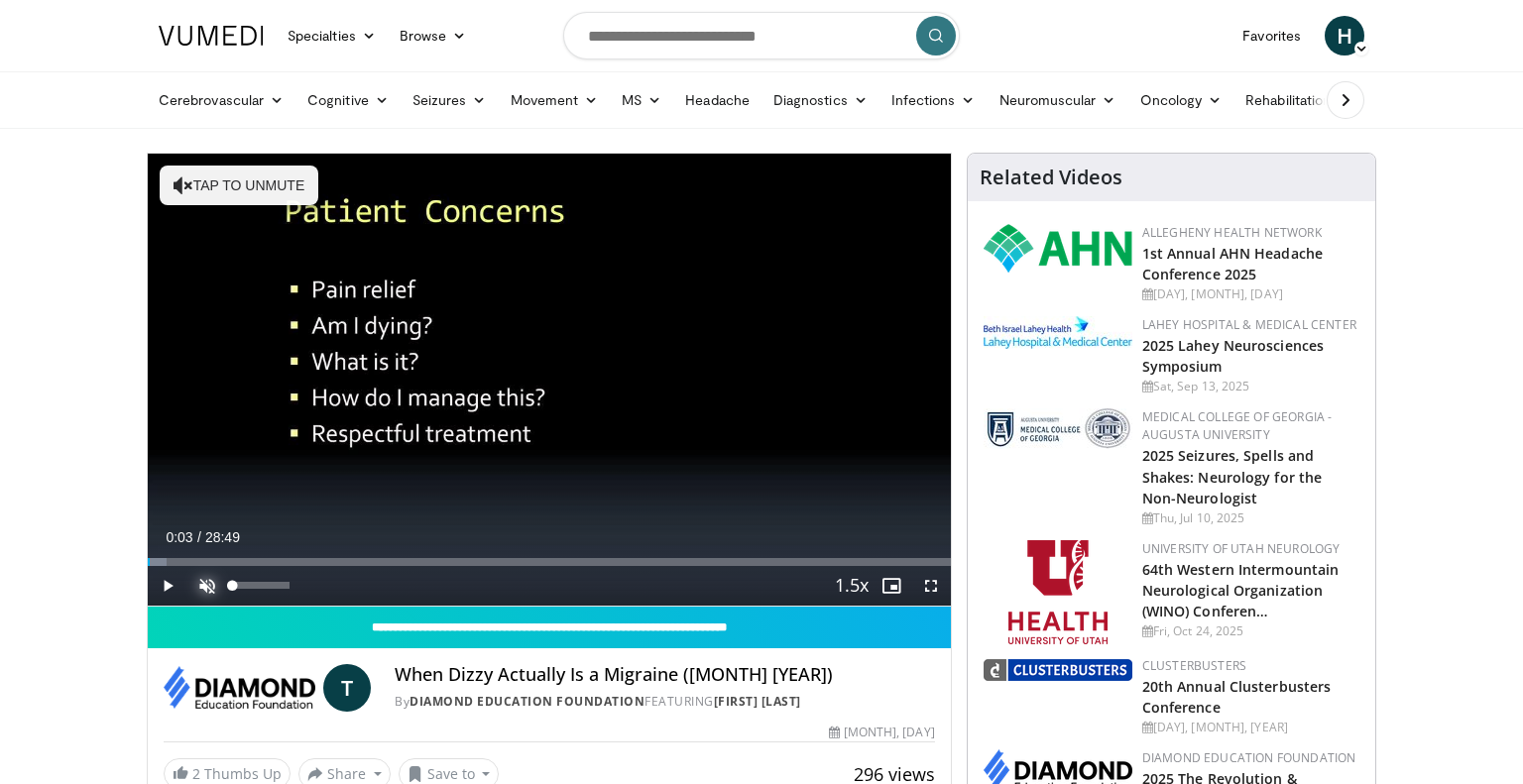 click at bounding box center (207, 586) 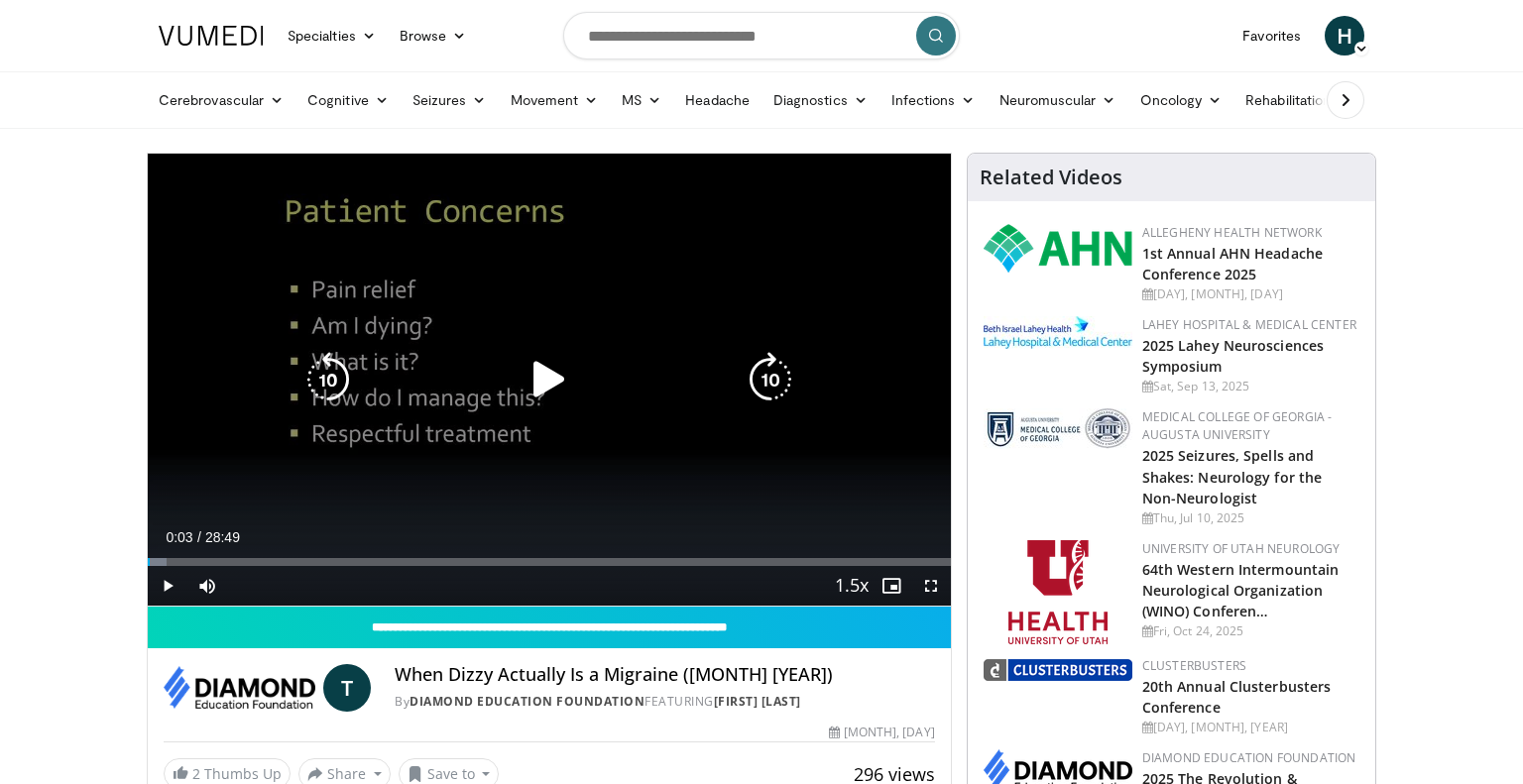 click at bounding box center [549, 380] 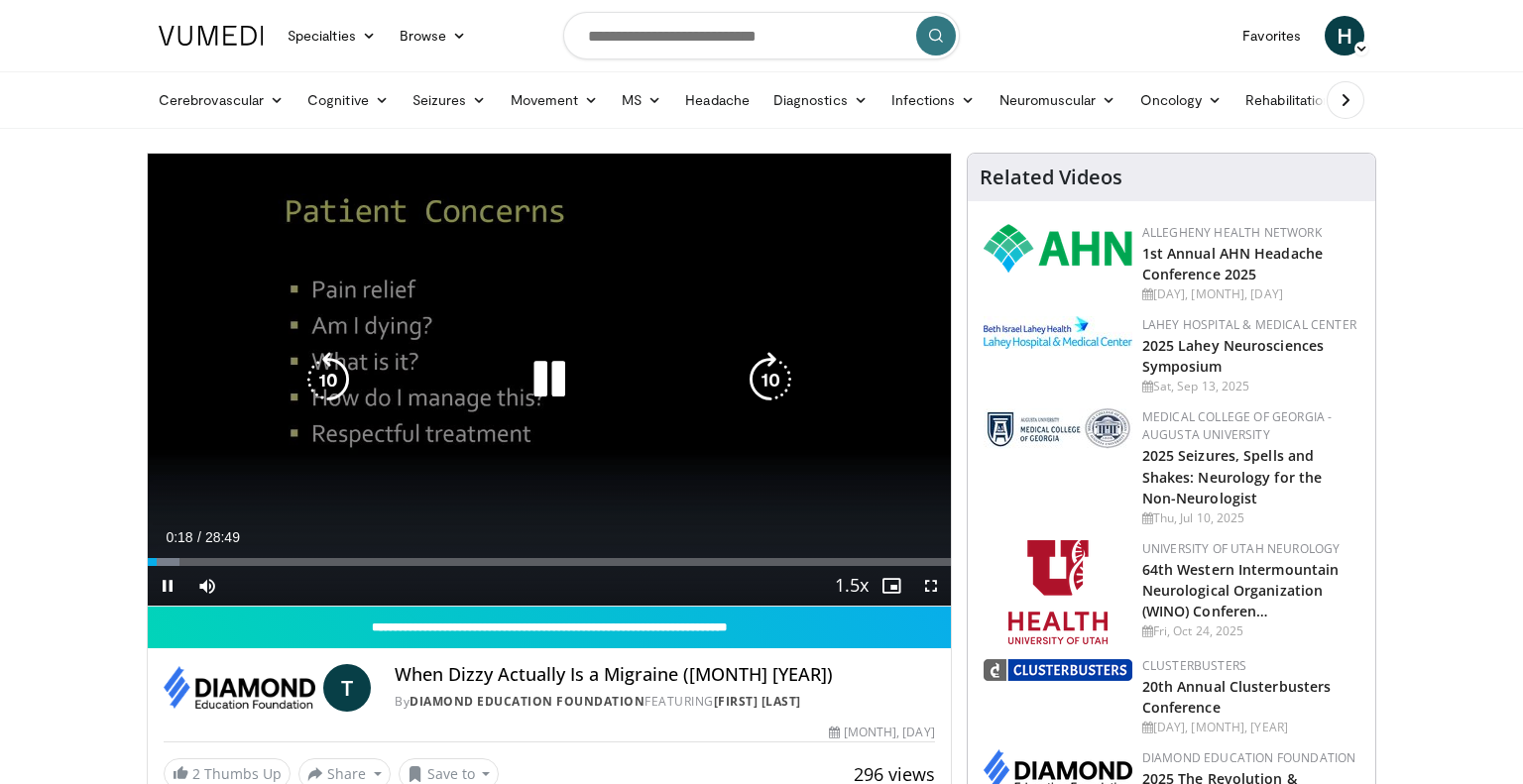 click at bounding box center (770, 380) 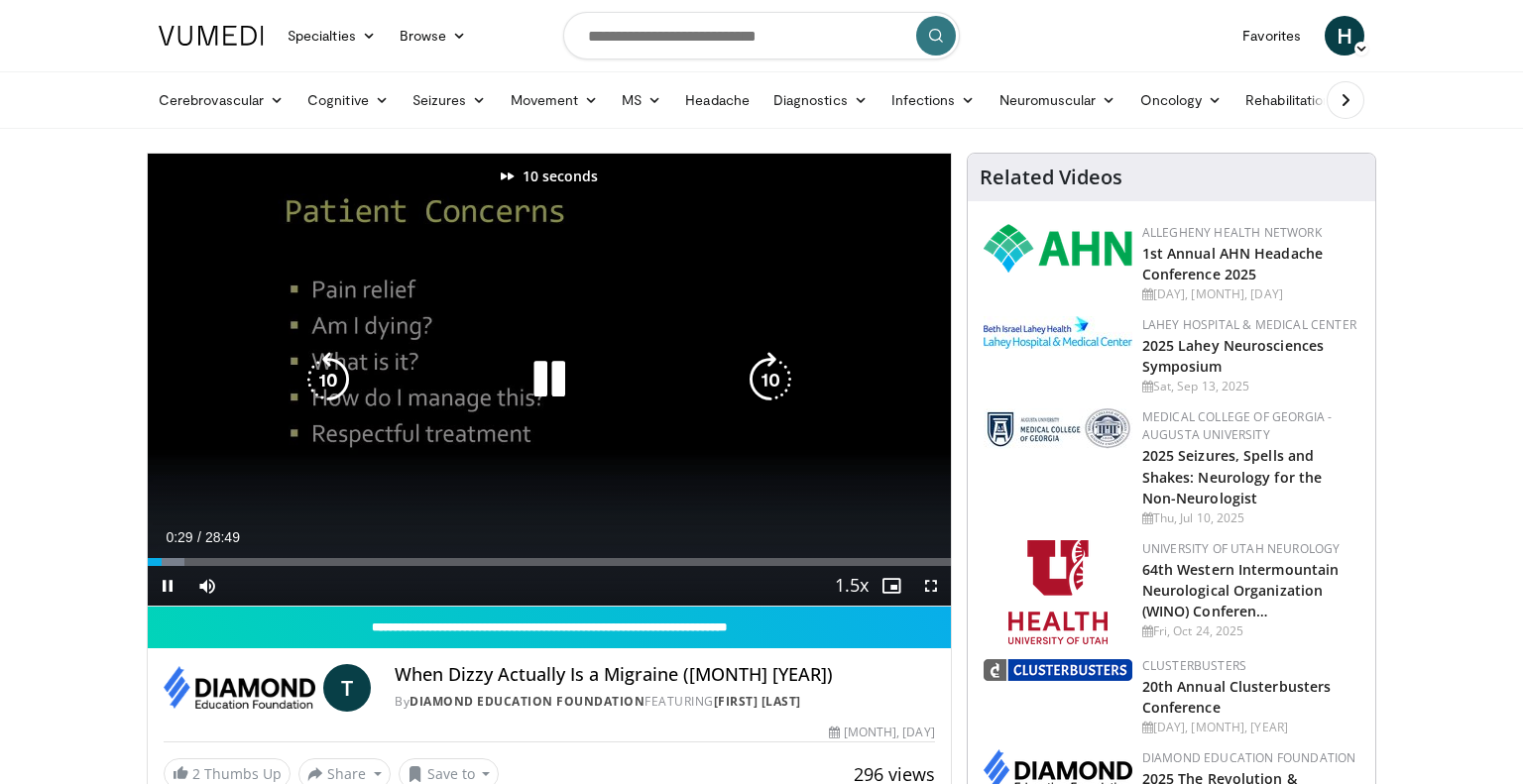 click at bounding box center [770, 380] 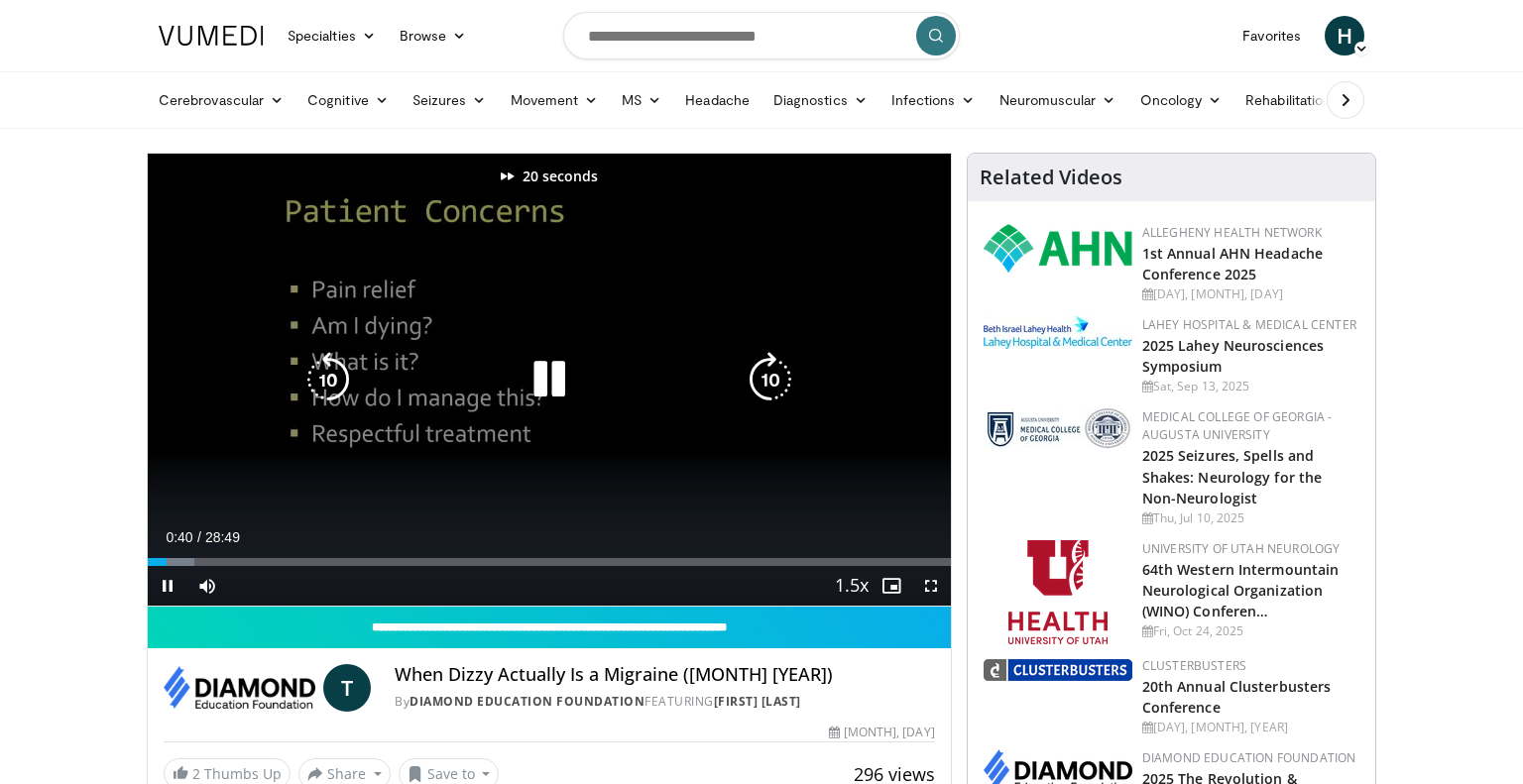 click at bounding box center [770, 380] 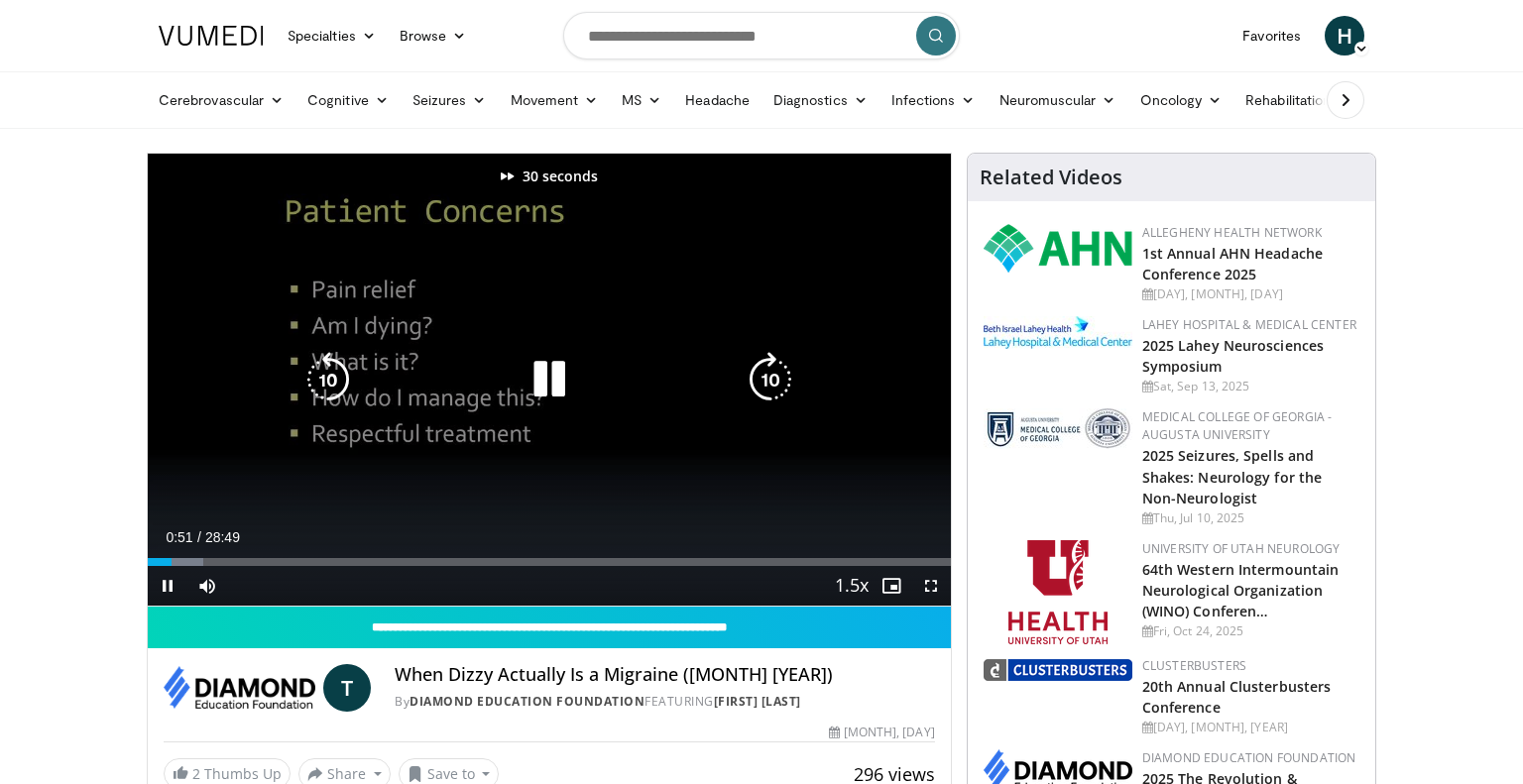 click at bounding box center [770, 380] 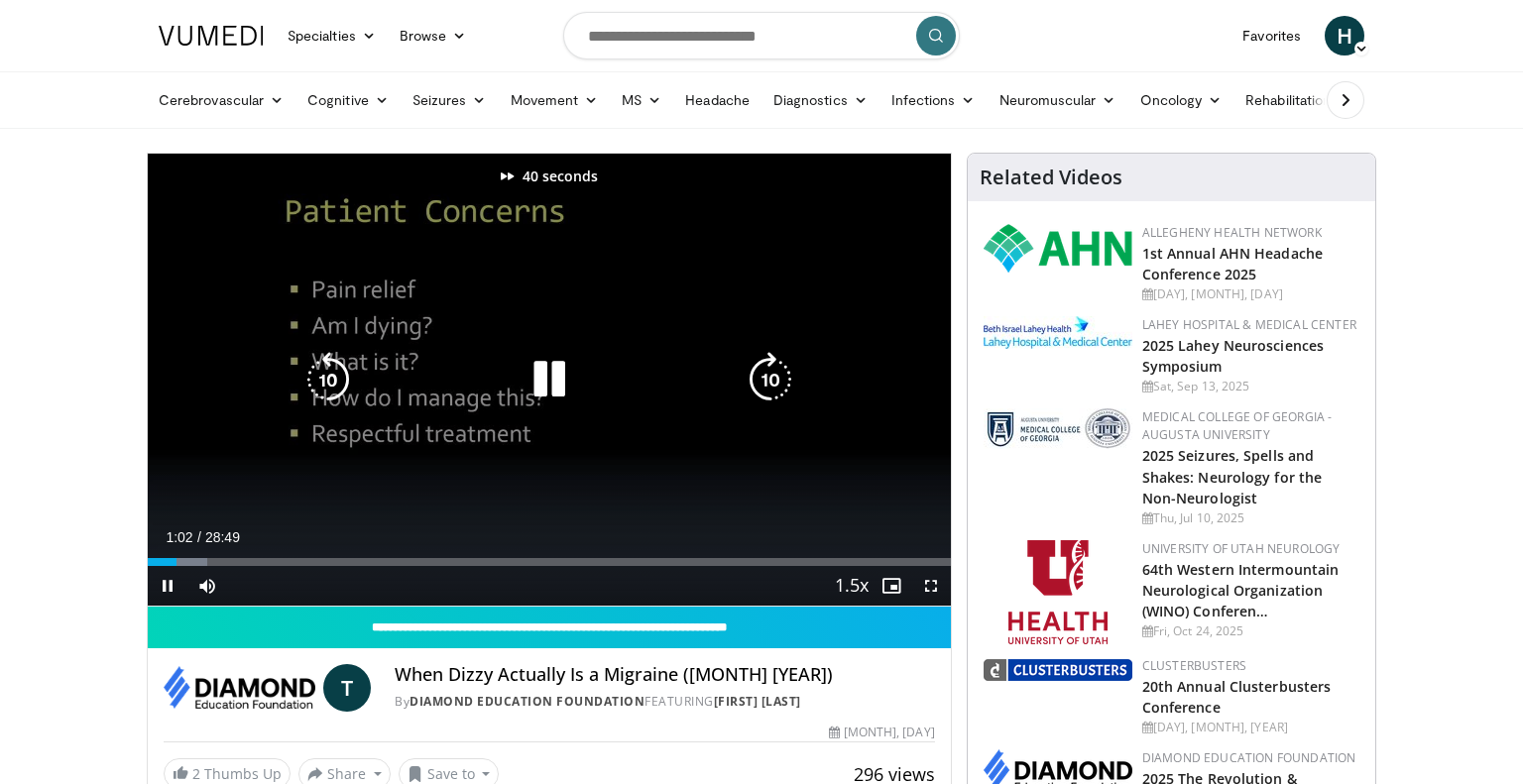 click at bounding box center [770, 380] 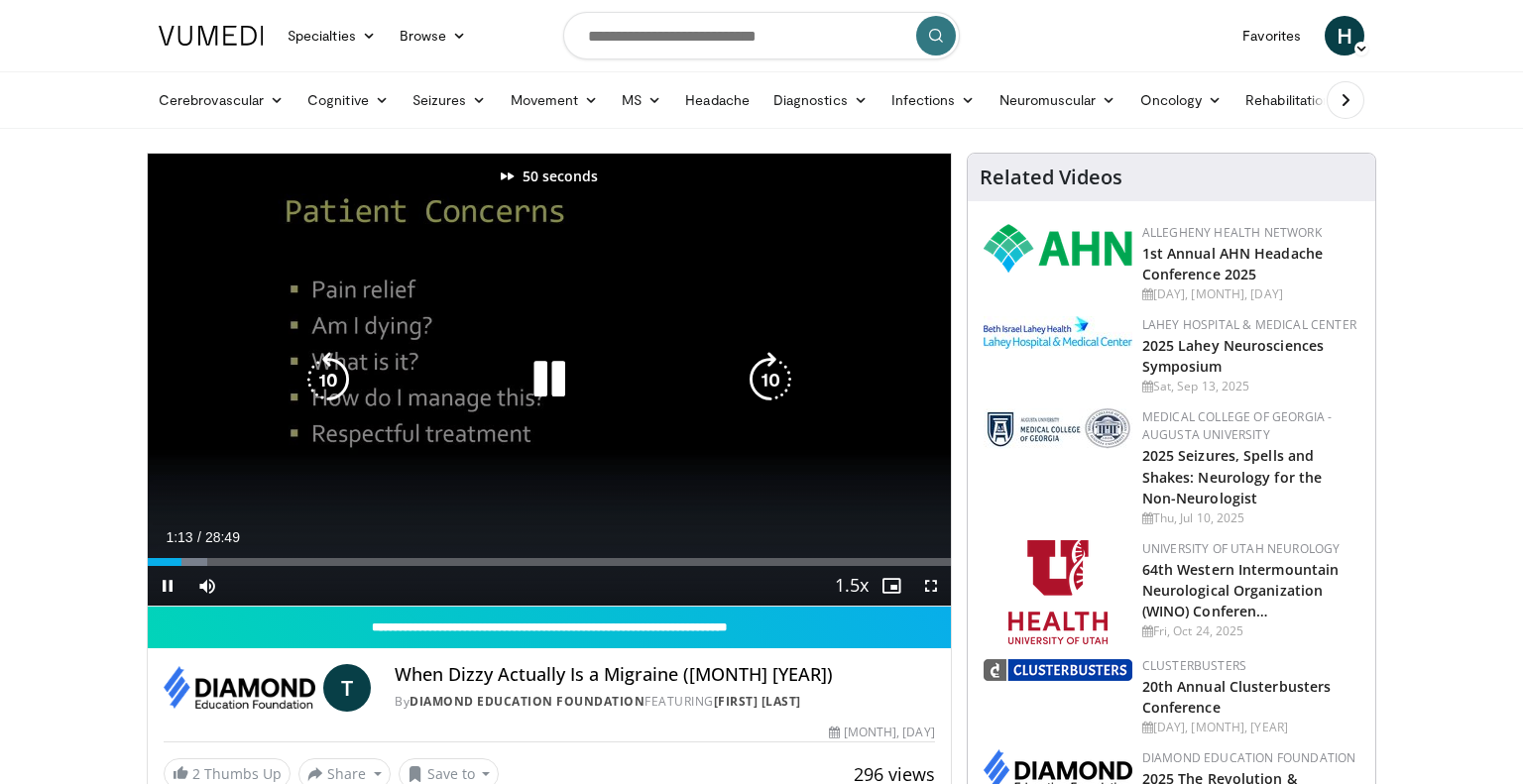 click at bounding box center [770, 380] 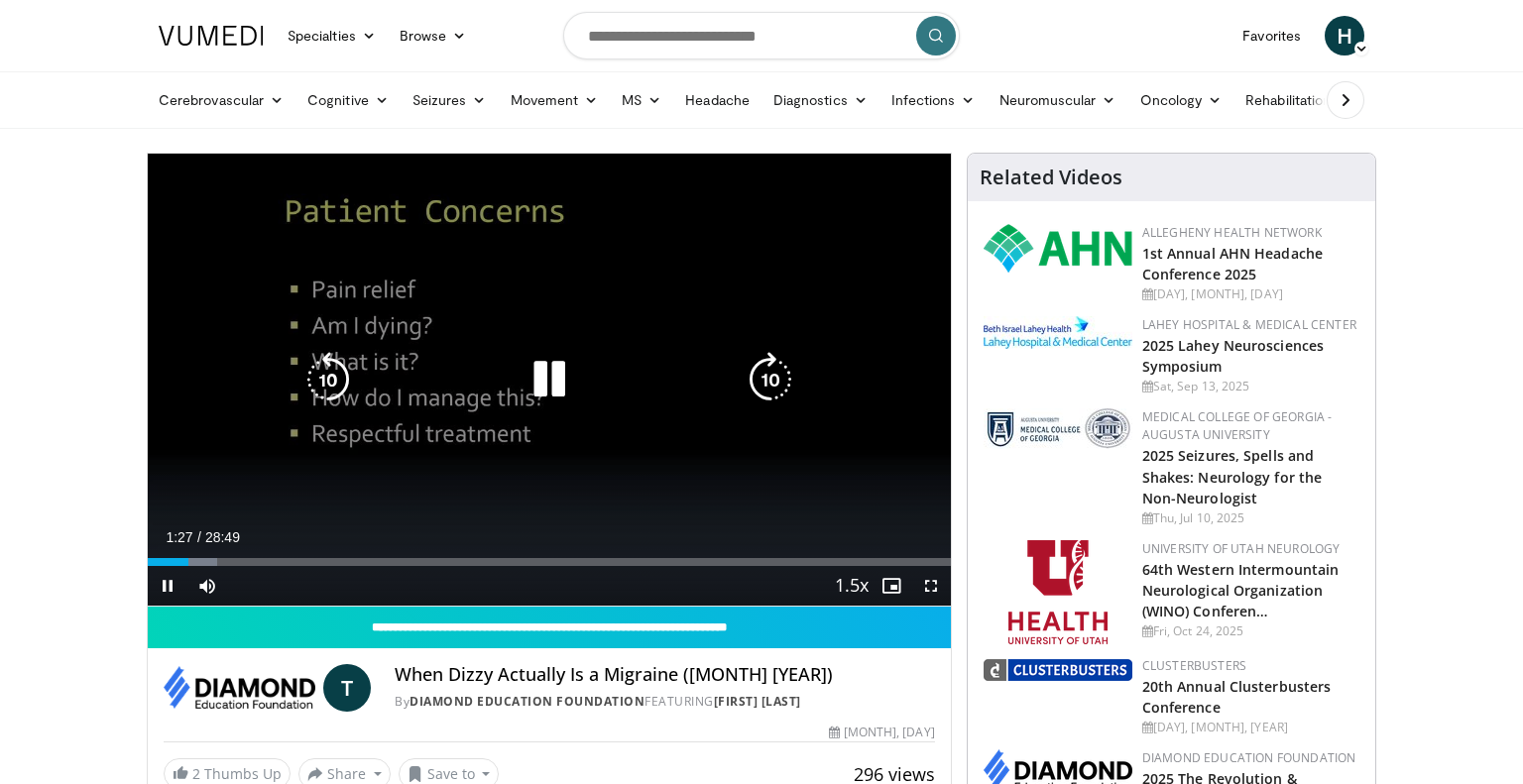 click at bounding box center (770, 380) 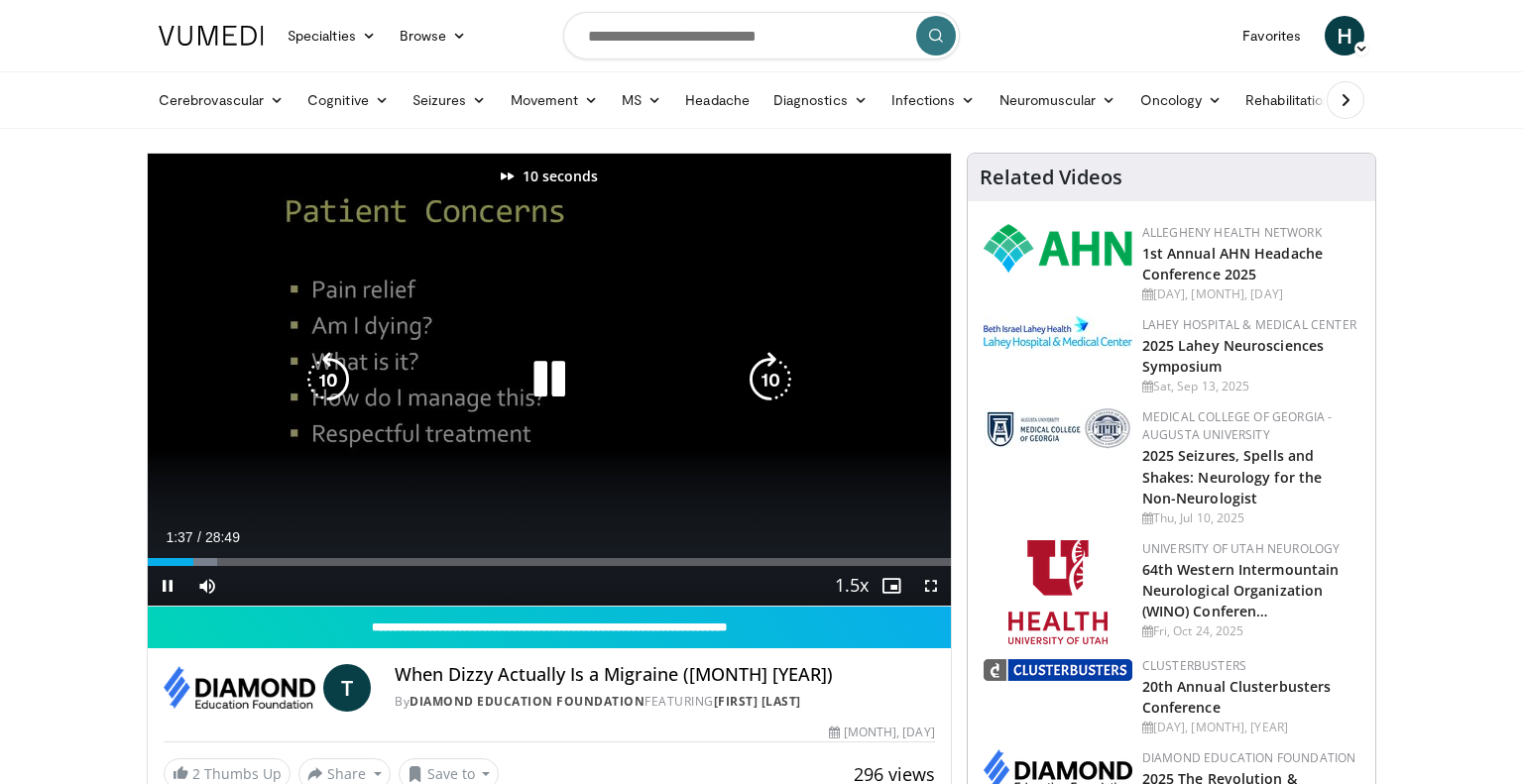 click at bounding box center (770, 380) 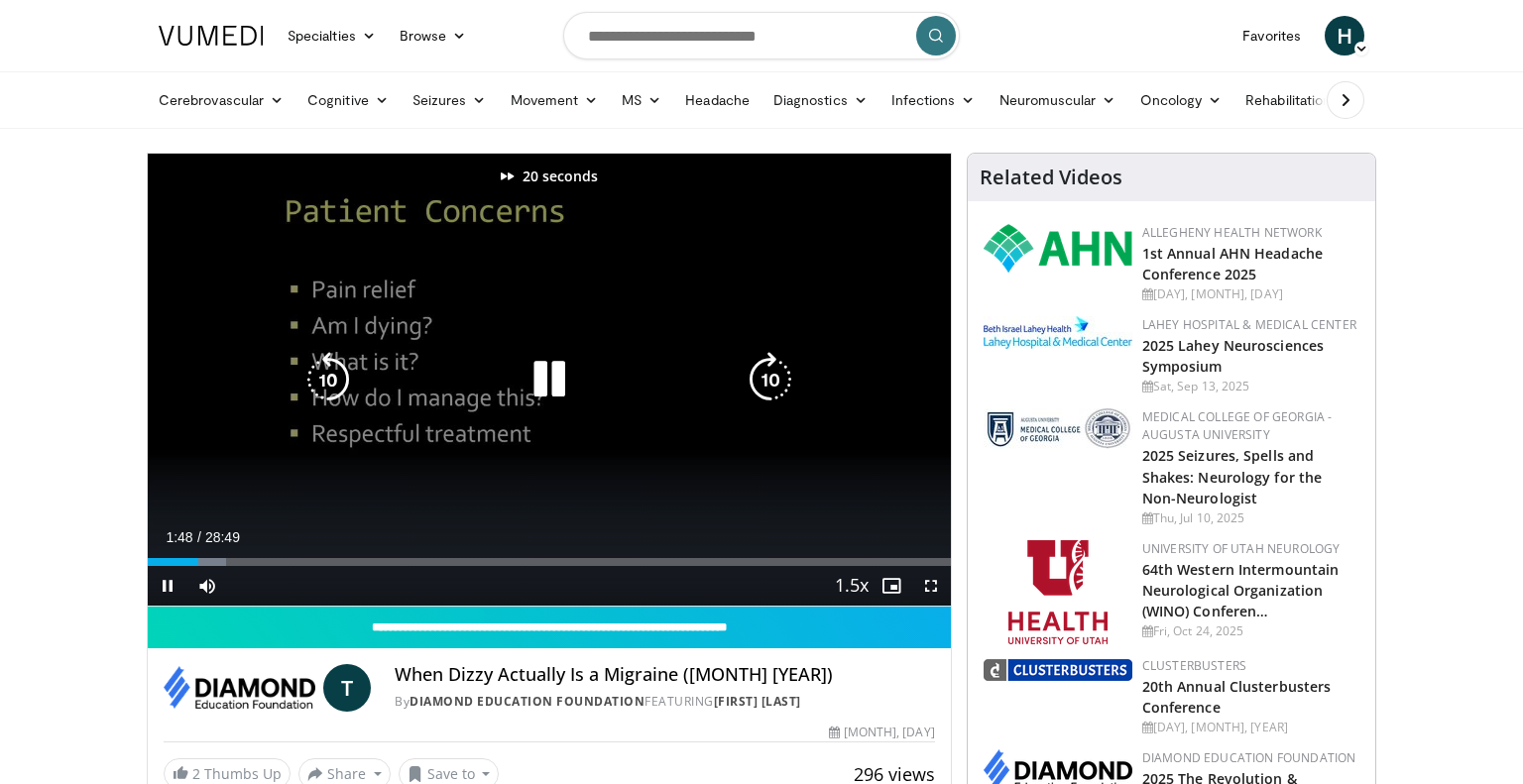 click at bounding box center [770, 380] 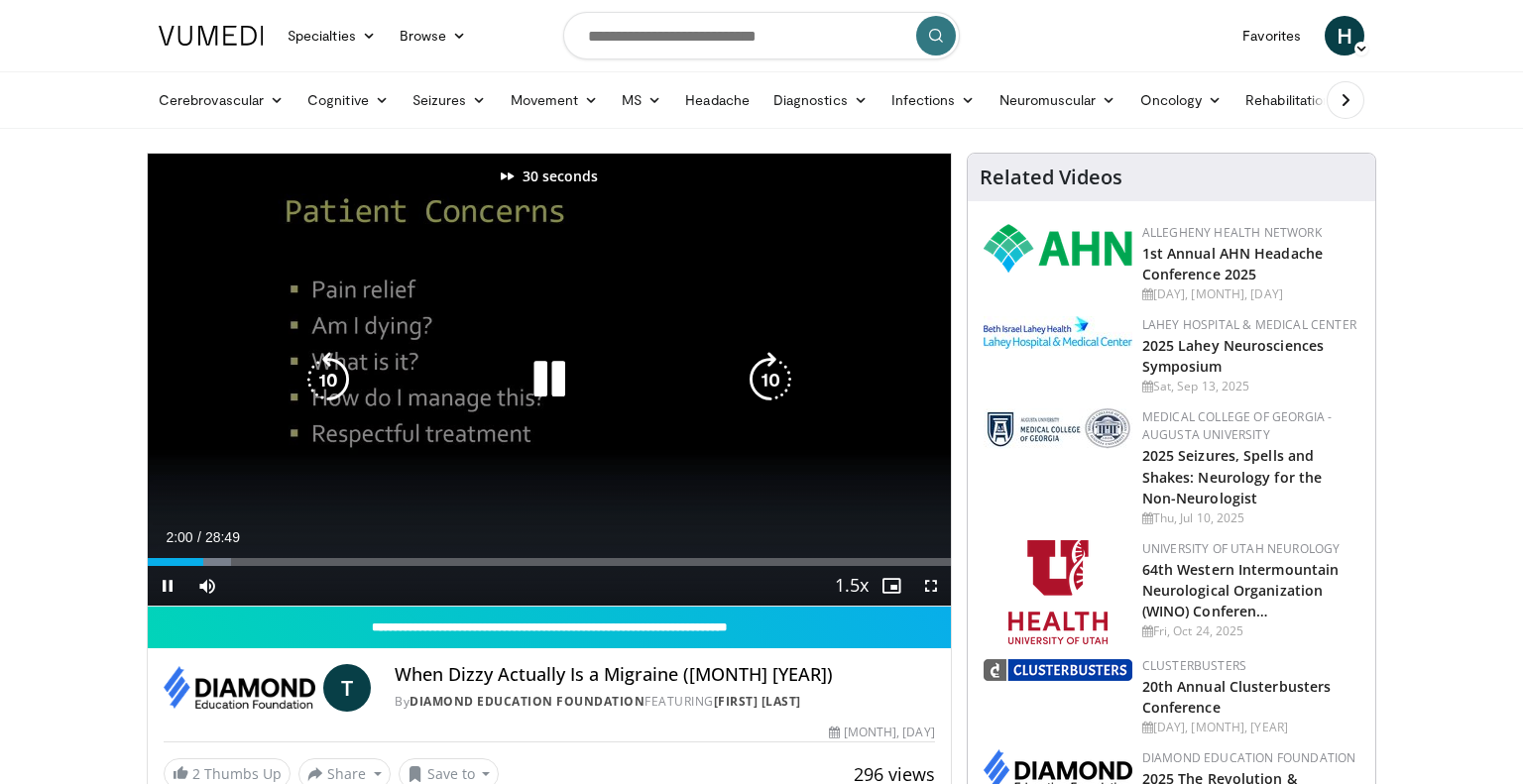 click at bounding box center [770, 380] 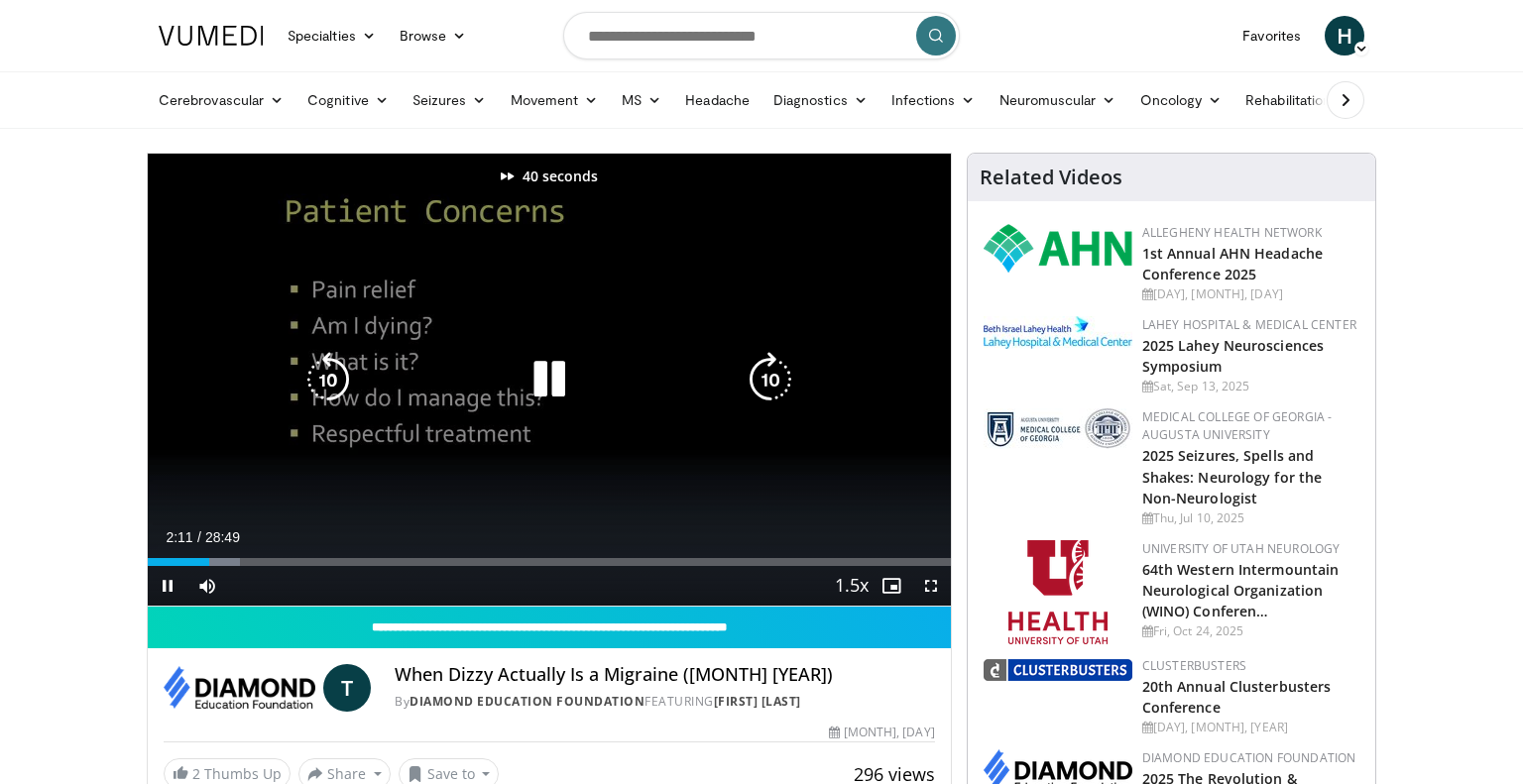 click at bounding box center (770, 380) 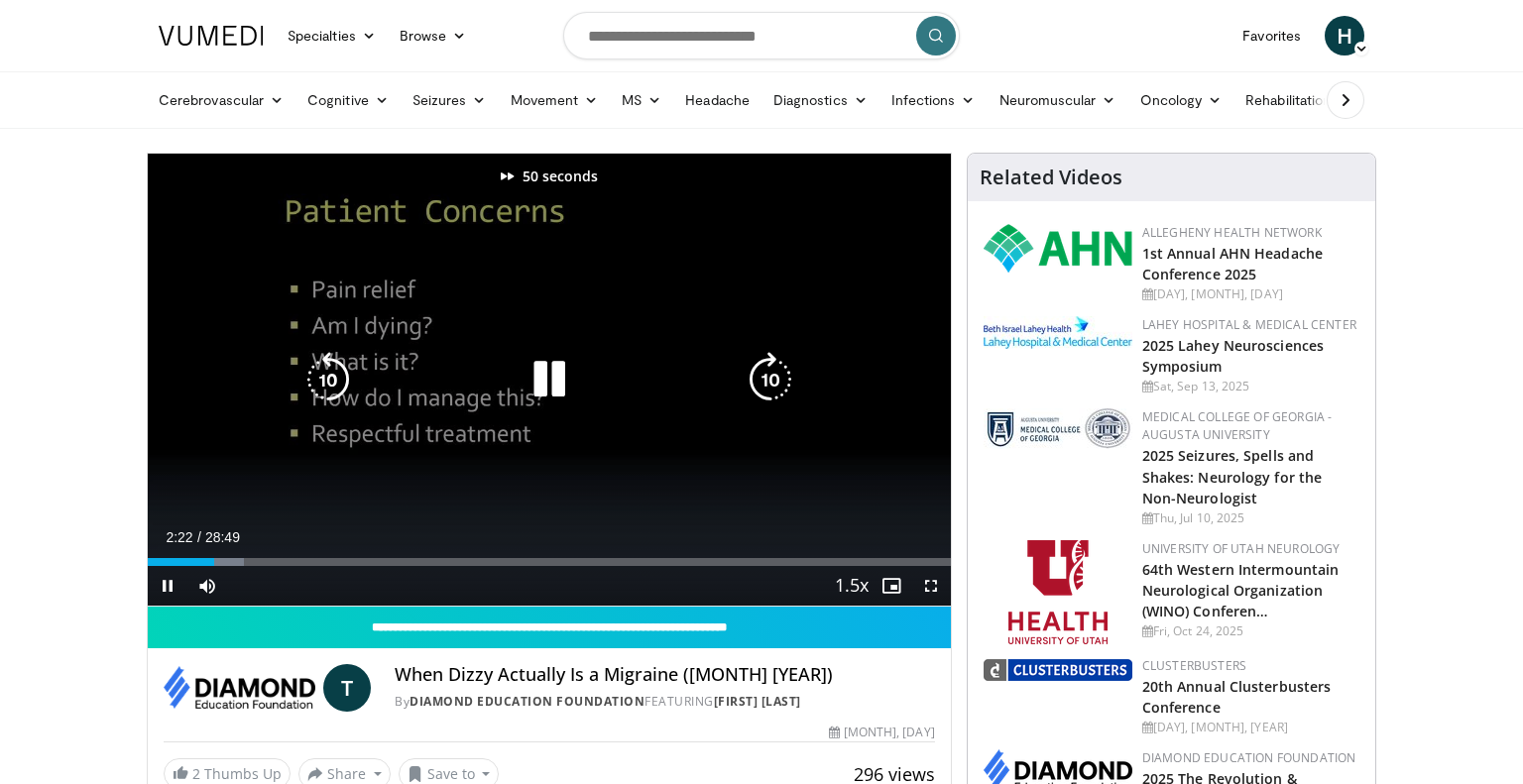 click at bounding box center [770, 380] 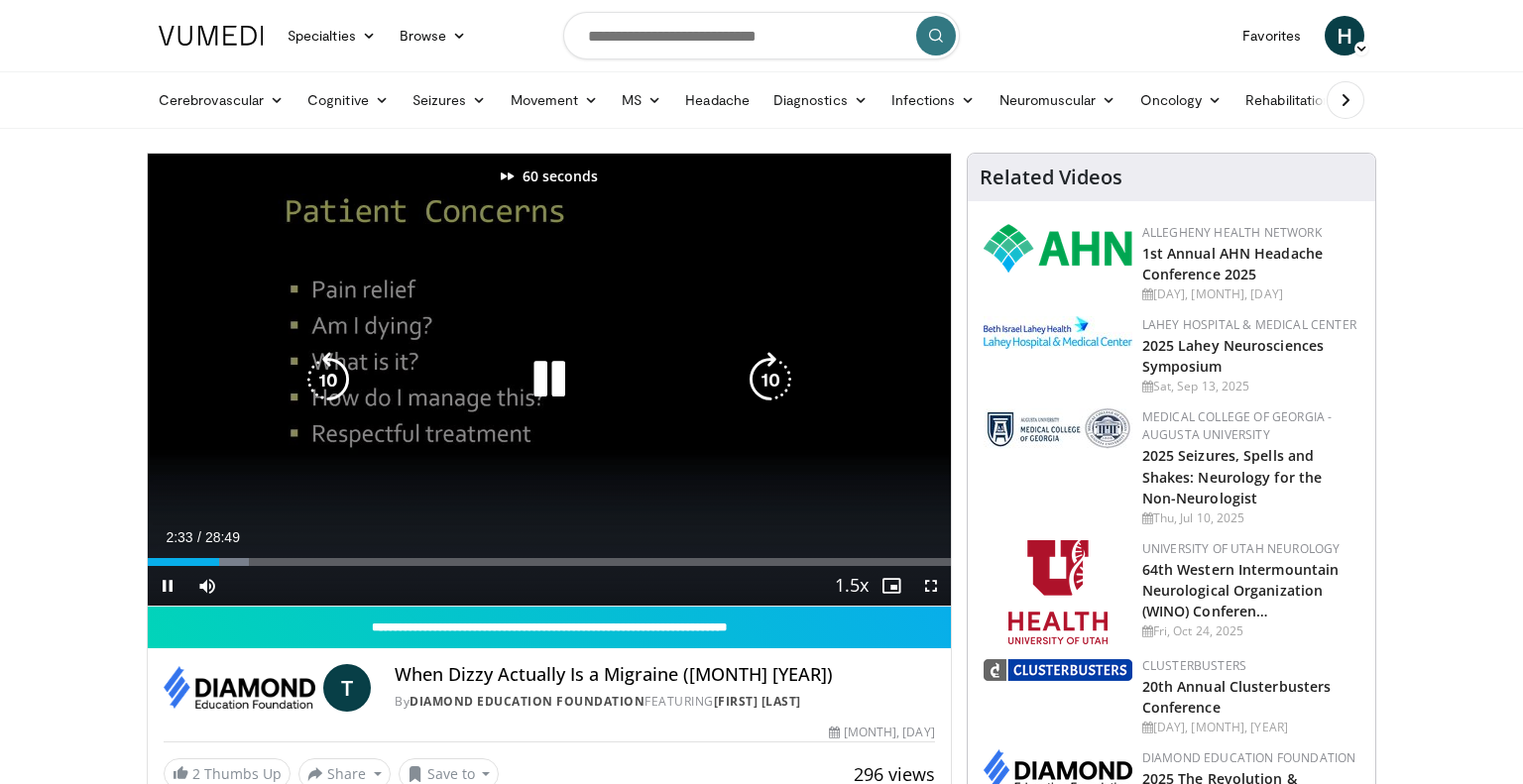 click at bounding box center [770, 380] 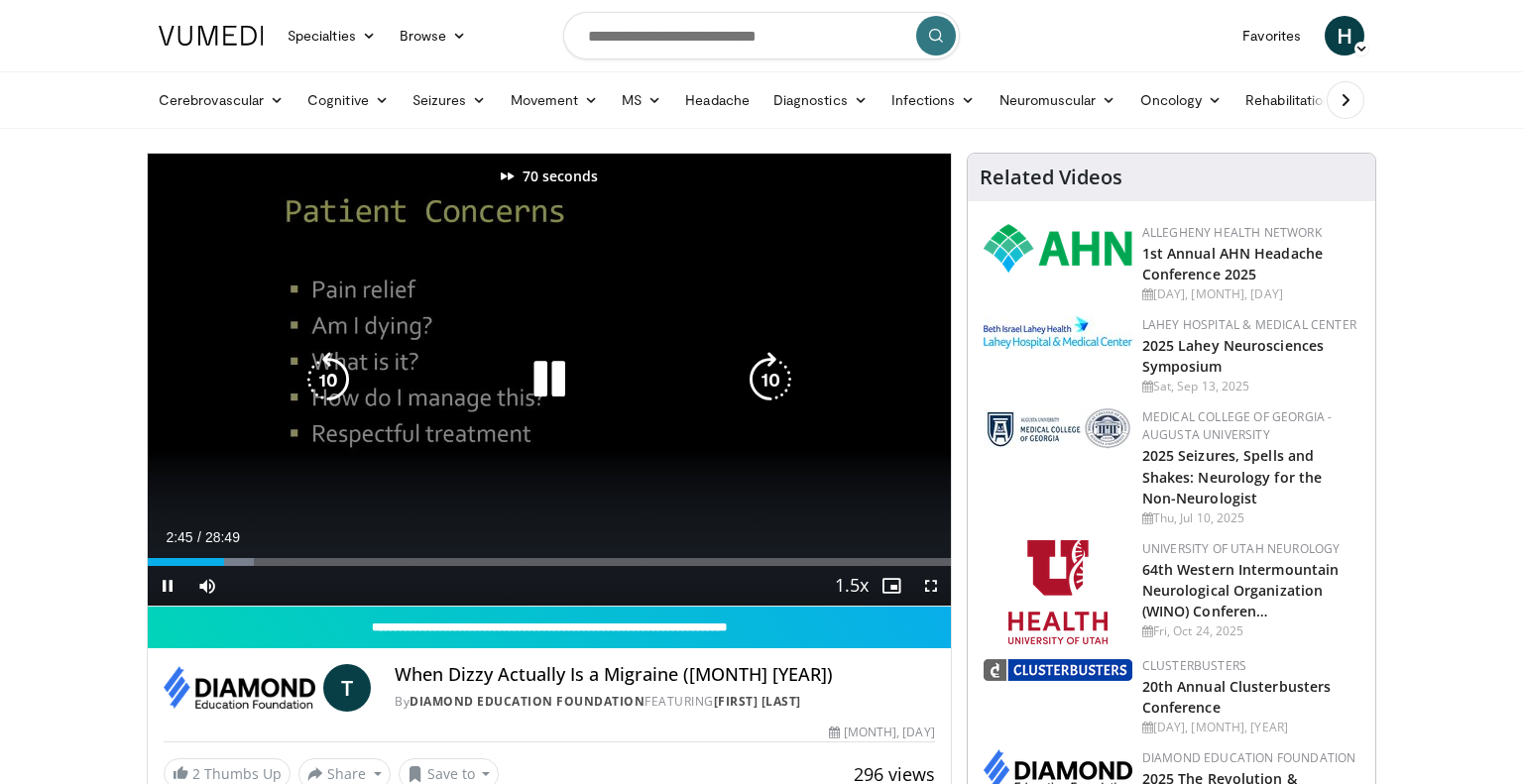 click at bounding box center (770, 380) 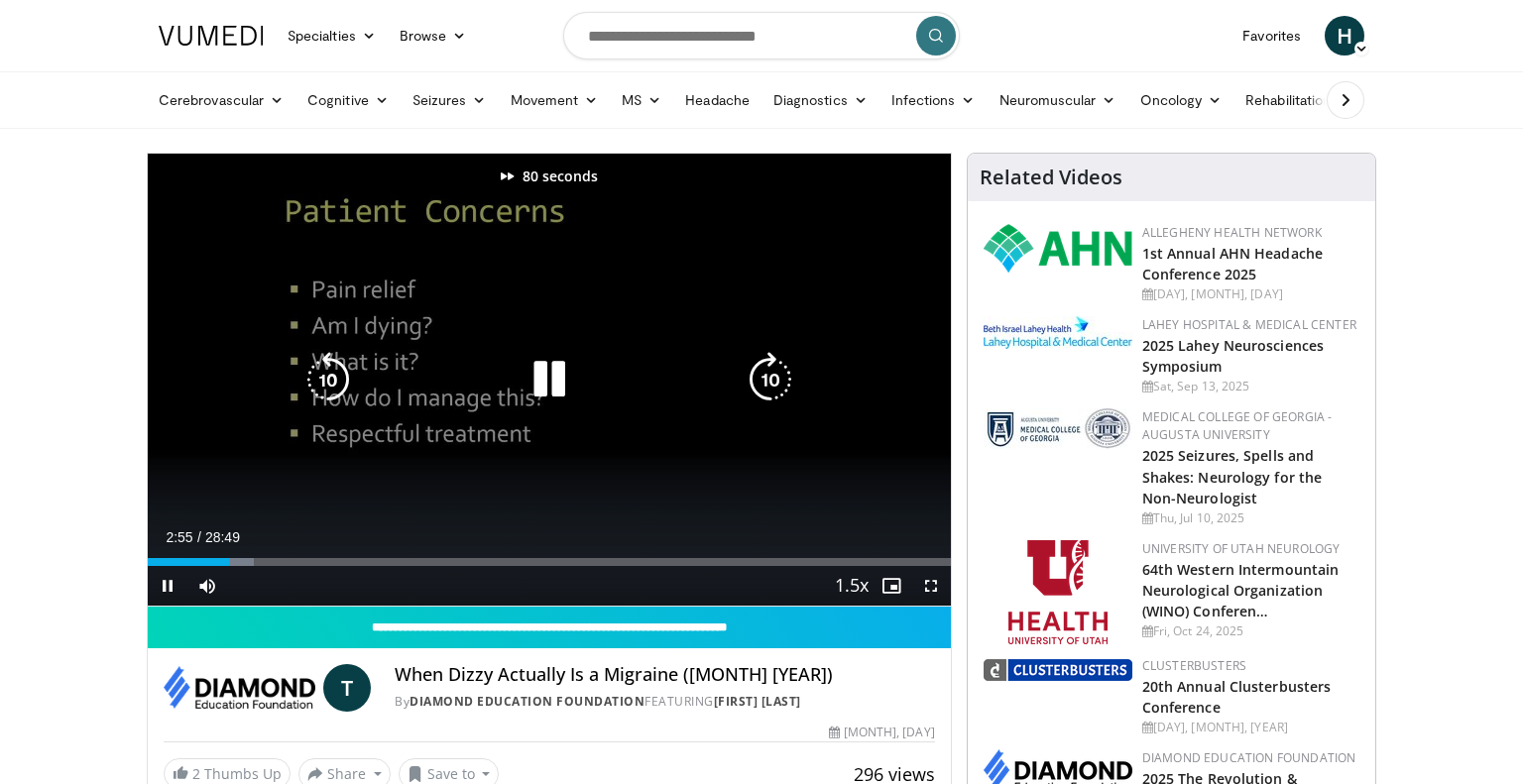 click at bounding box center (770, 380) 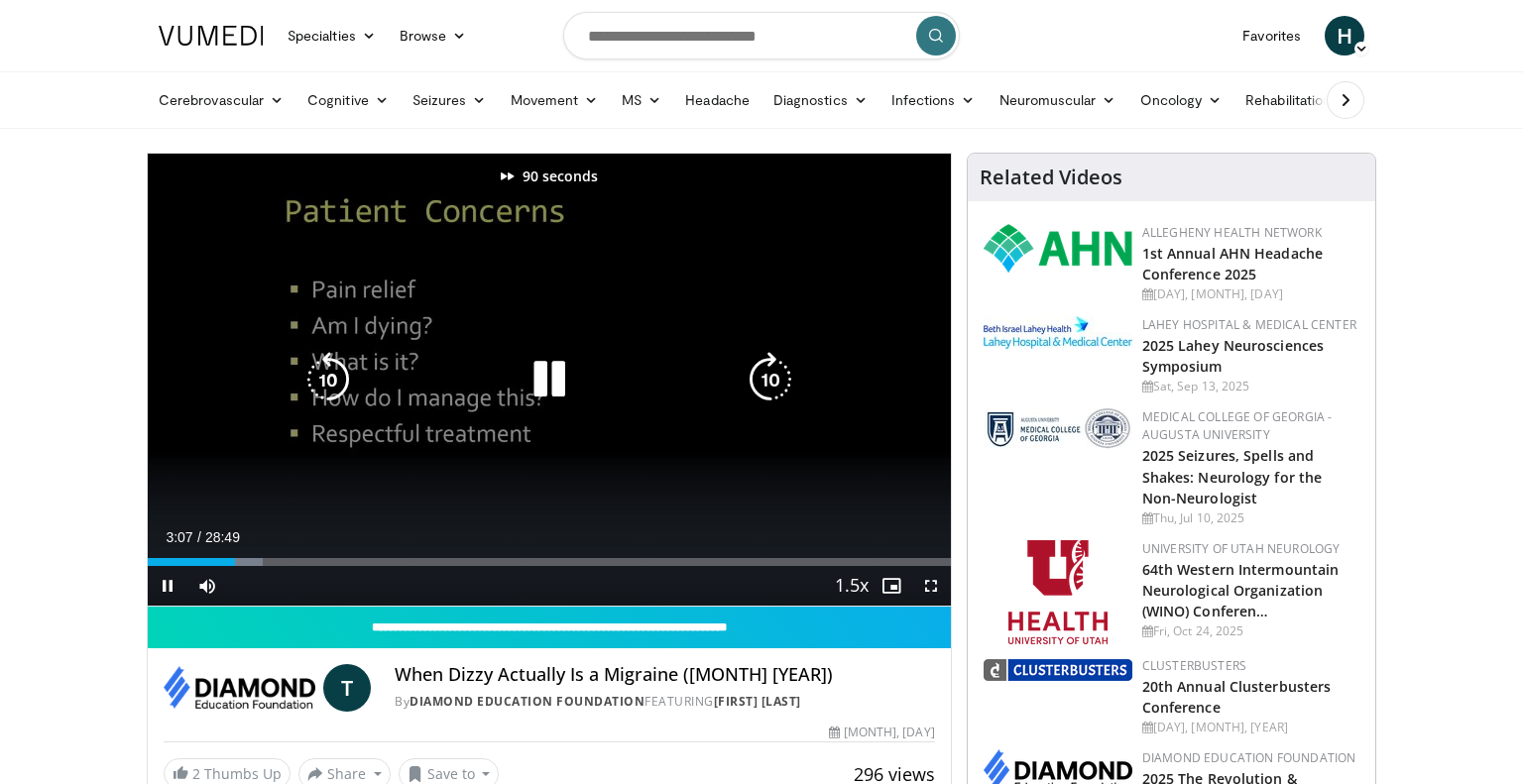 click at bounding box center [770, 380] 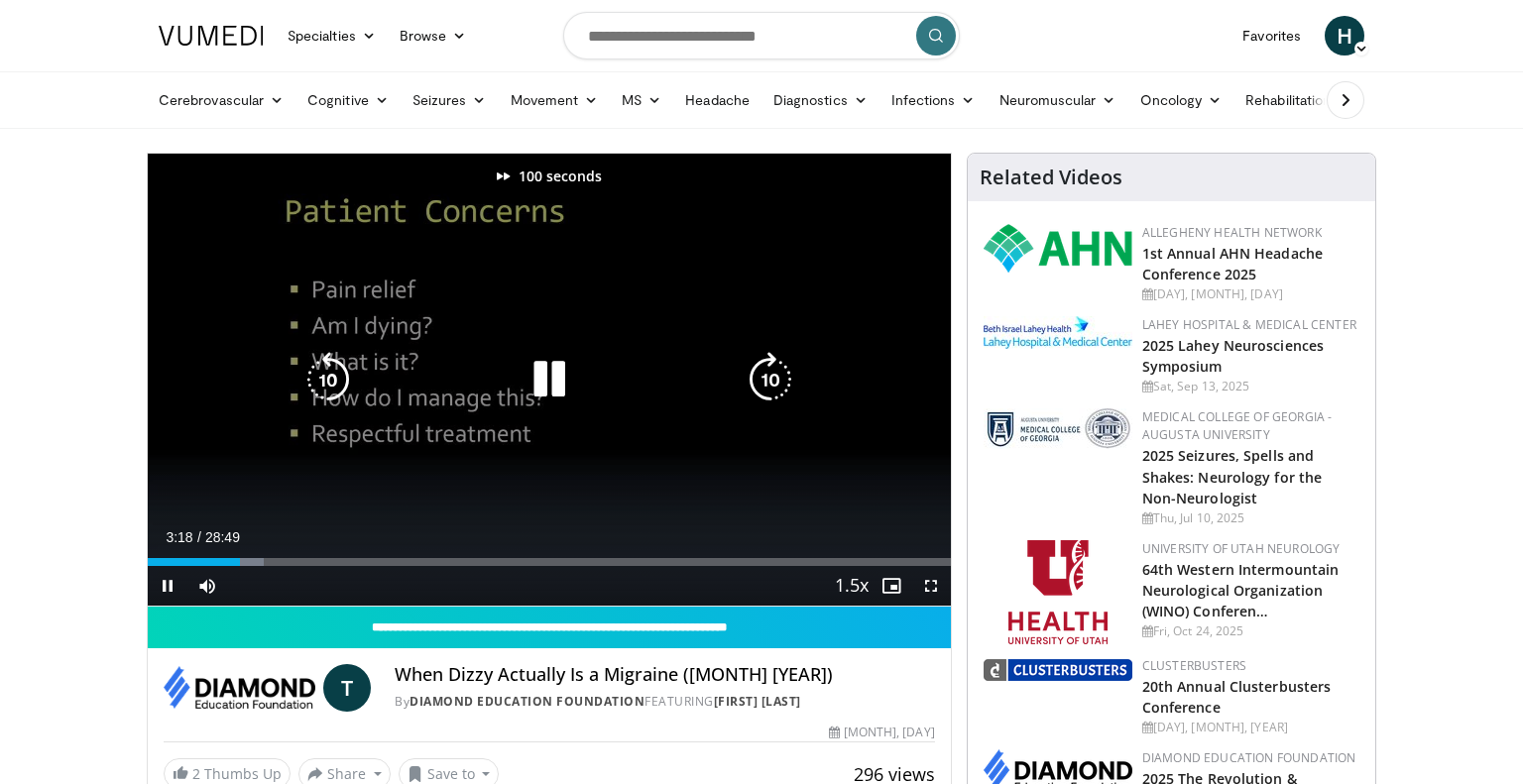 click at bounding box center (770, 380) 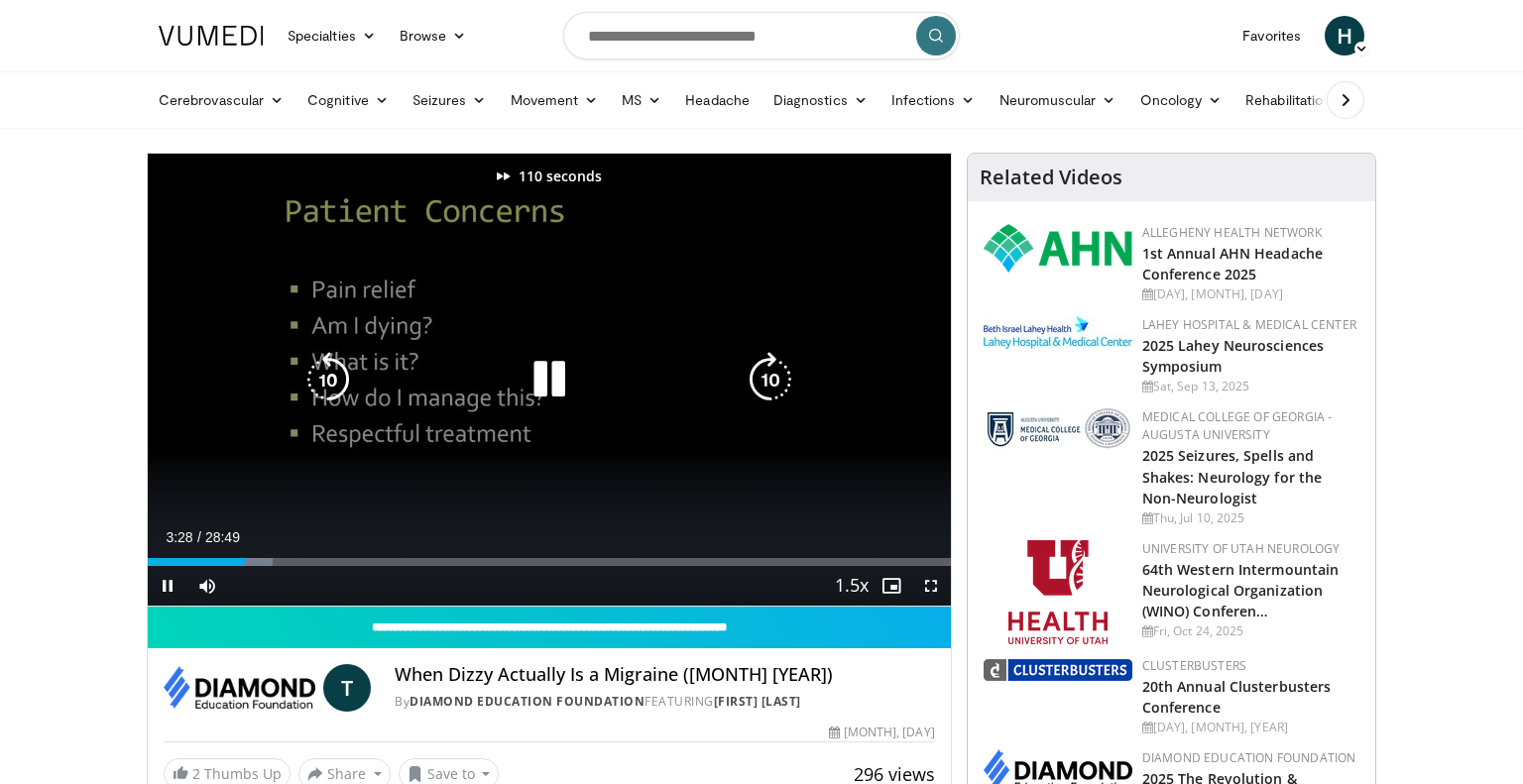 click at bounding box center [770, 380] 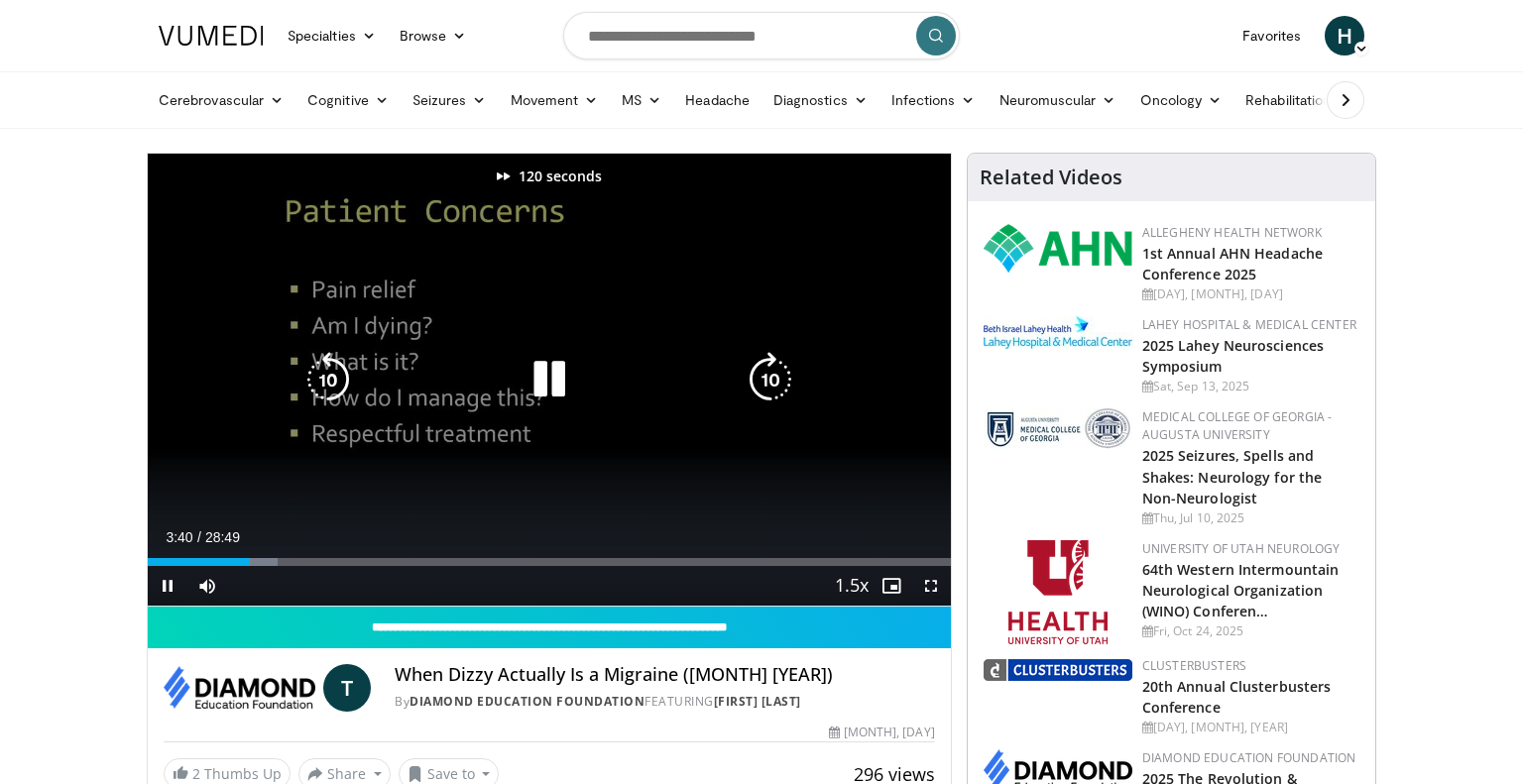 click at bounding box center (770, 380) 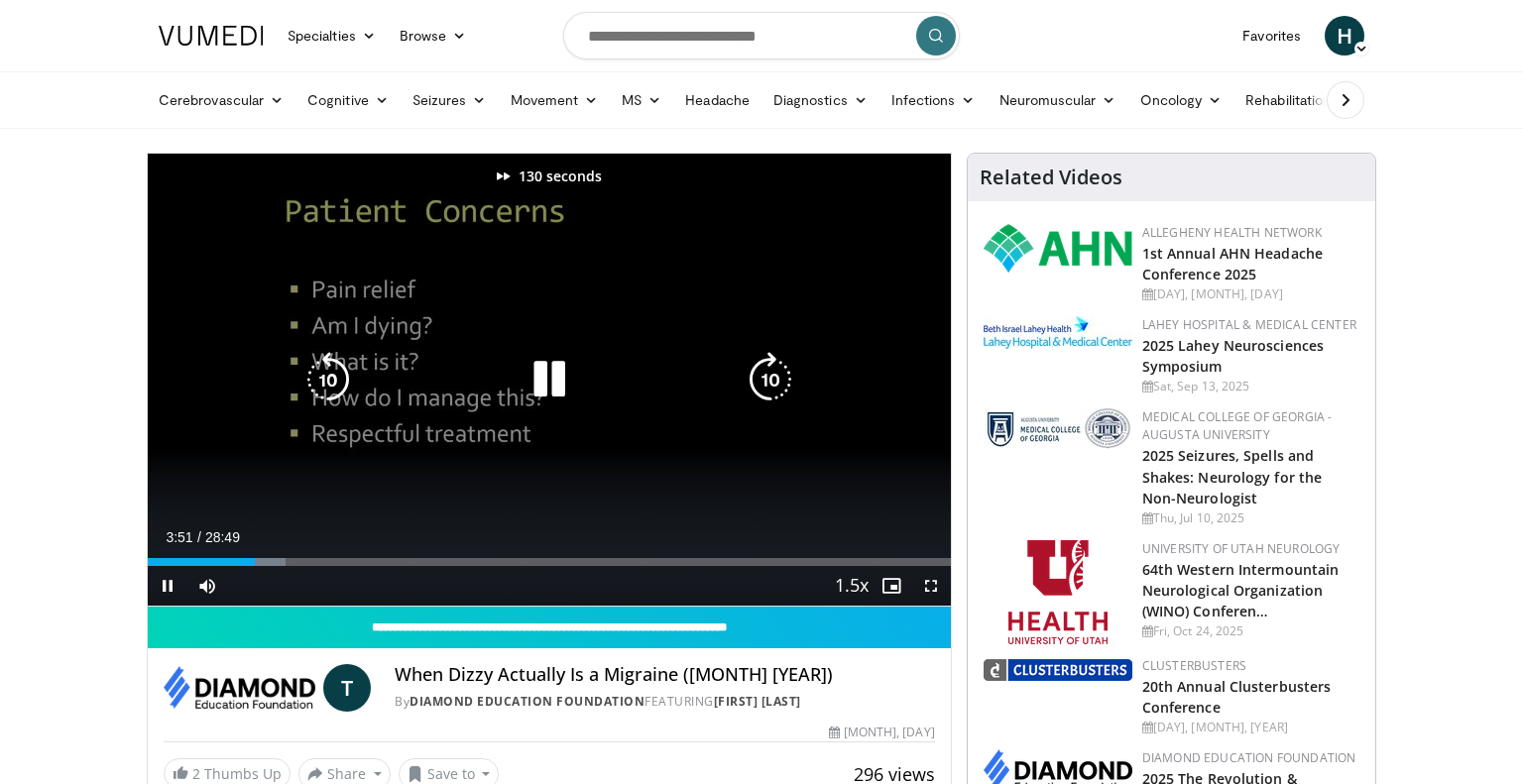 click at bounding box center (770, 380) 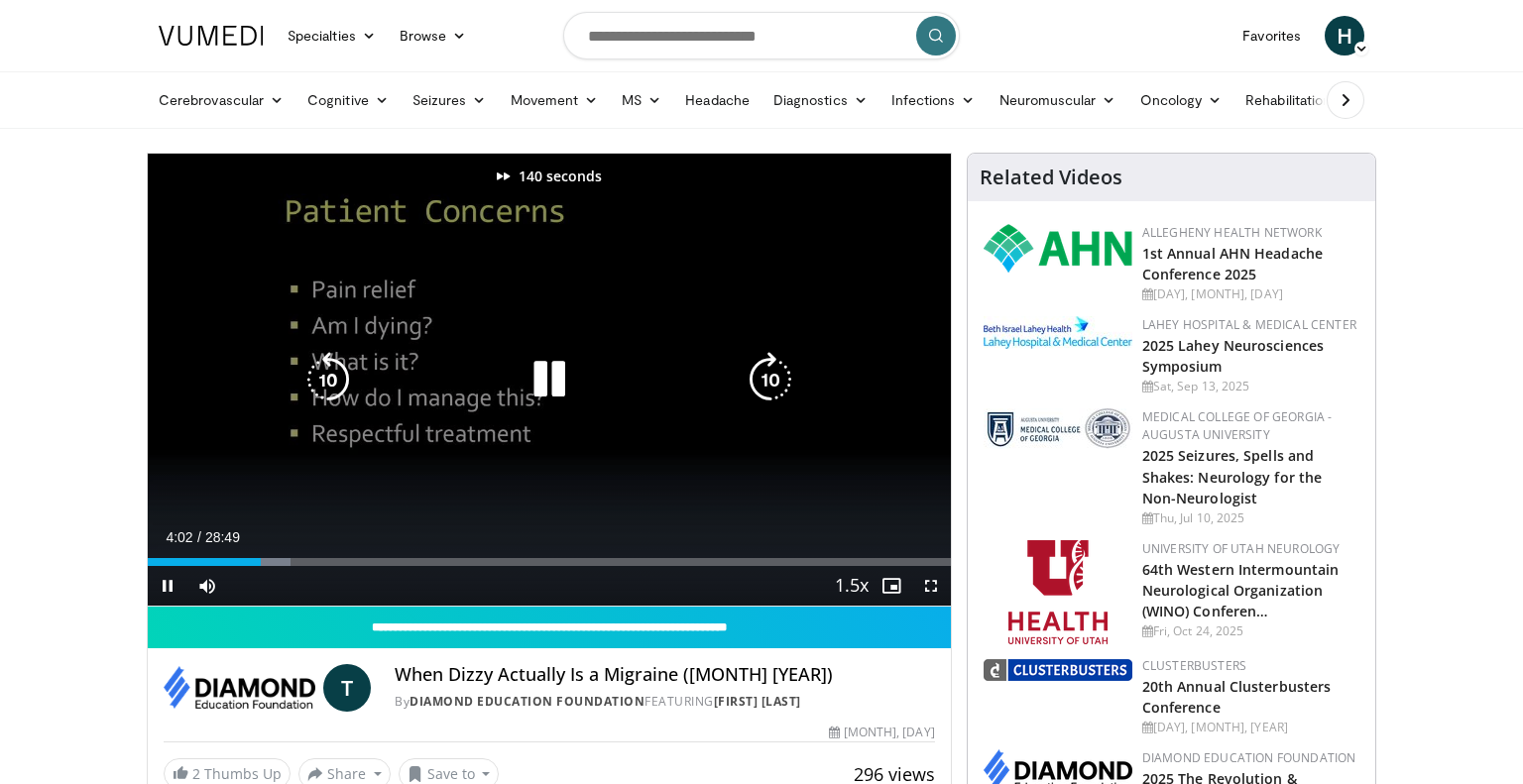 click at bounding box center [770, 380] 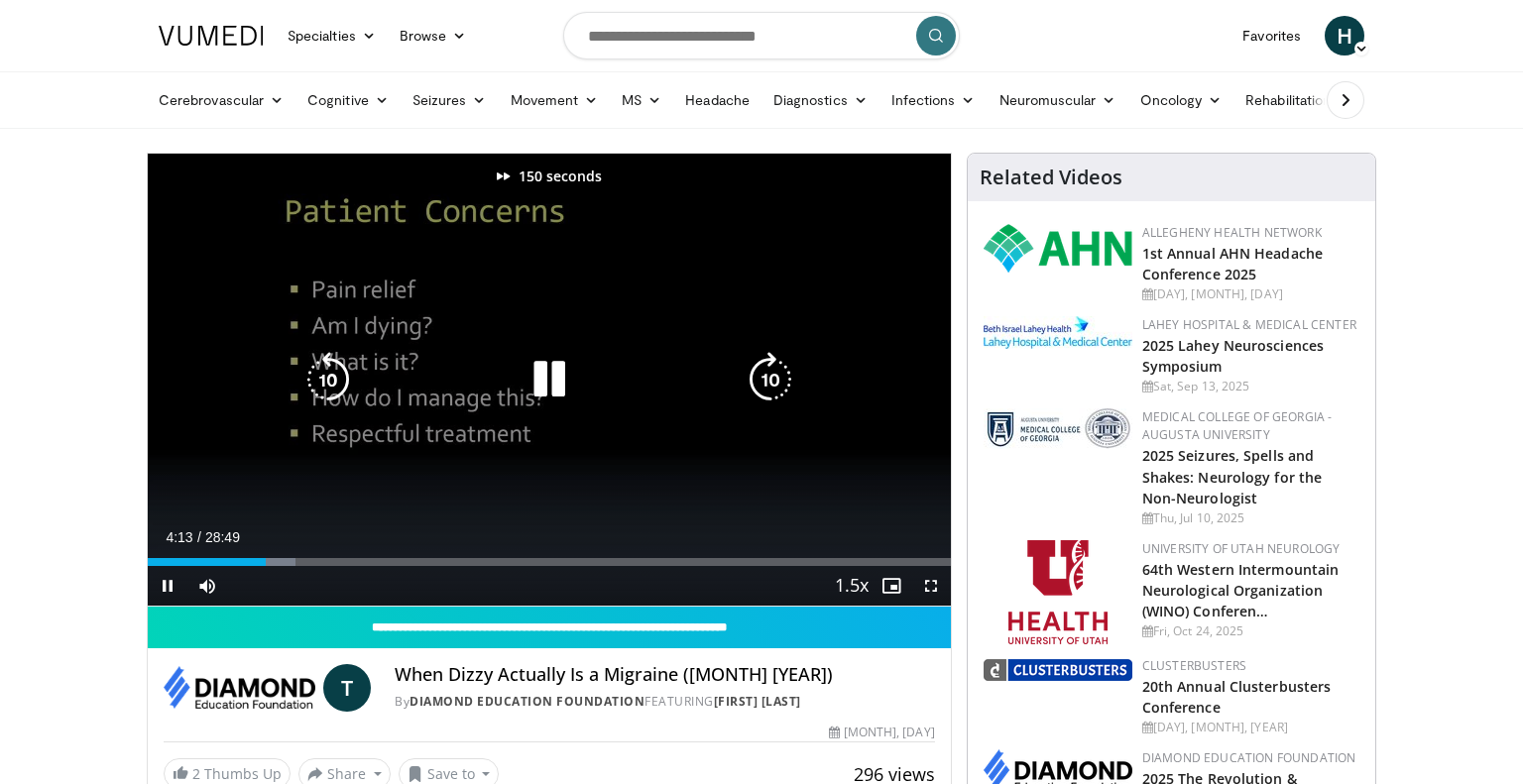 click at bounding box center (770, 380) 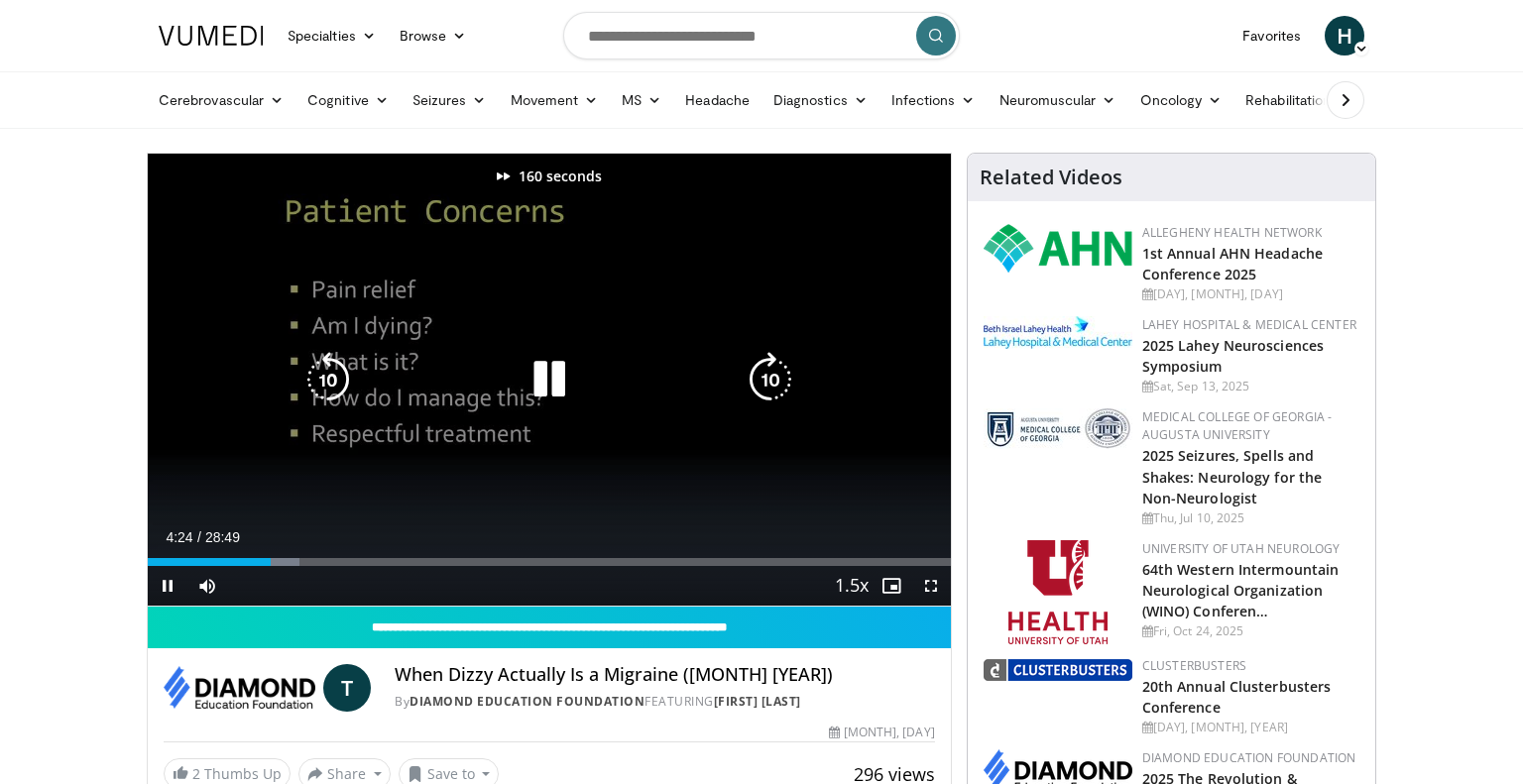 click at bounding box center (770, 380) 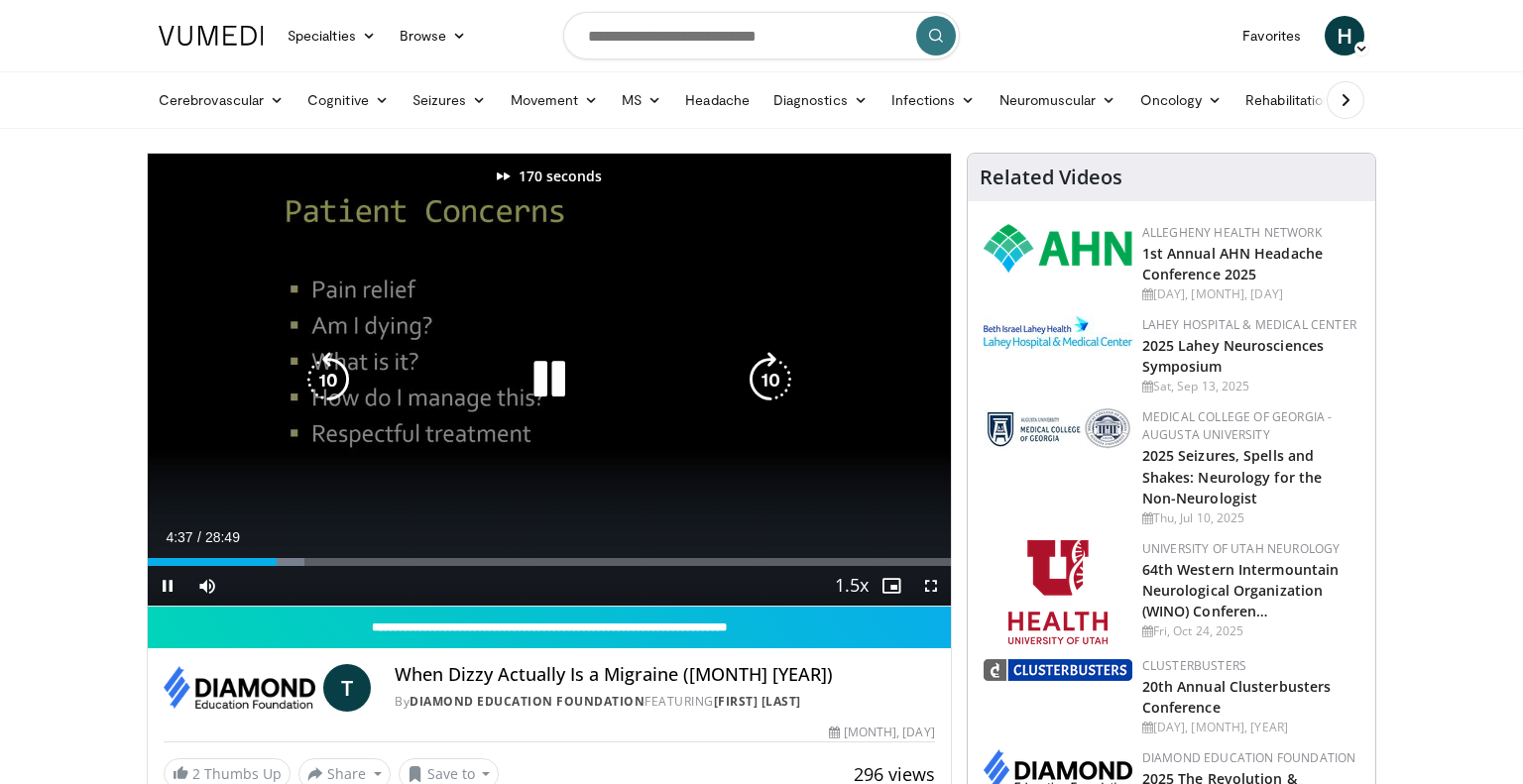 click at bounding box center [770, 380] 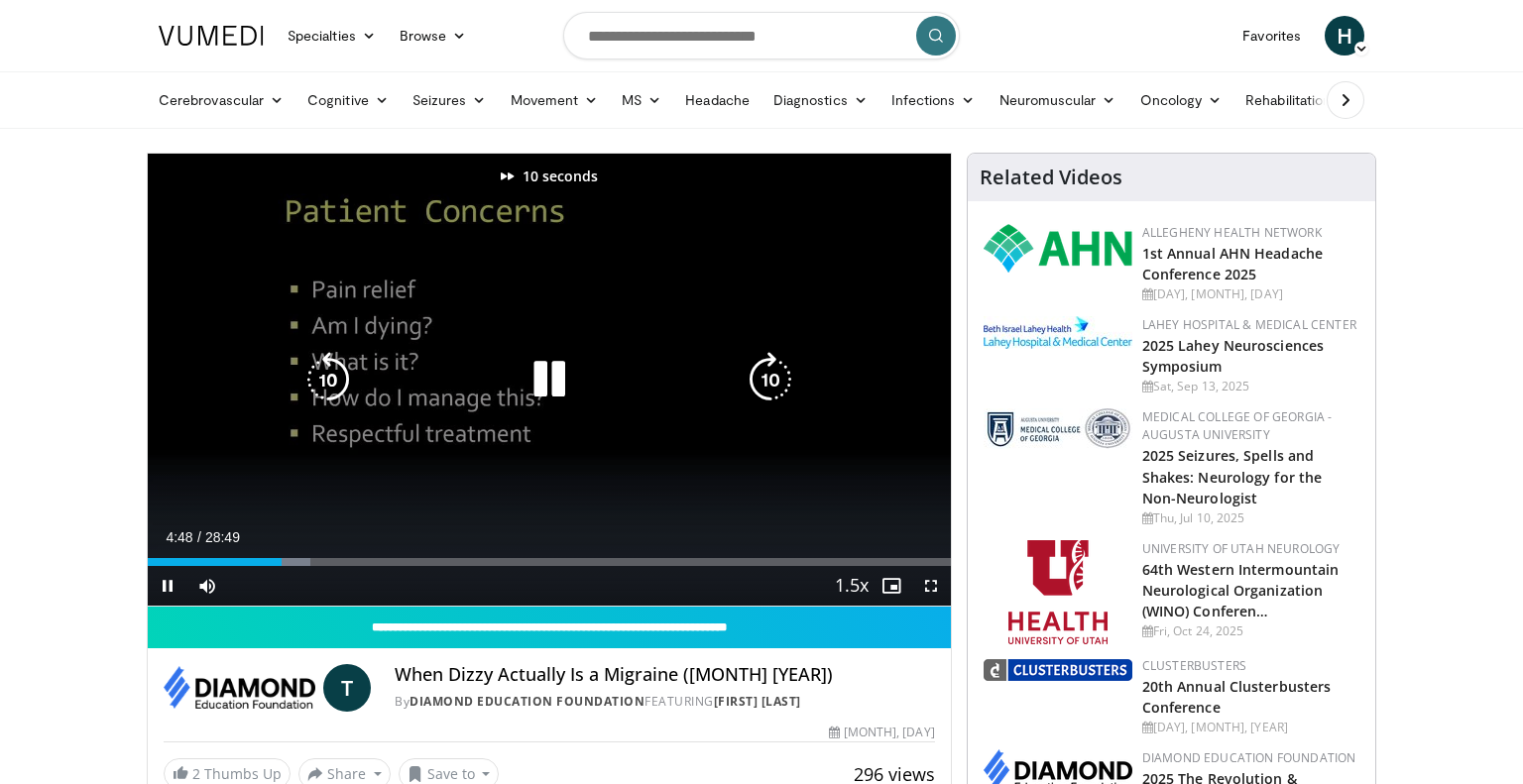 click at bounding box center [770, 380] 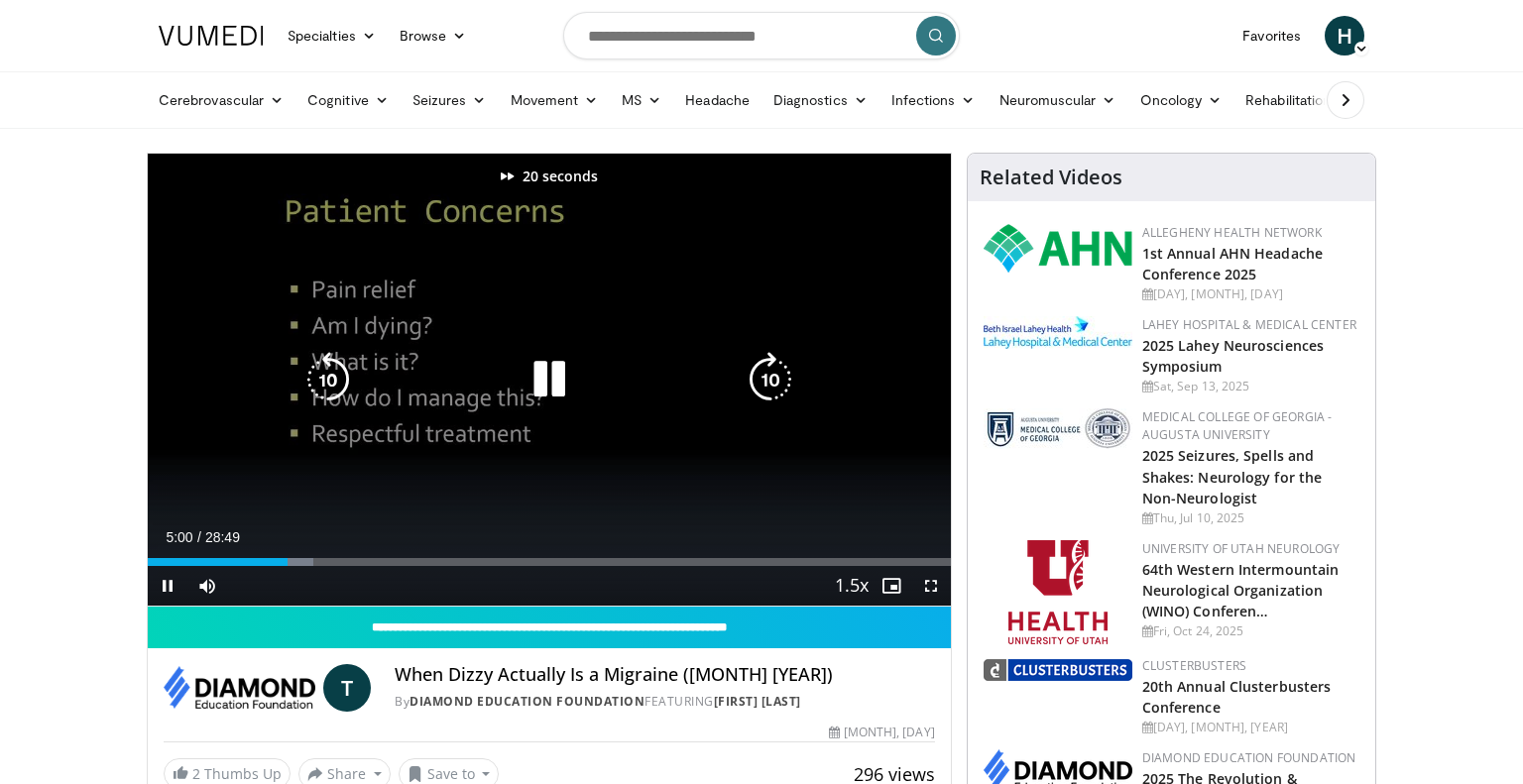 click at bounding box center (770, 380) 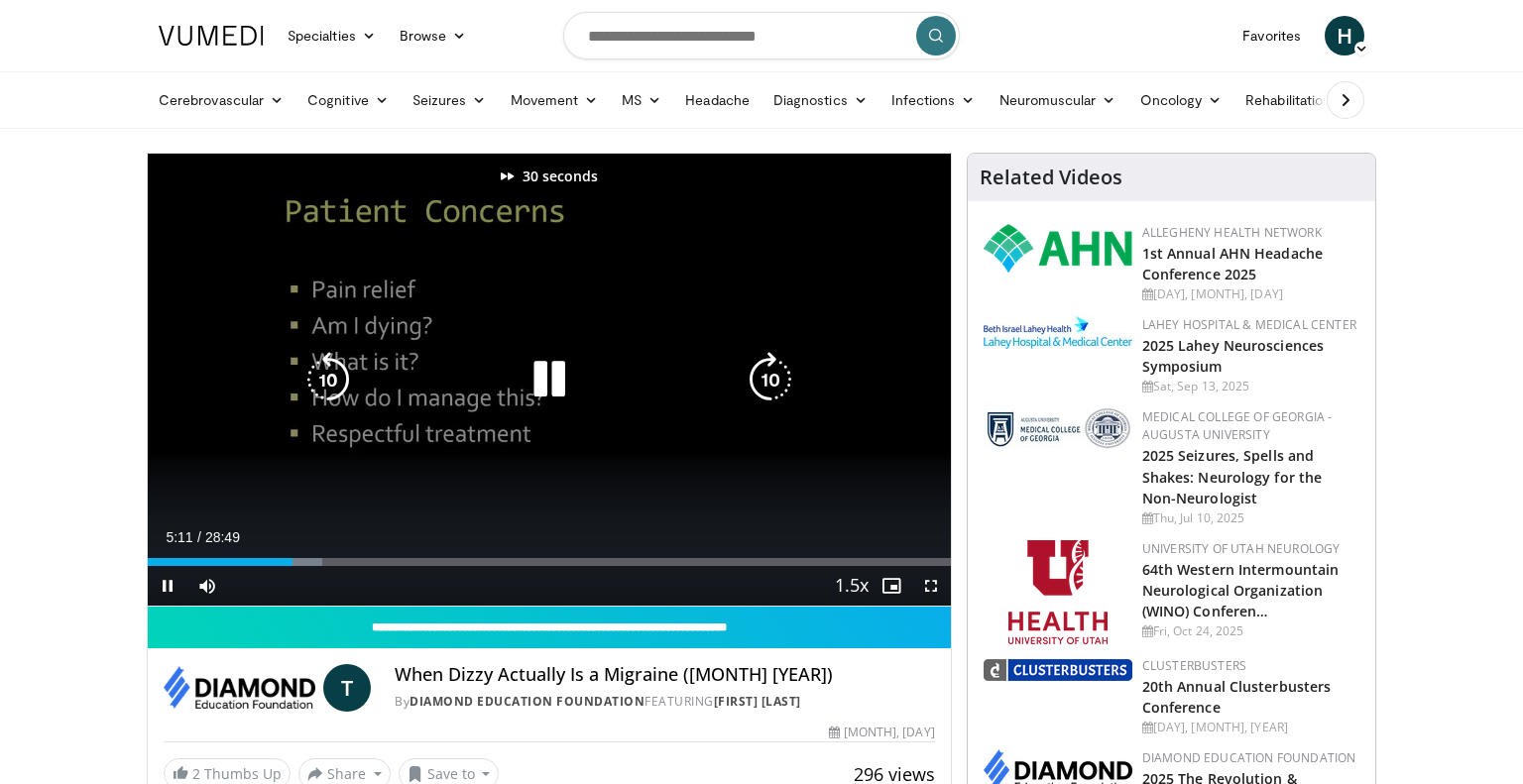 click at bounding box center (770, 380) 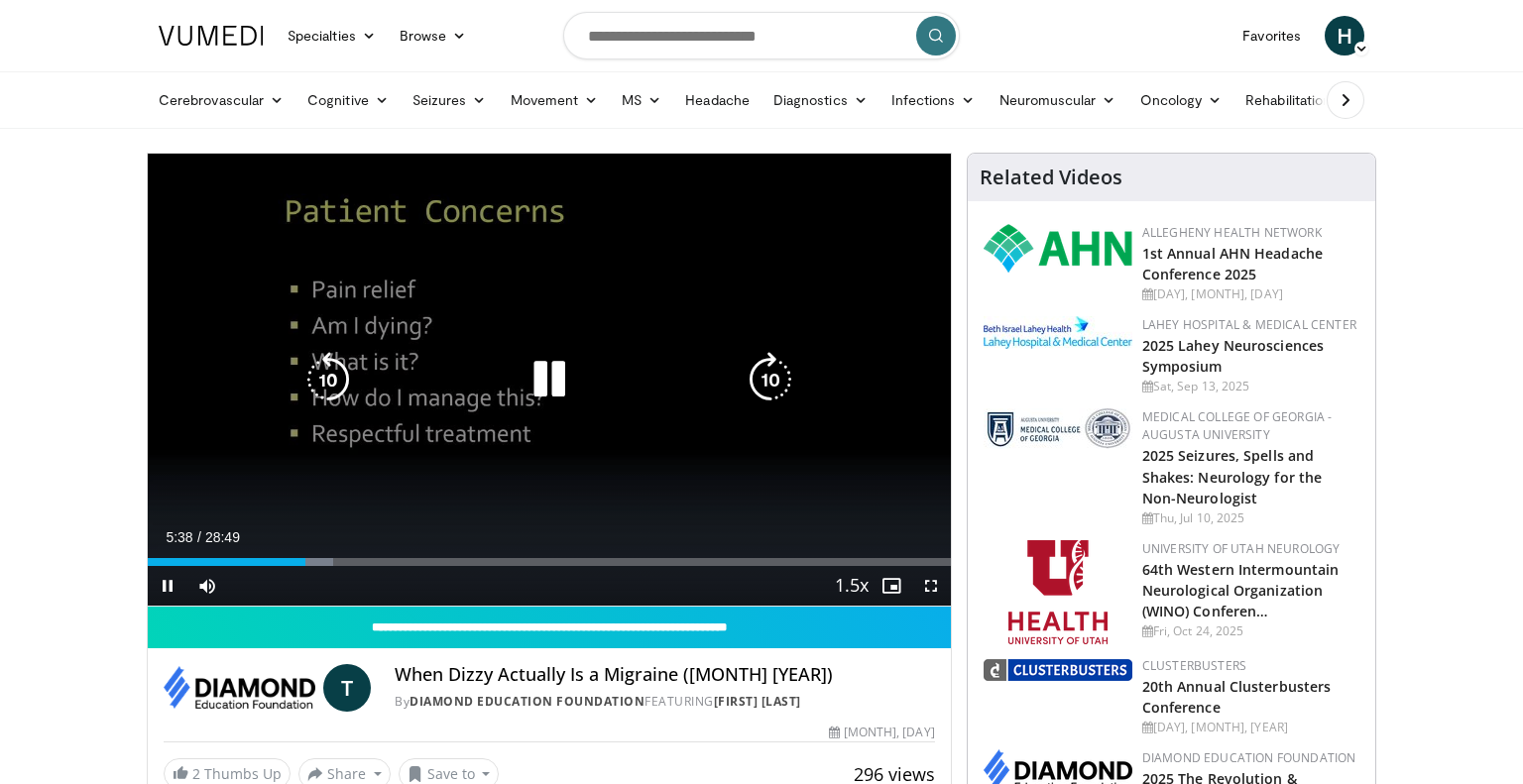 click at bounding box center [770, 380] 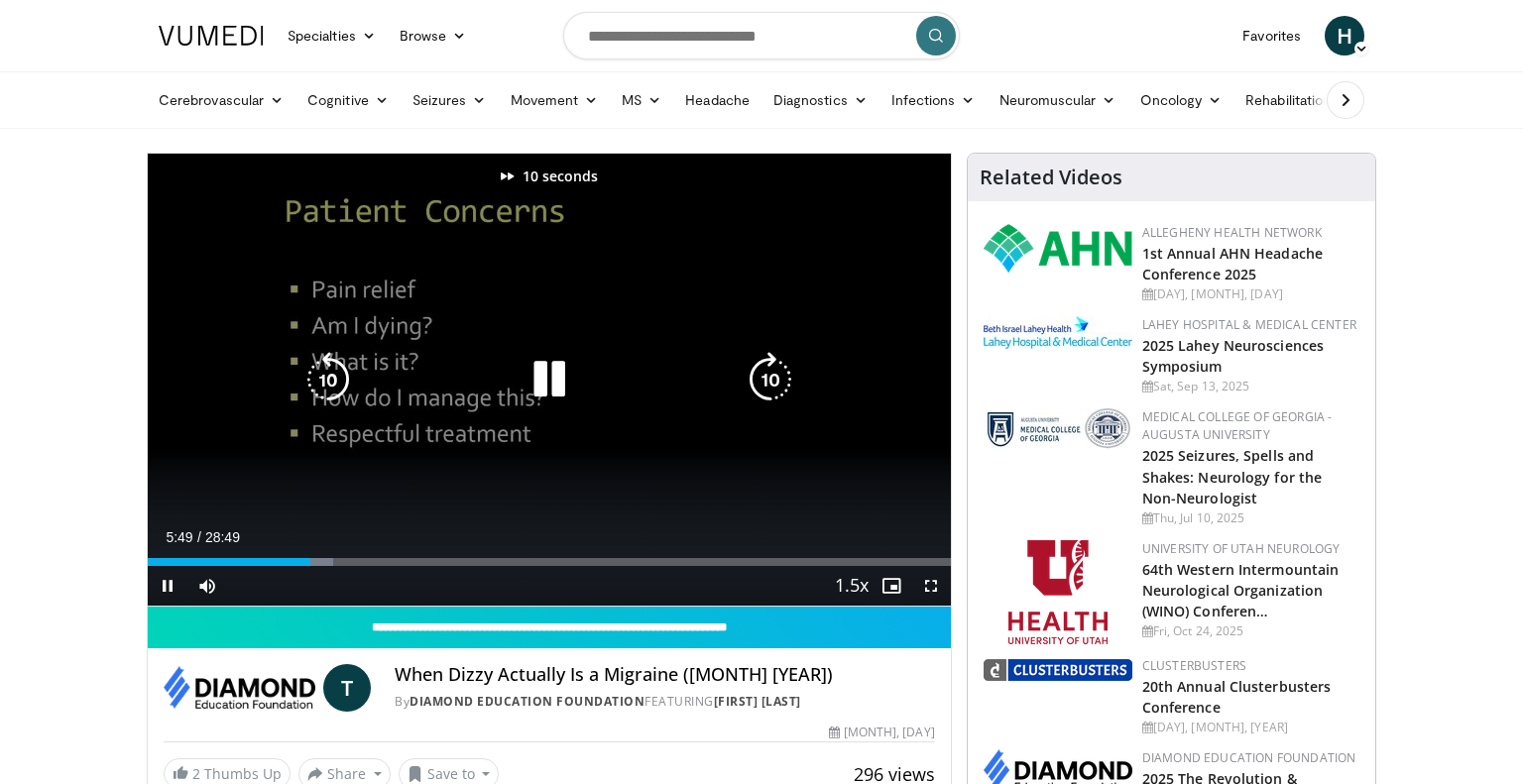 click at bounding box center [770, 380] 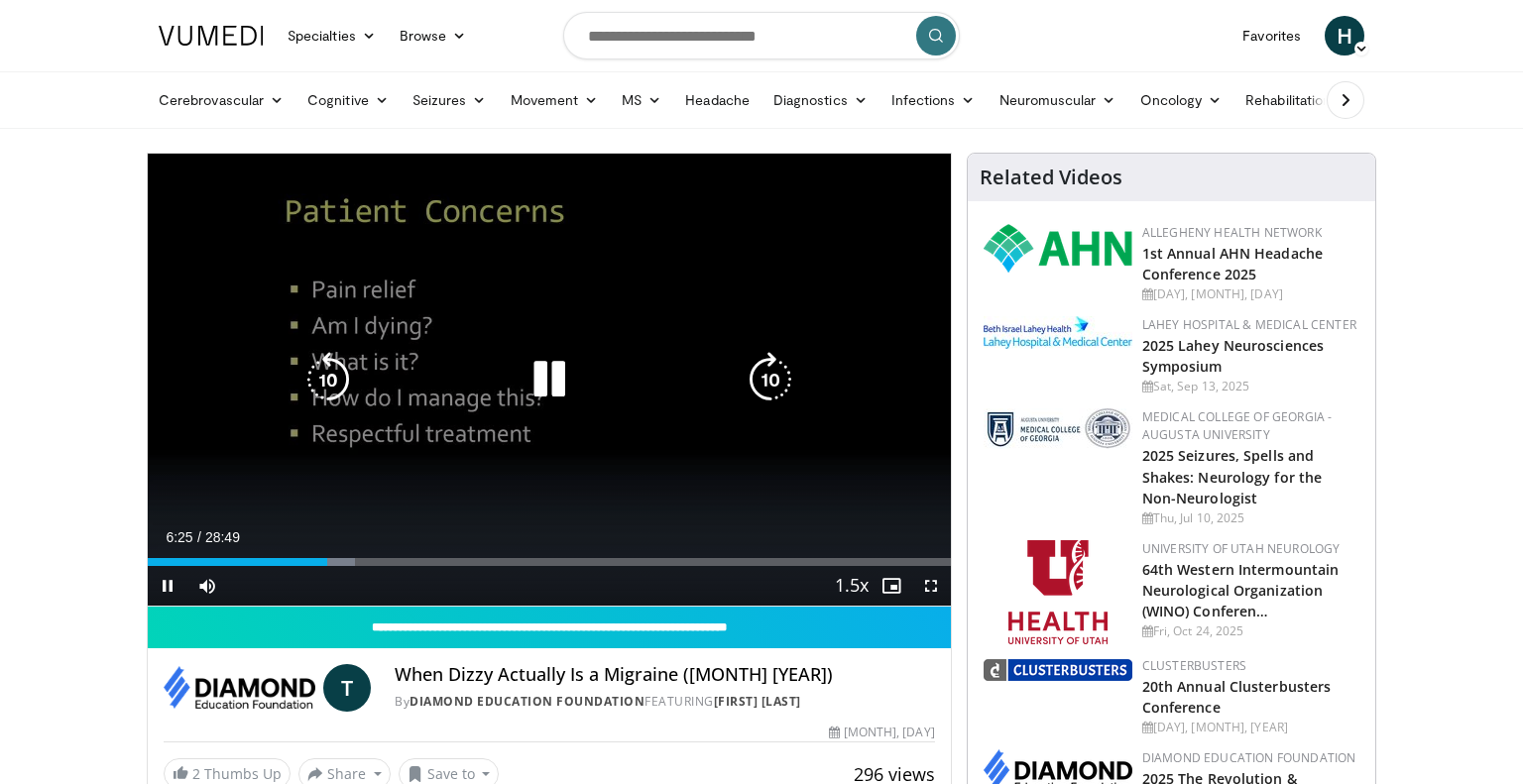 click at bounding box center (549, 380) 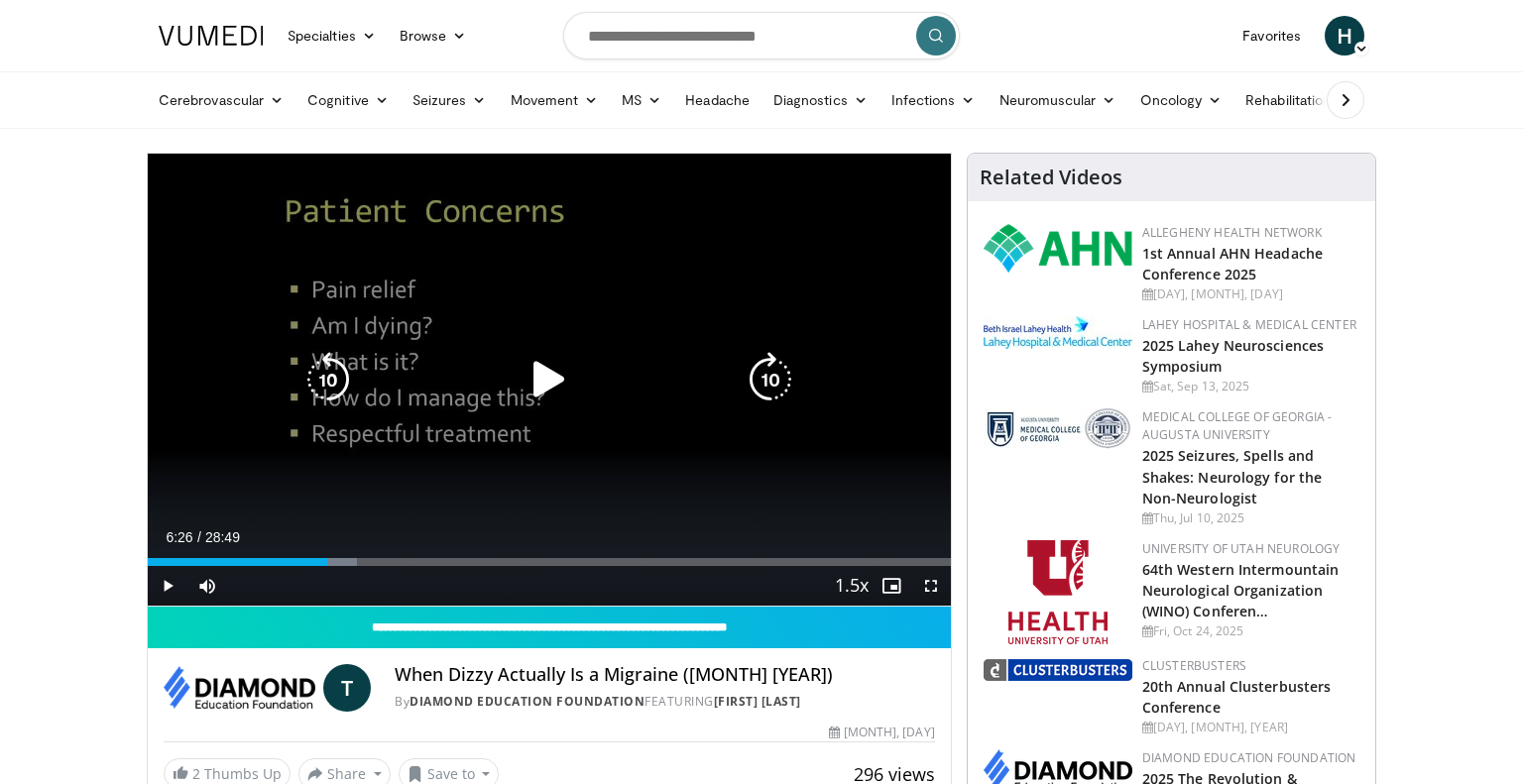click at bounding box center [770, 380] 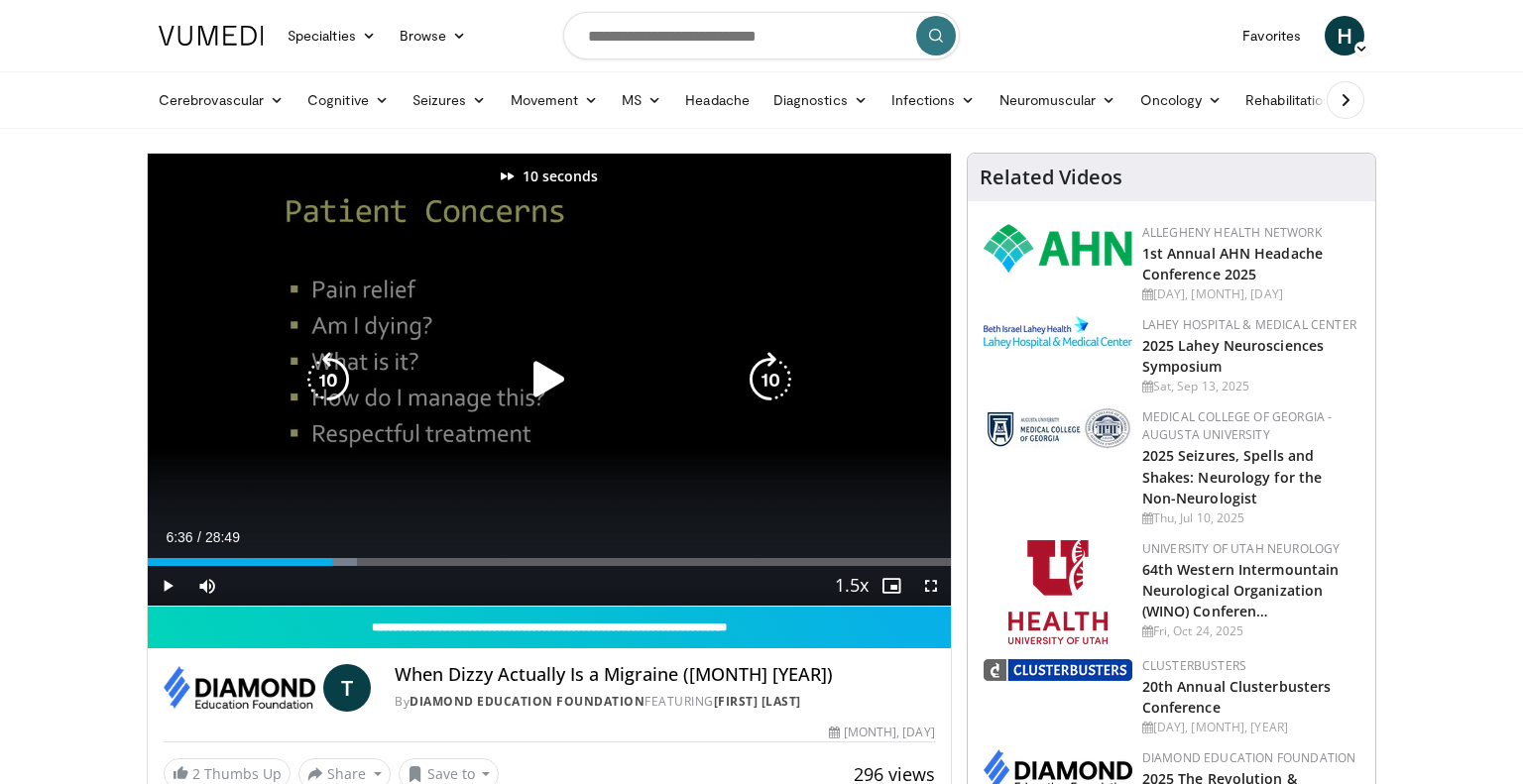 click at bounding box center (770, 380) 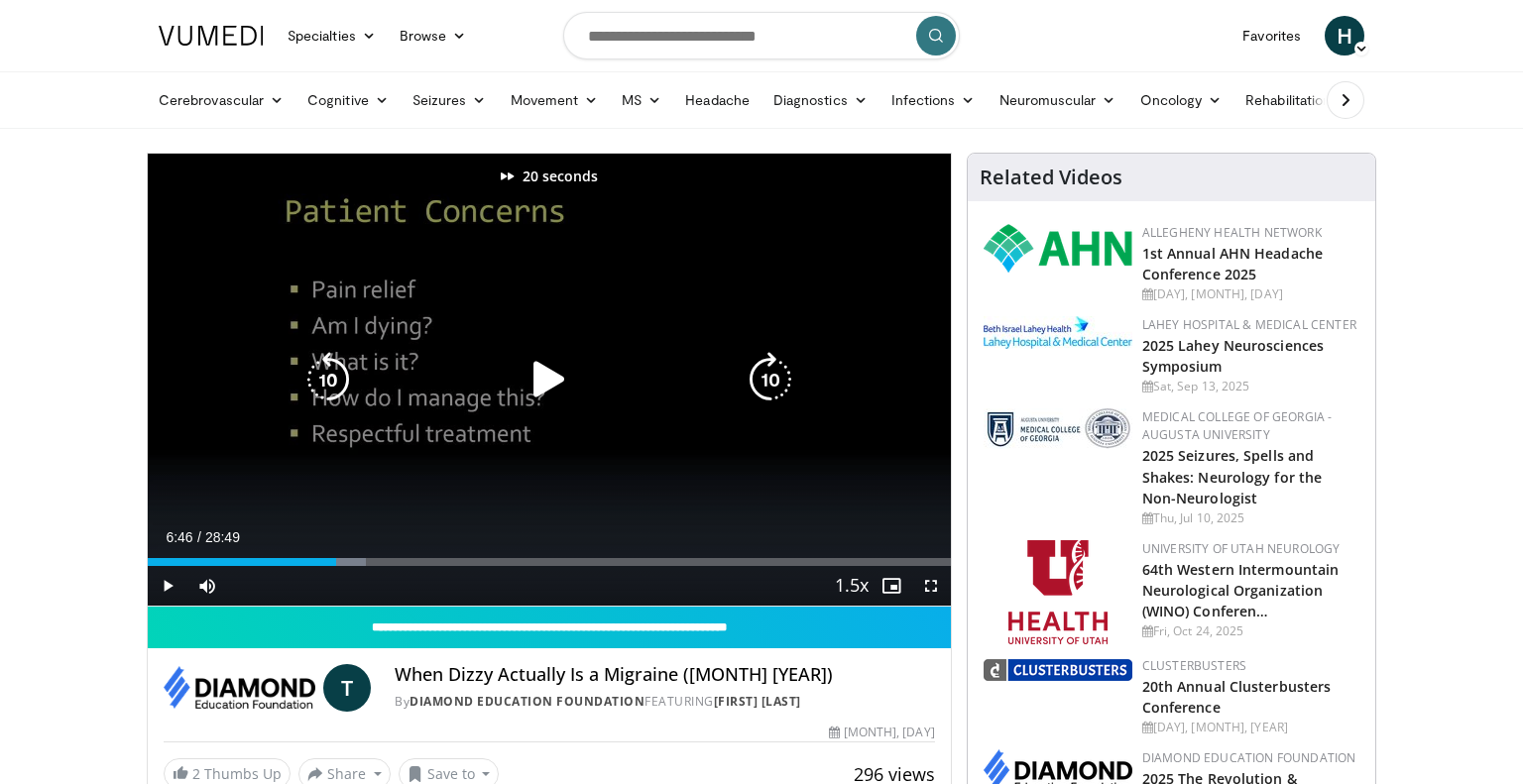 click at bounding box center [770, 380] 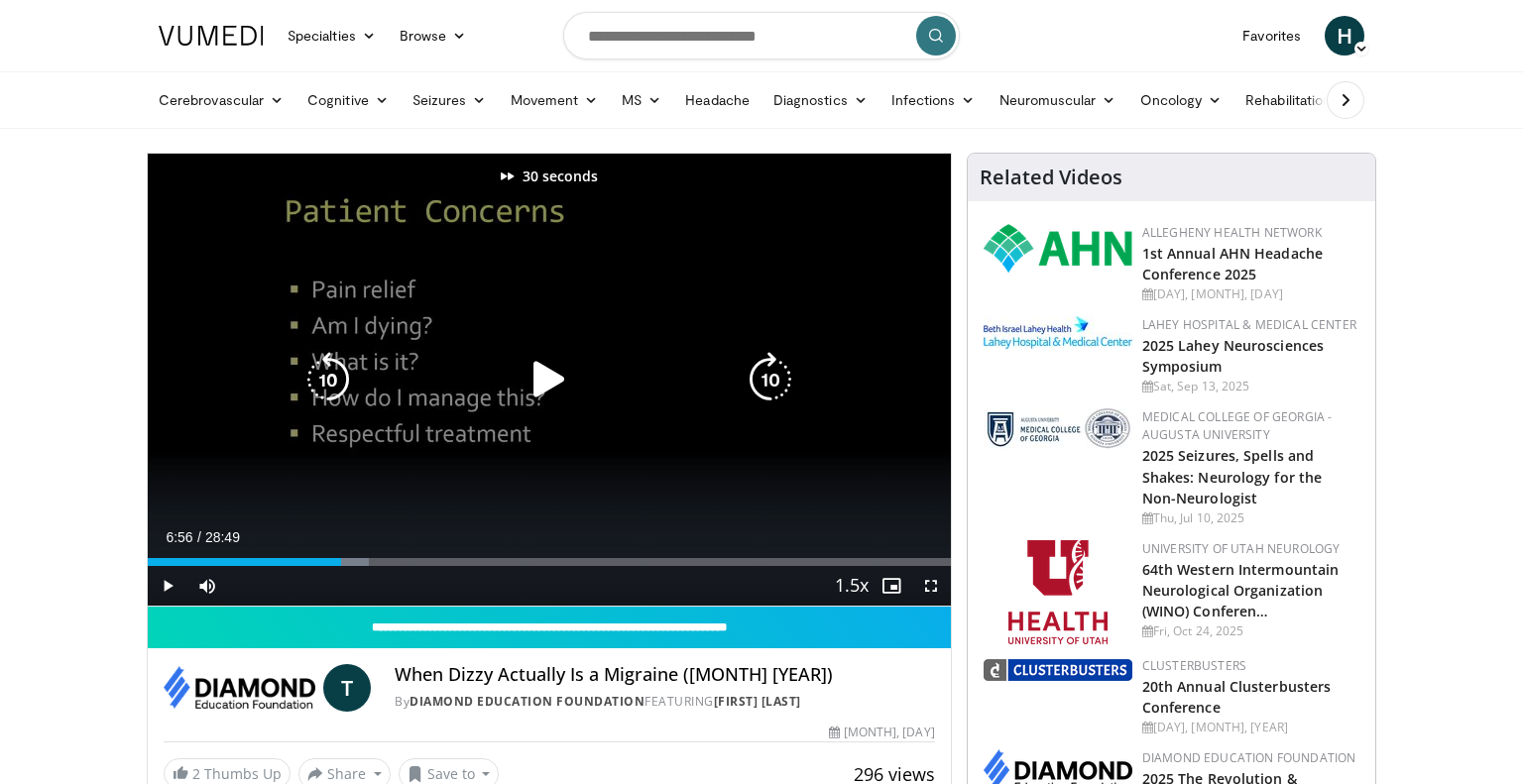 click at bounding box center (770, 380) 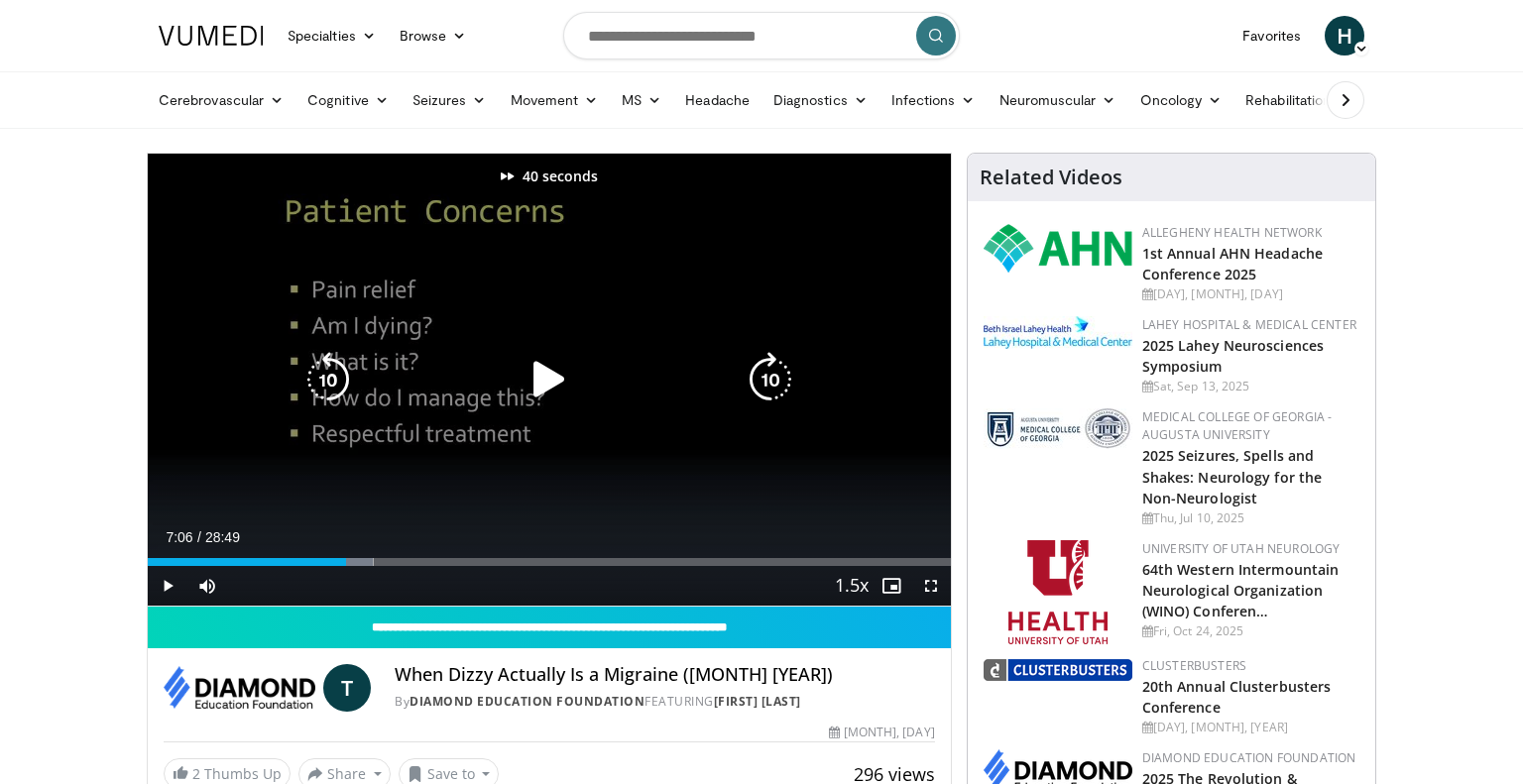 click at bounding box center [770, 380] 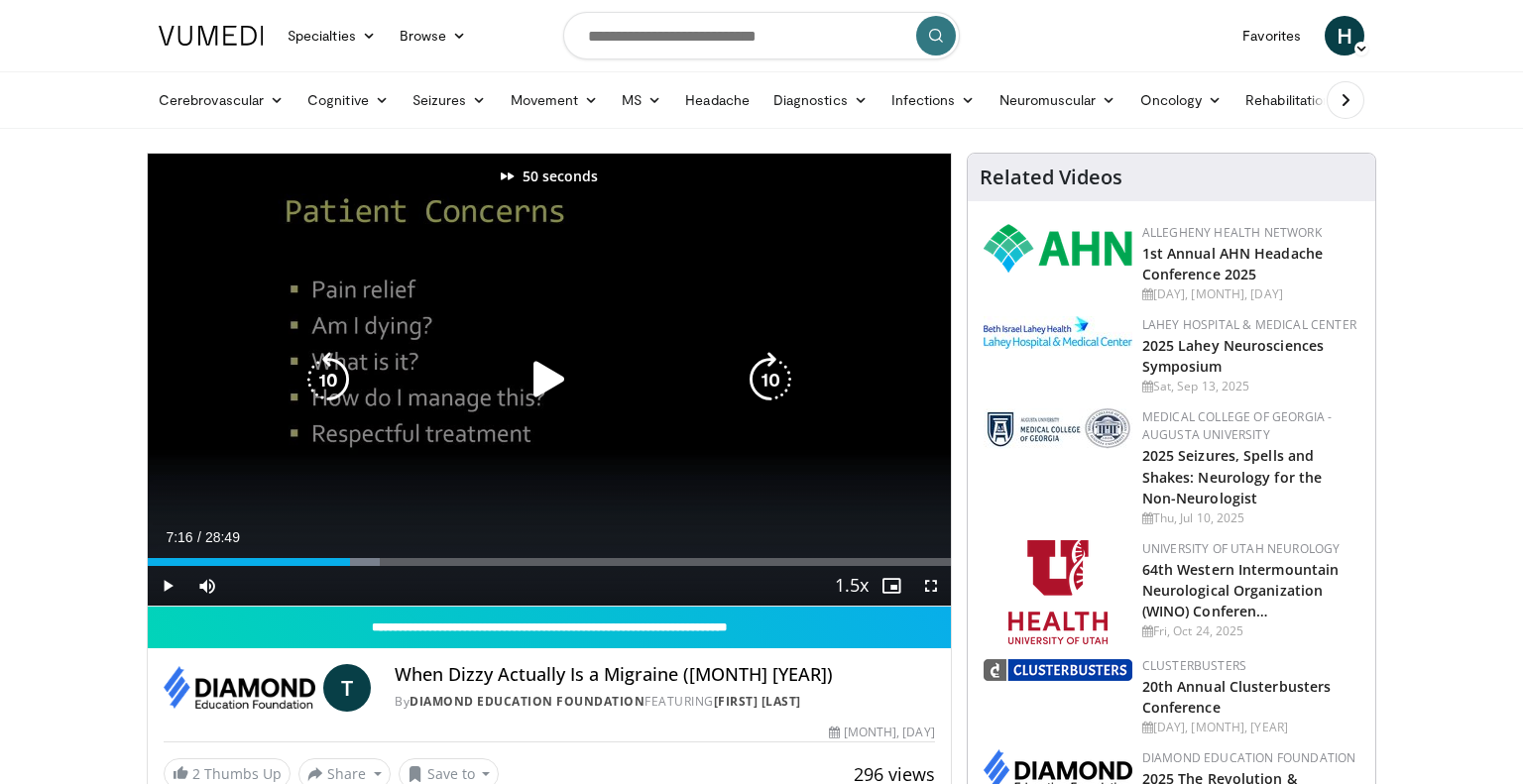 click at bounding box center [770, 380] 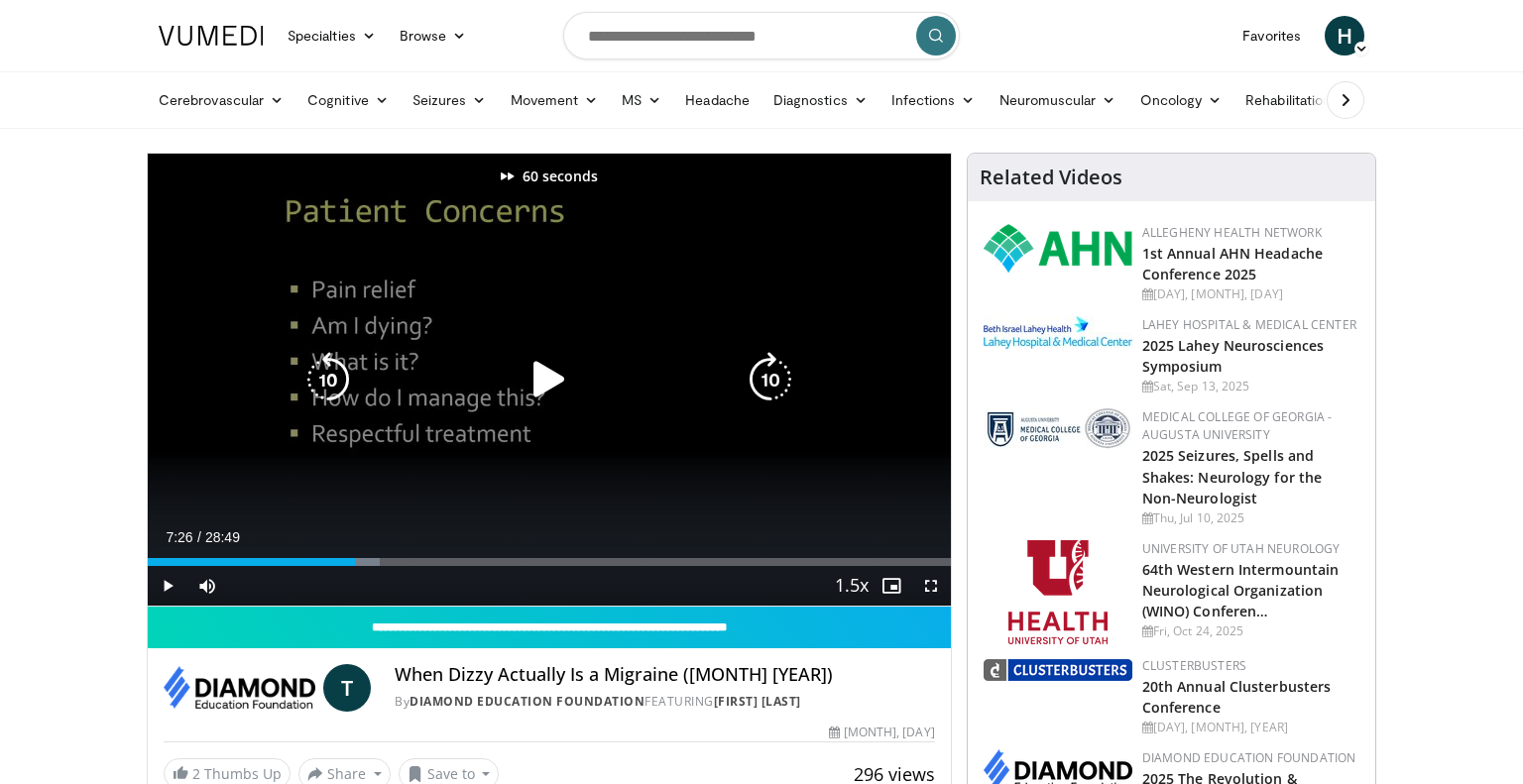 click at bounding box center [770, 380] 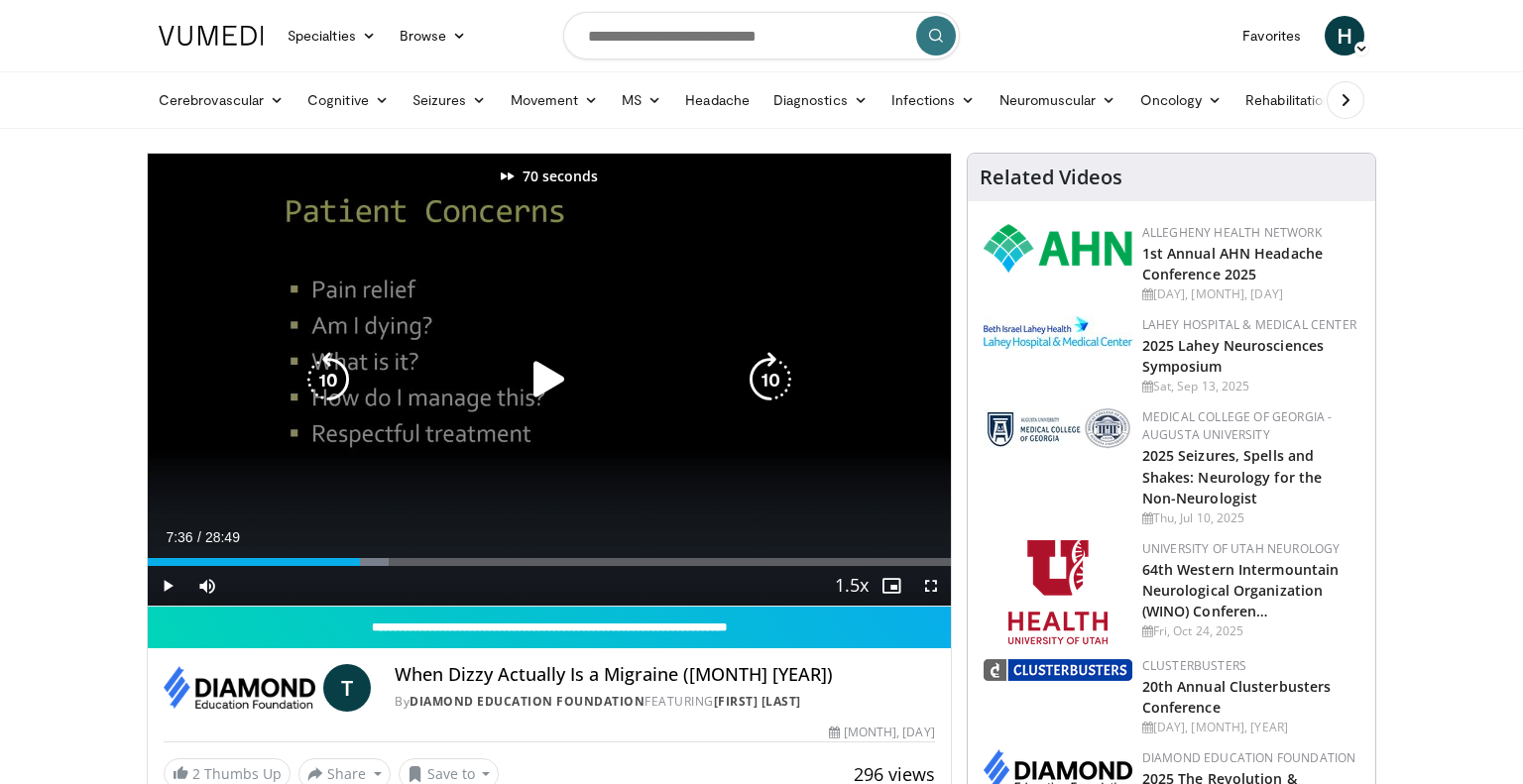 click at bounding box center (770, 380) 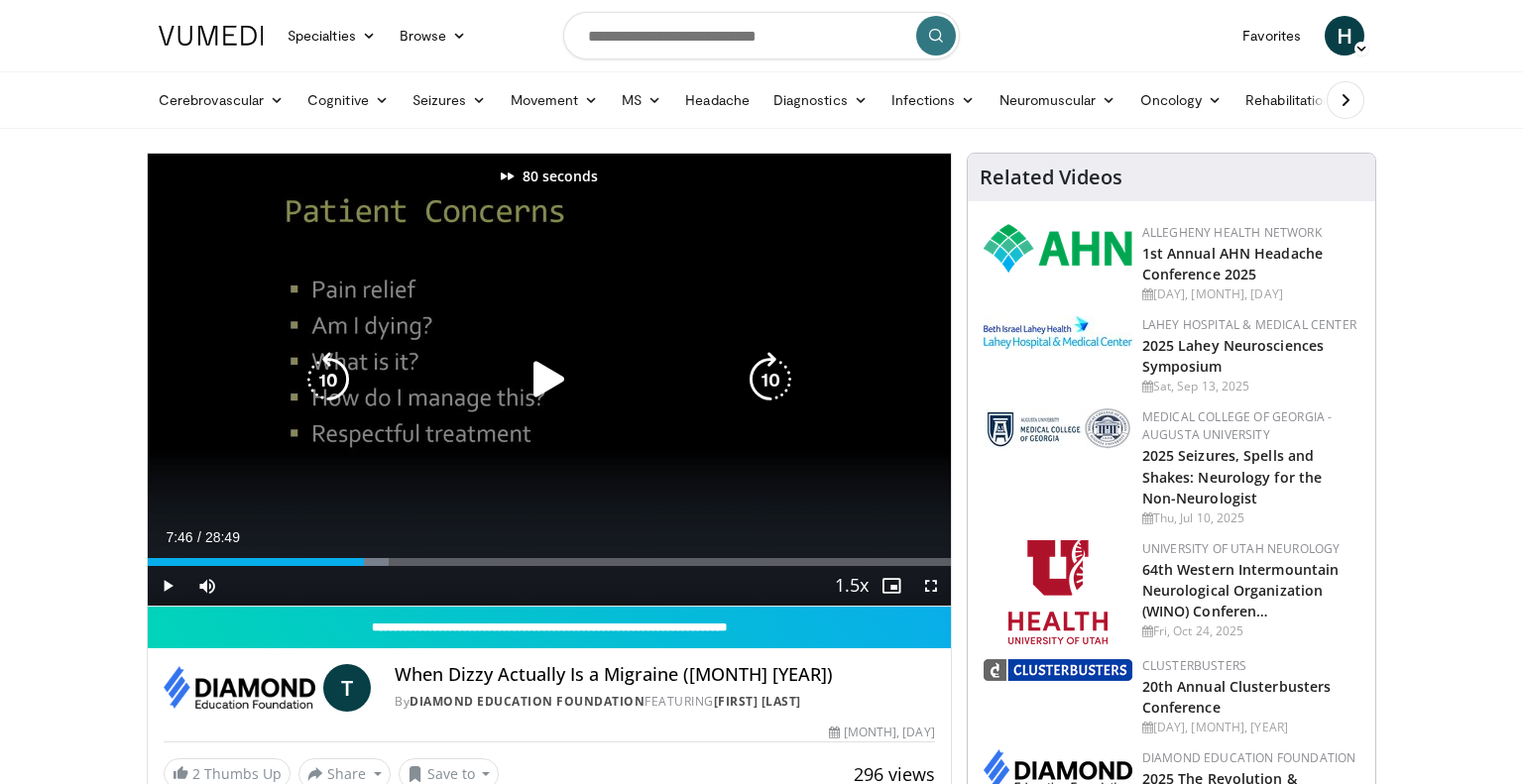 click at bounding box center [770, 380] 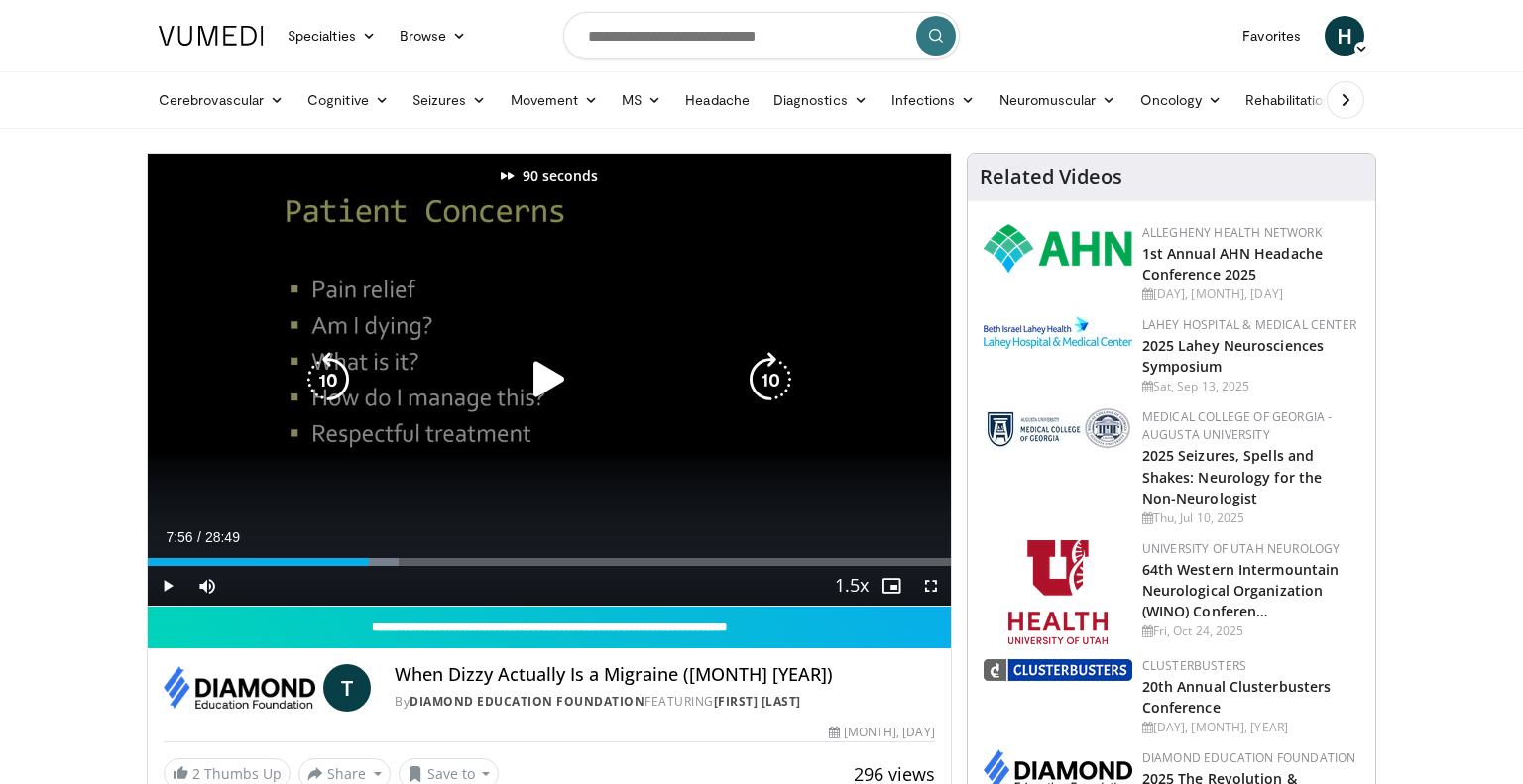 click at bounding box center (770, 380) 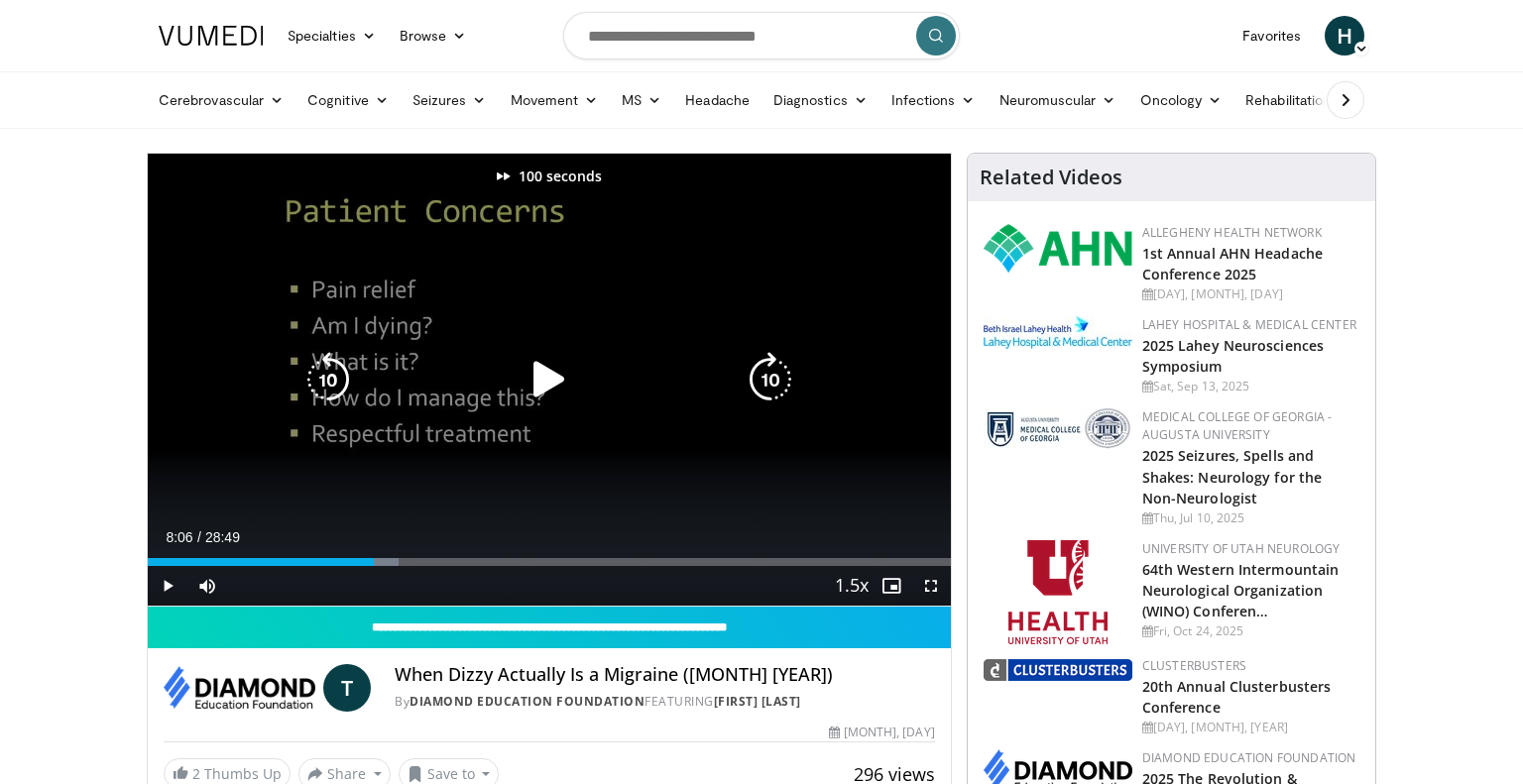 click at bounding box center (770, 380) 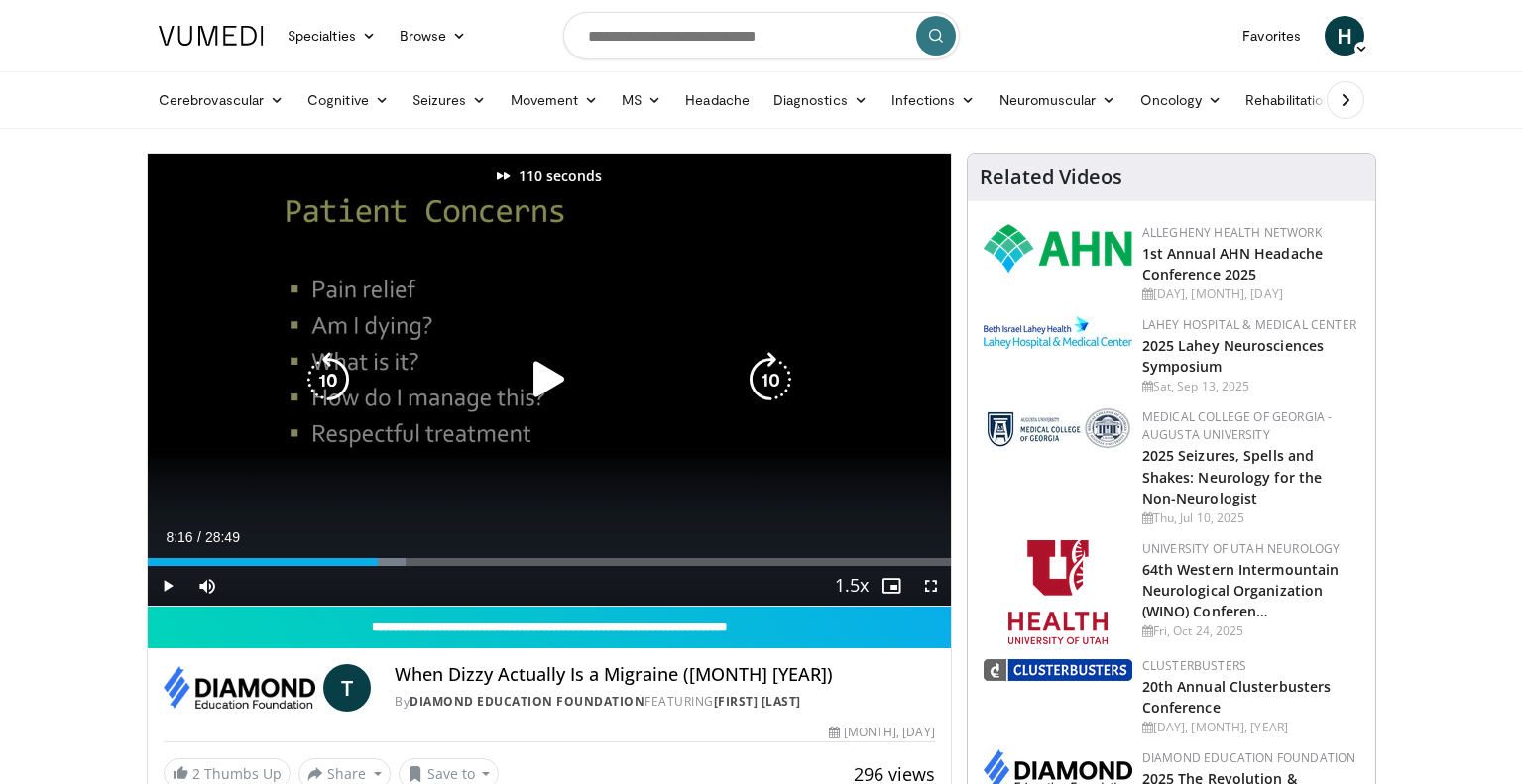 click at bounding box center (770, 380) 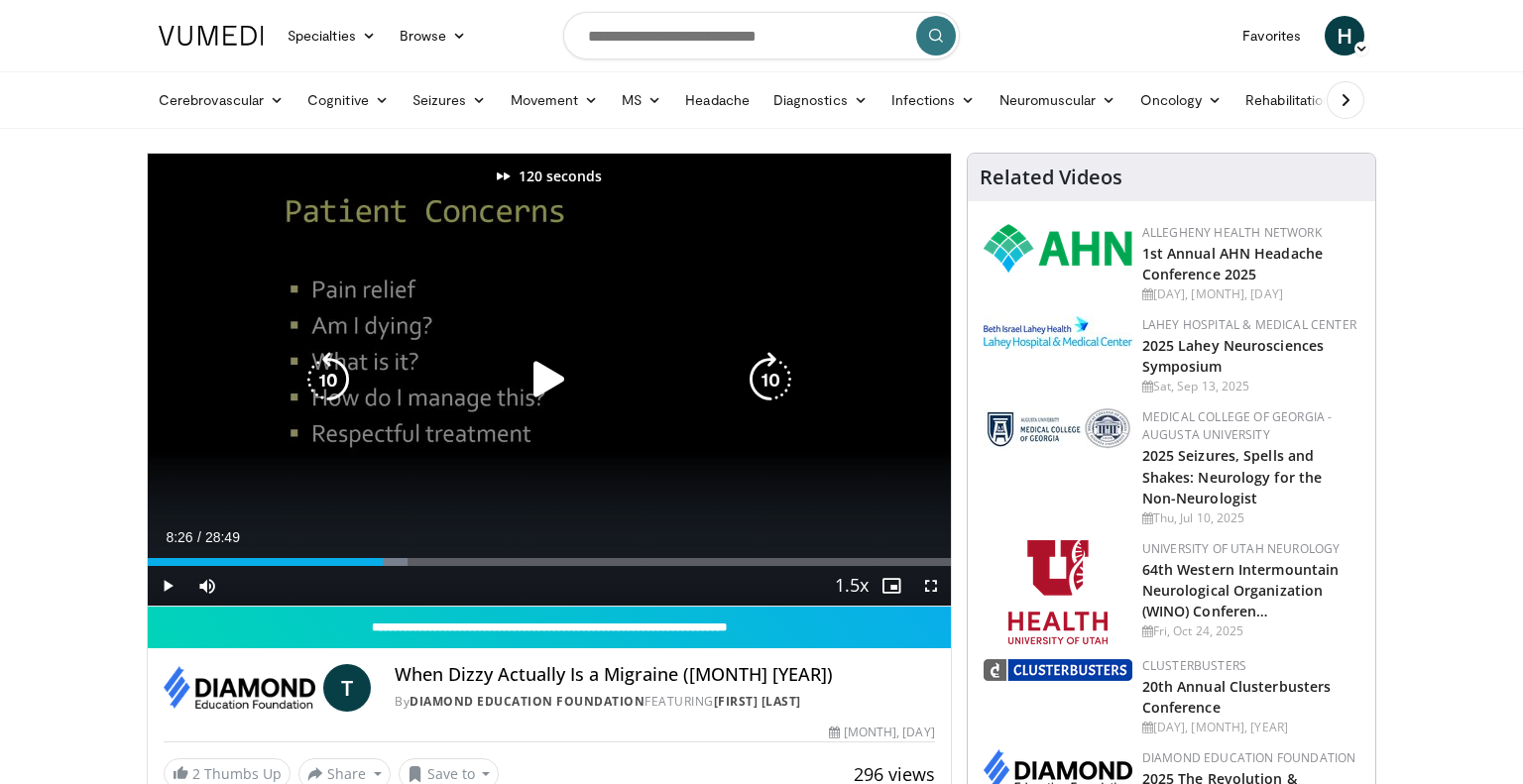 click at bounding box center [770, 380] 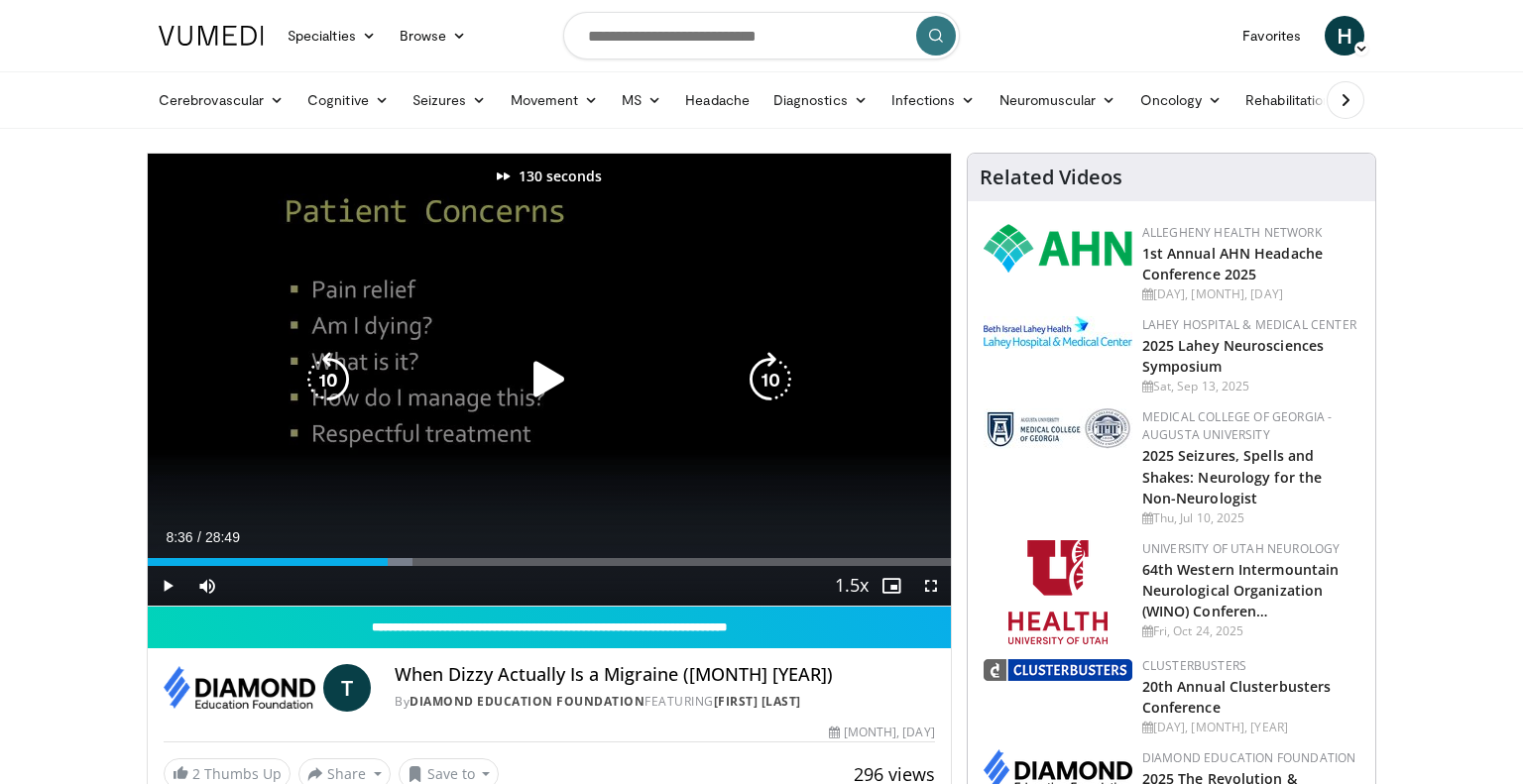click at bounding box center (770, 380) 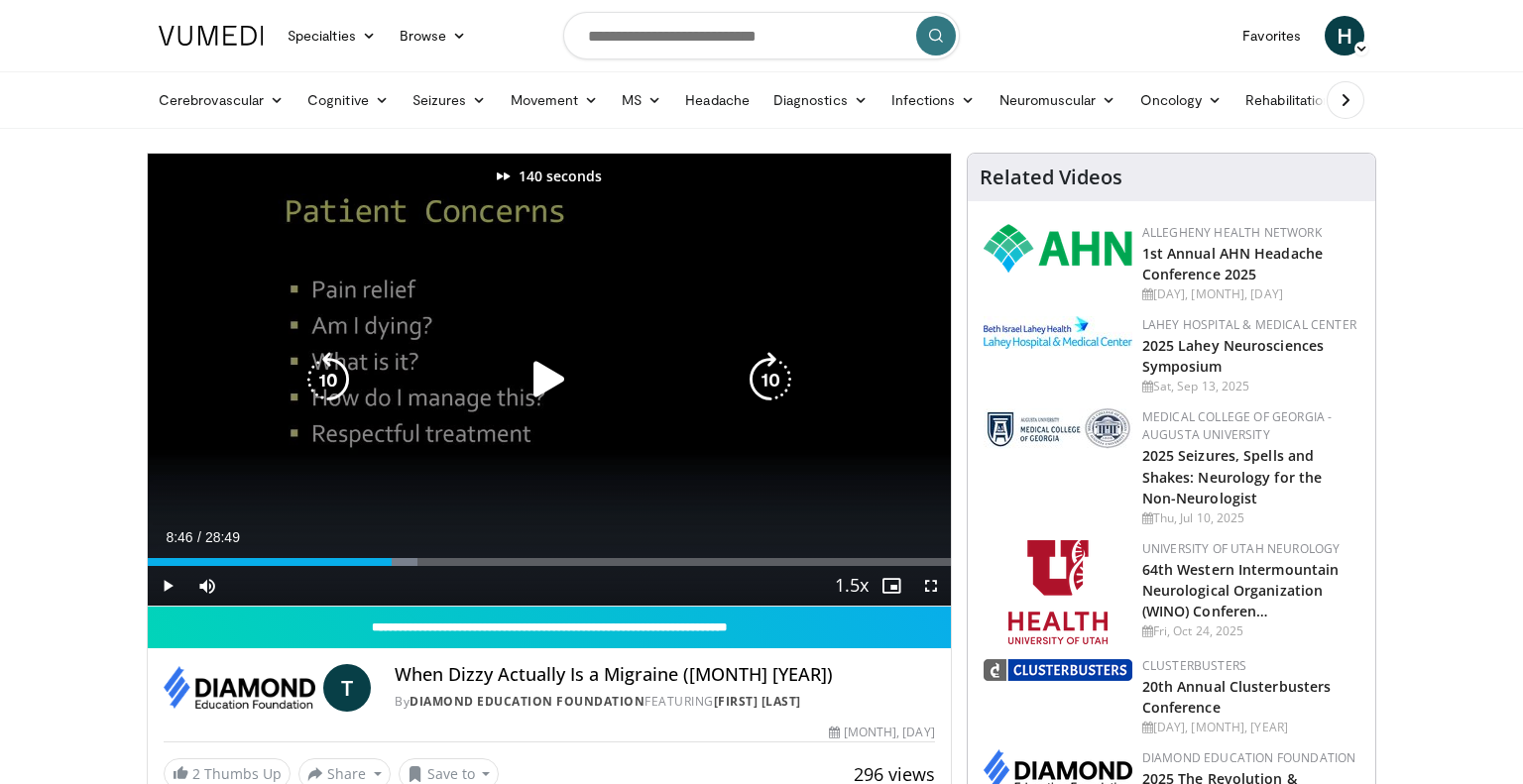 click at bounding box center (770, 380) 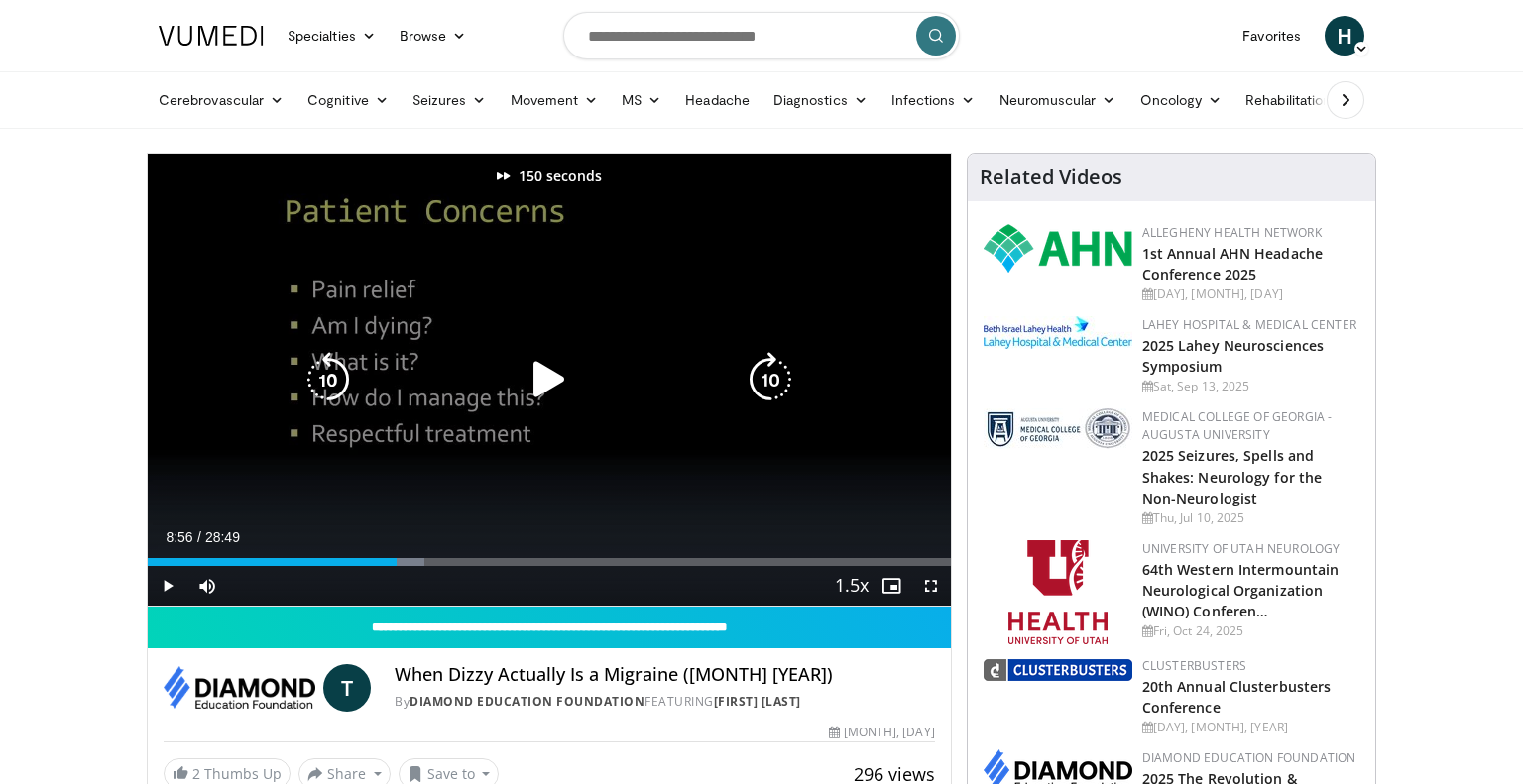 click at bounding box center (770, 380) 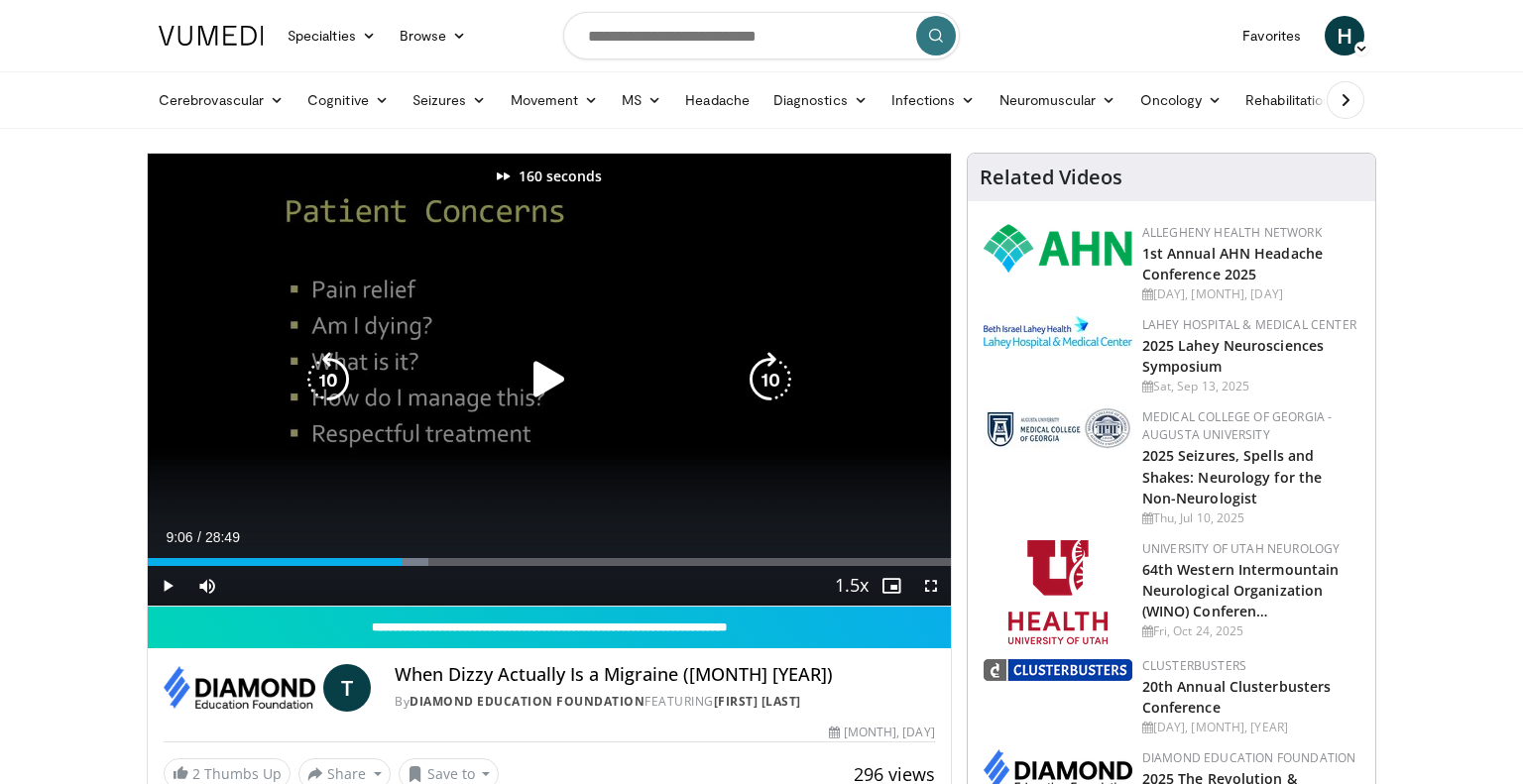 click at bounding box center (770, 380) 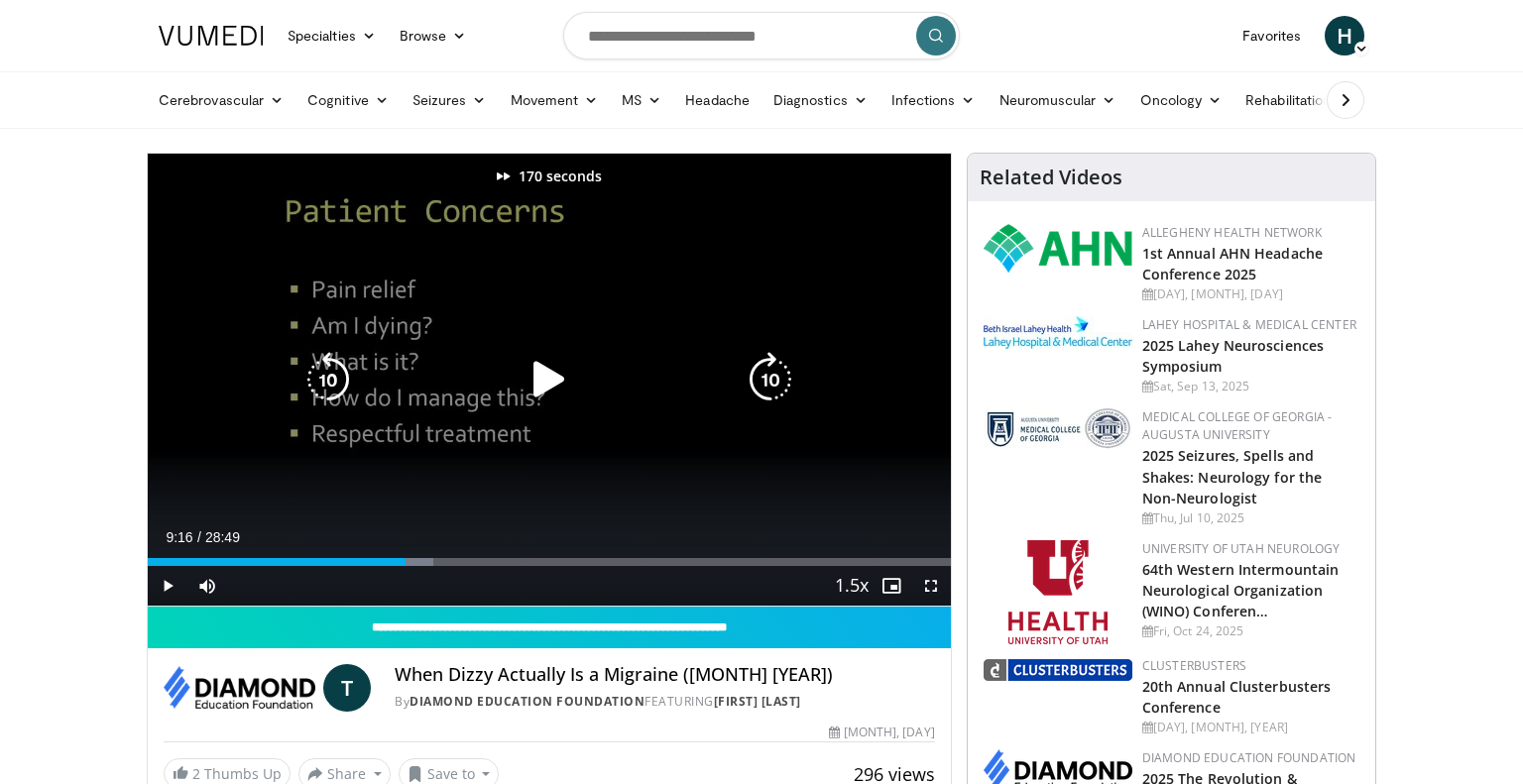 click at bounding box center (770, 380) 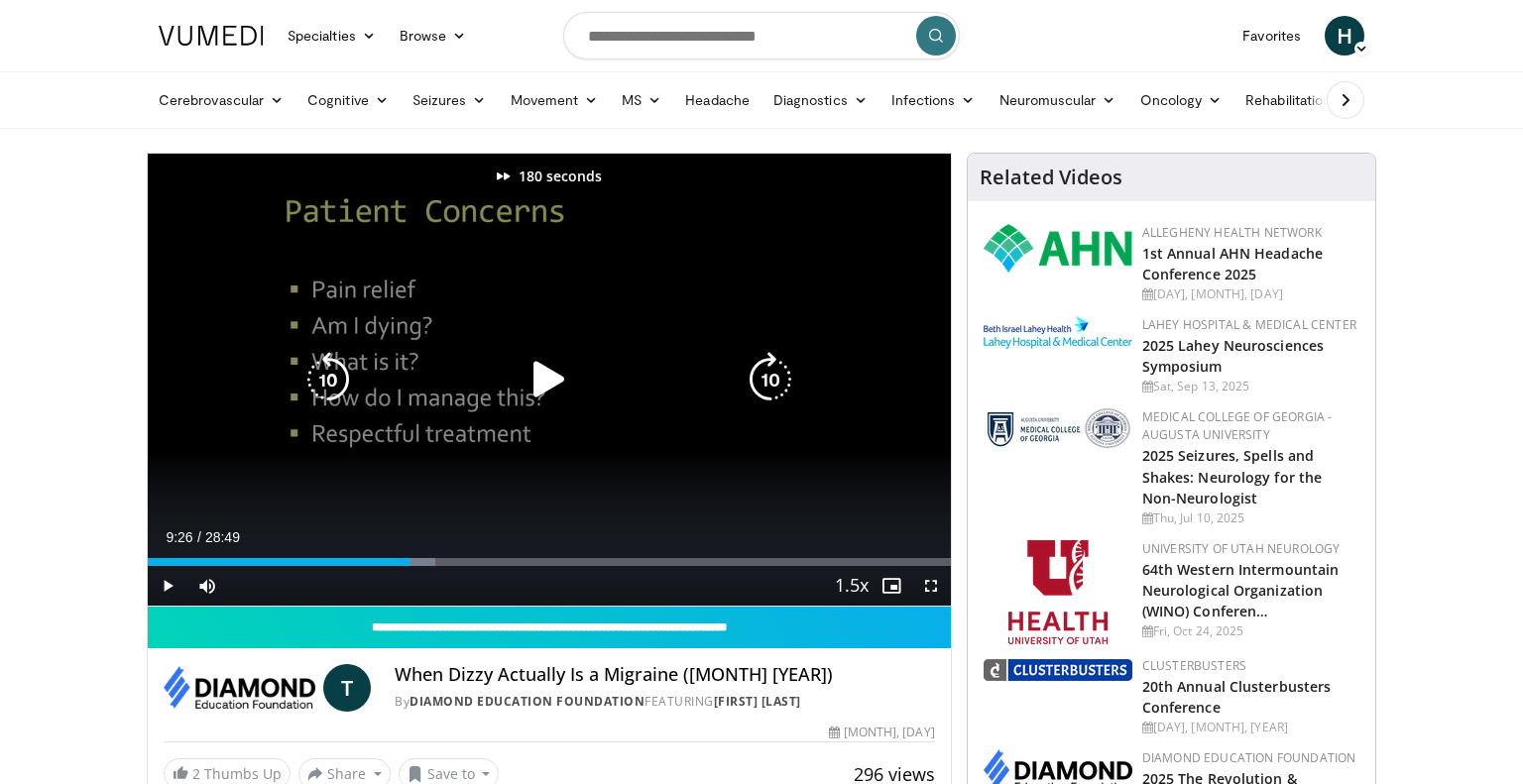 click at bounding box center [770, 380] 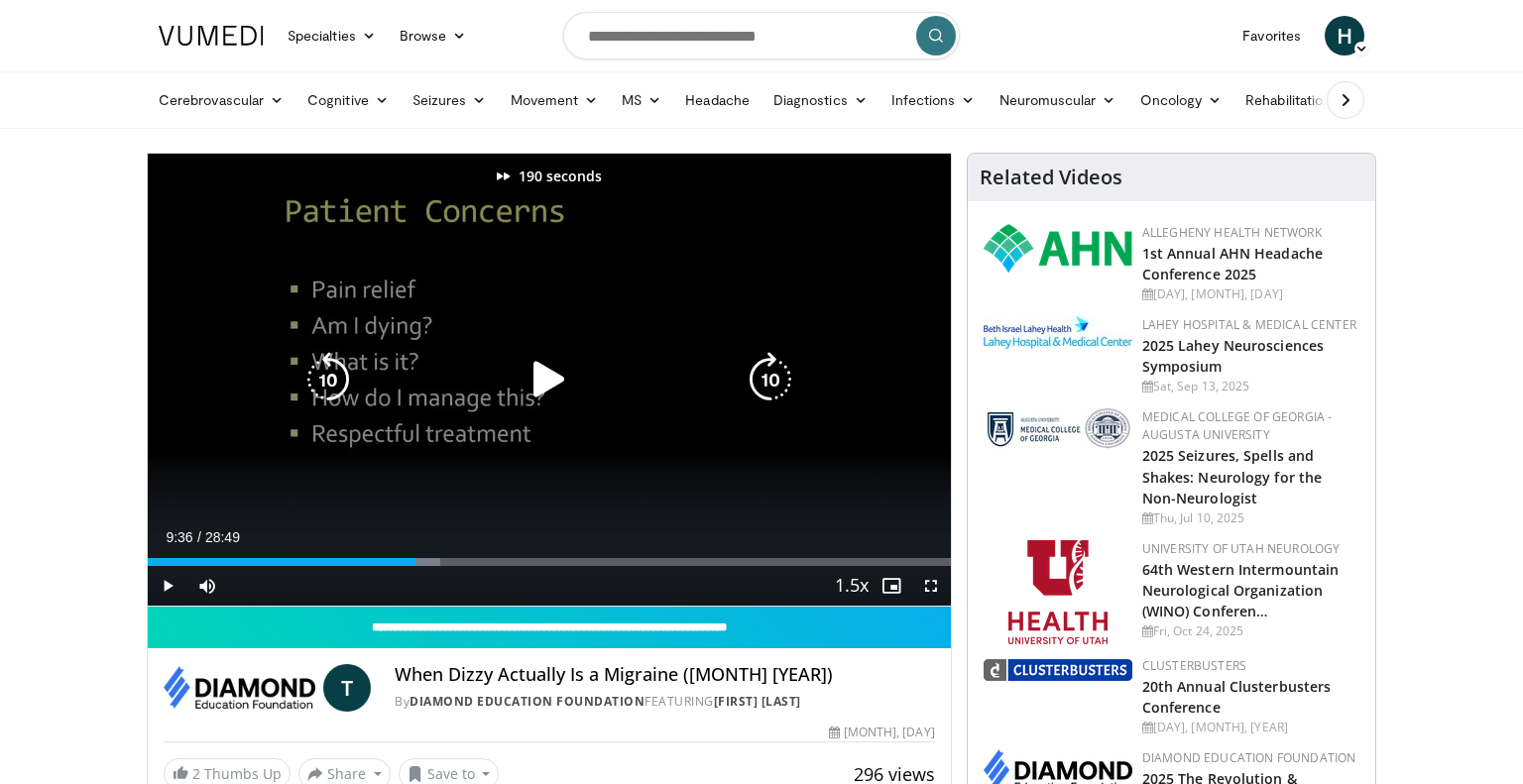 click at bounding box center (770, 380) 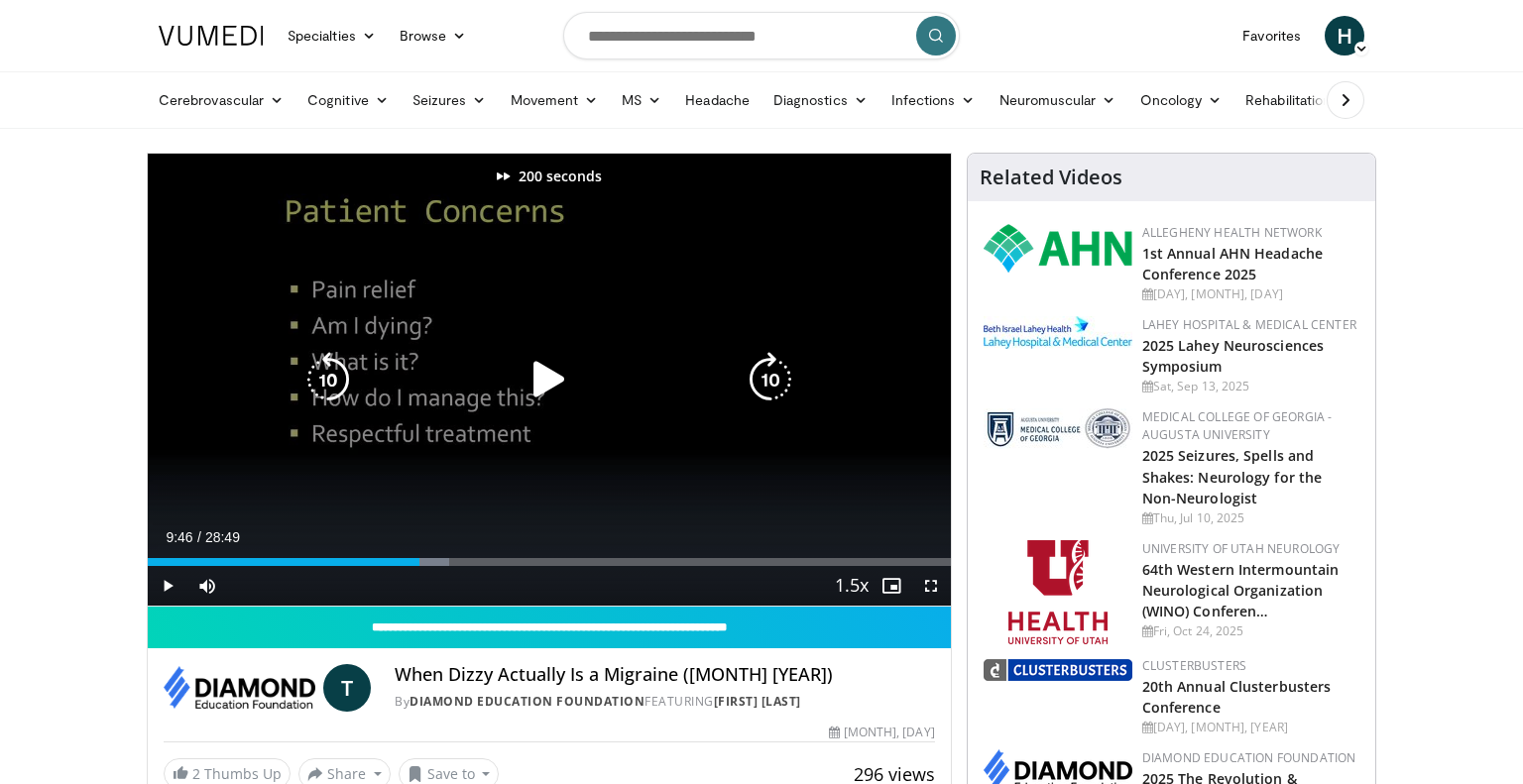 click at bounding box center (770, 380) 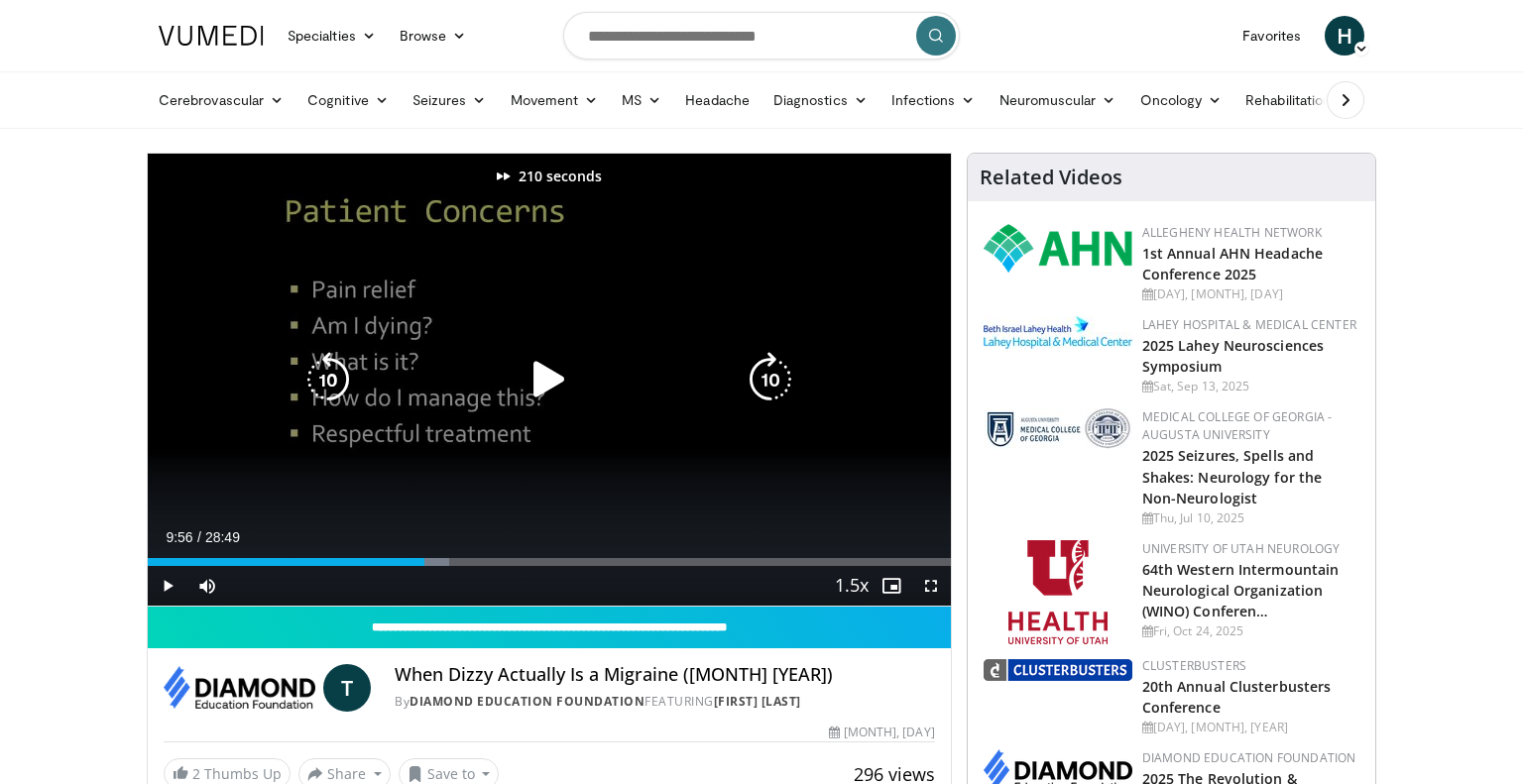 click at bounding box center (770, 380) 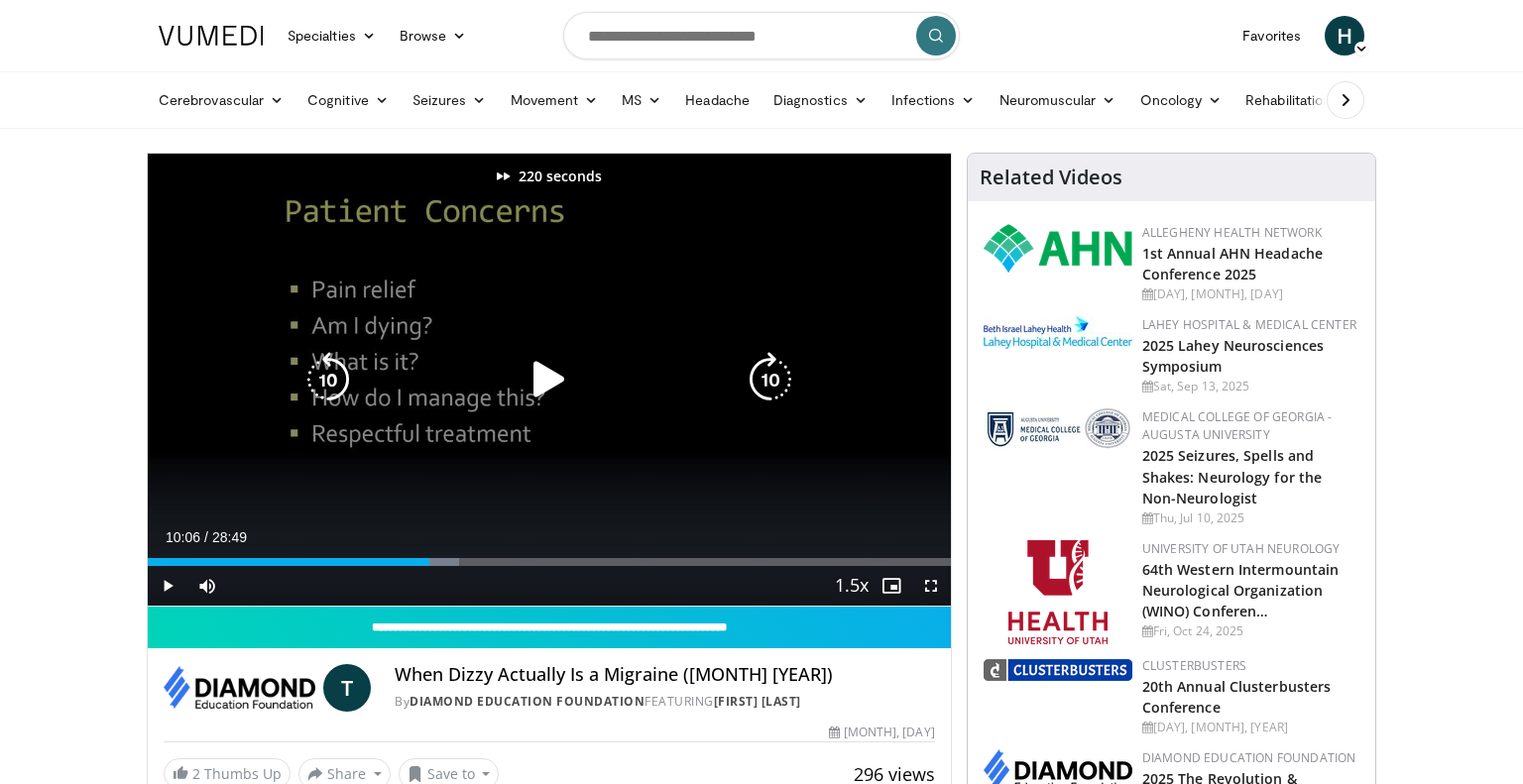 click at bounding box center [770, 380] 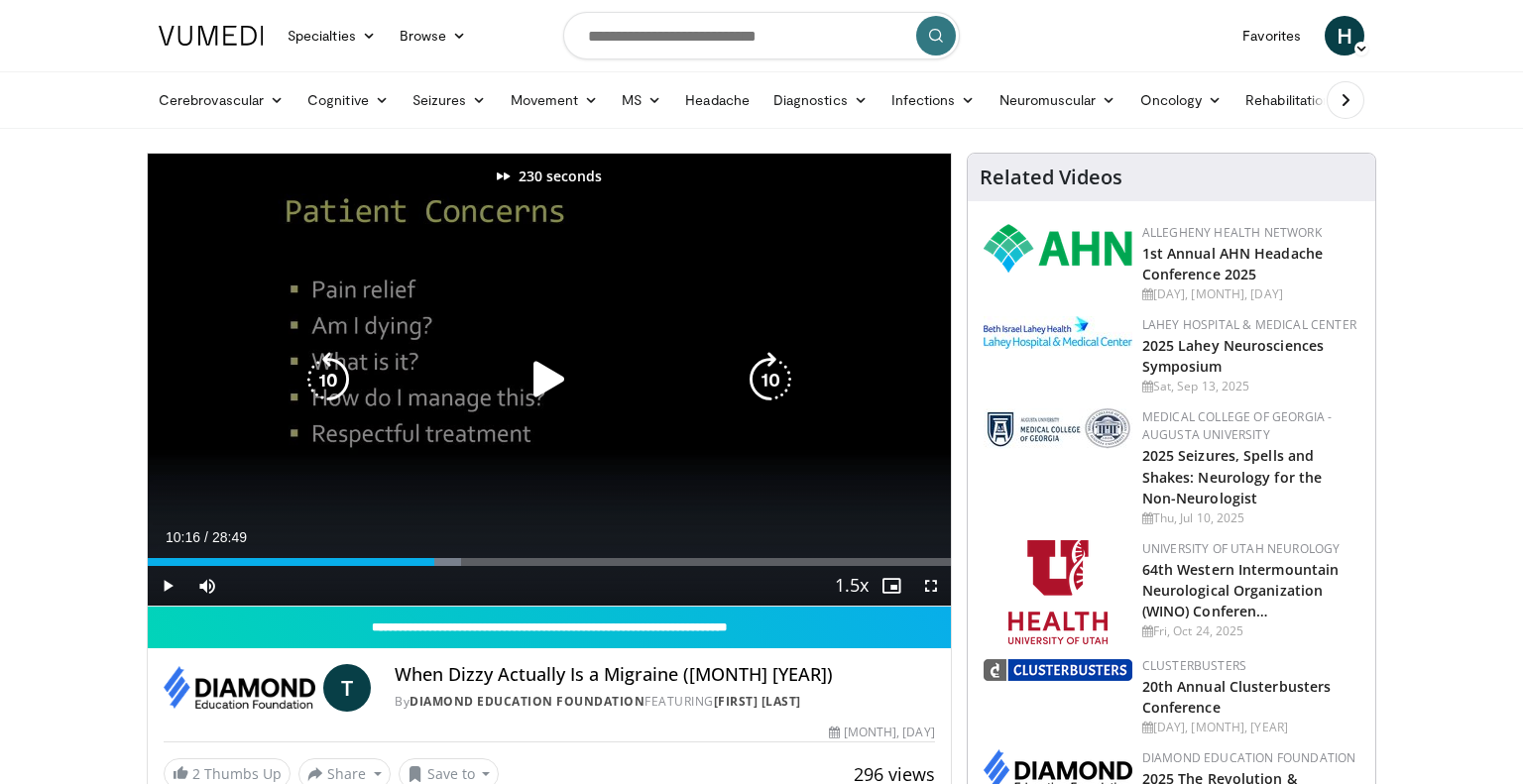 click at bounding box center [770, 380] 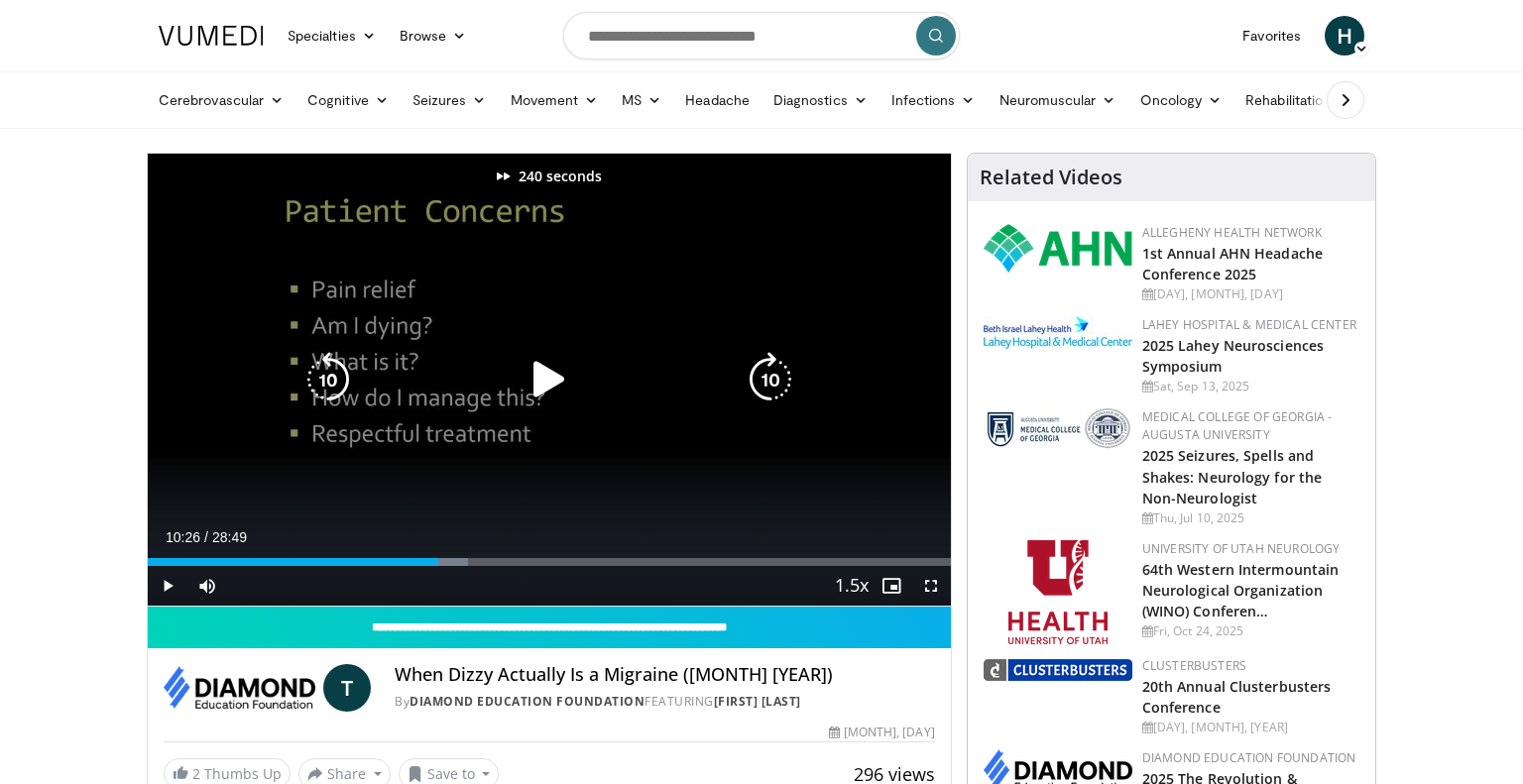click at bounding box center (549, 380) 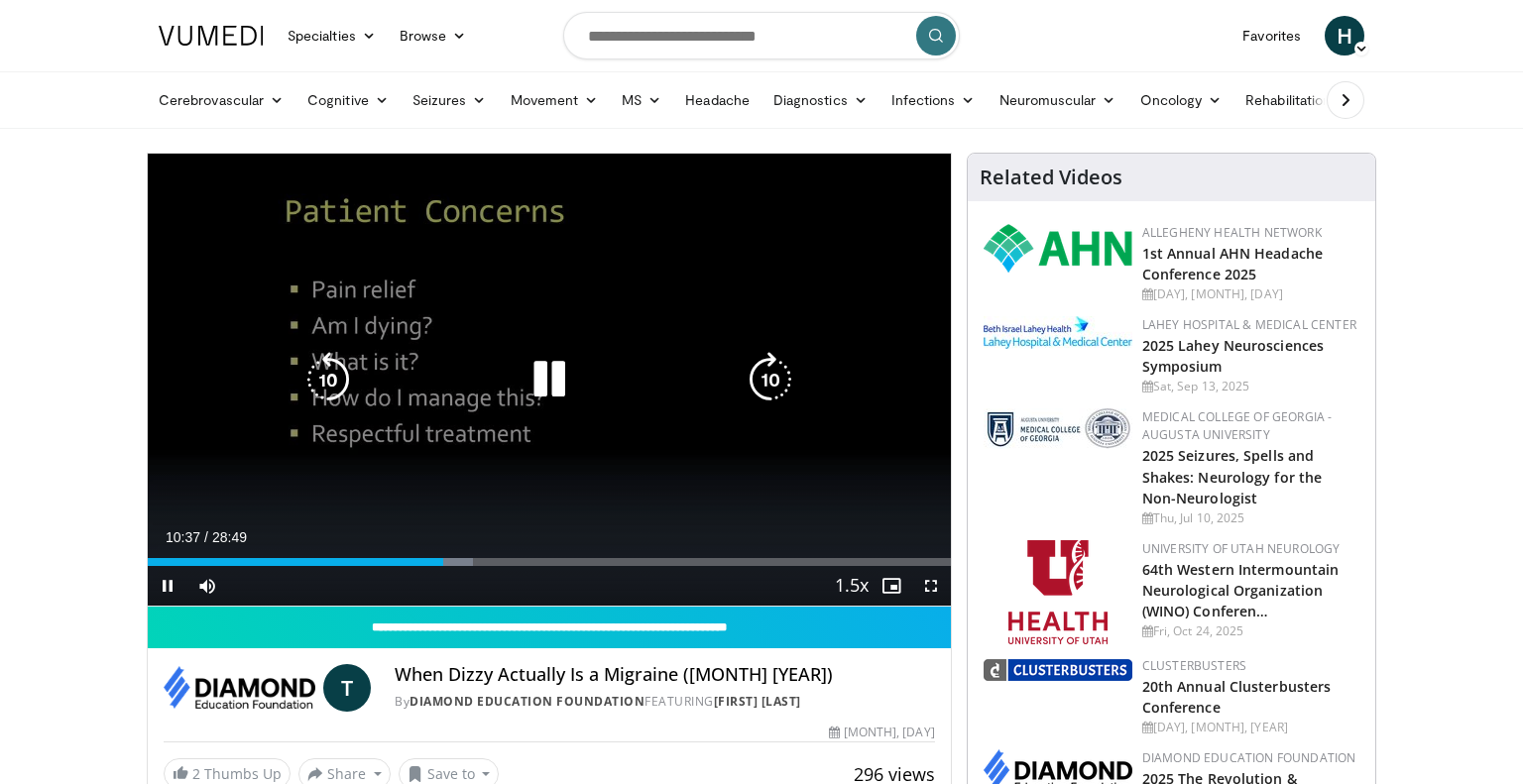 click at bounding box center [770, 380] 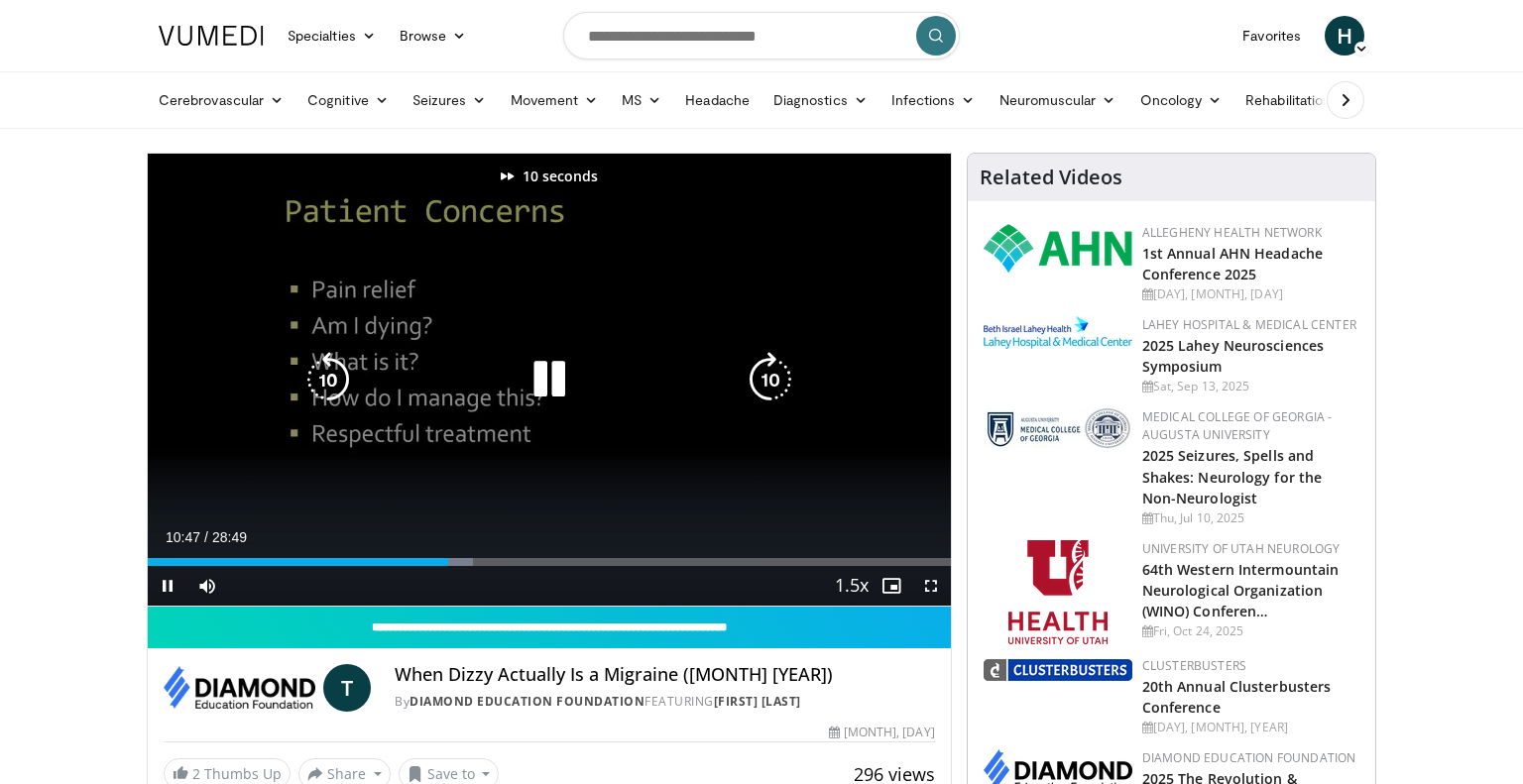 click at bounding box center [770, 380] 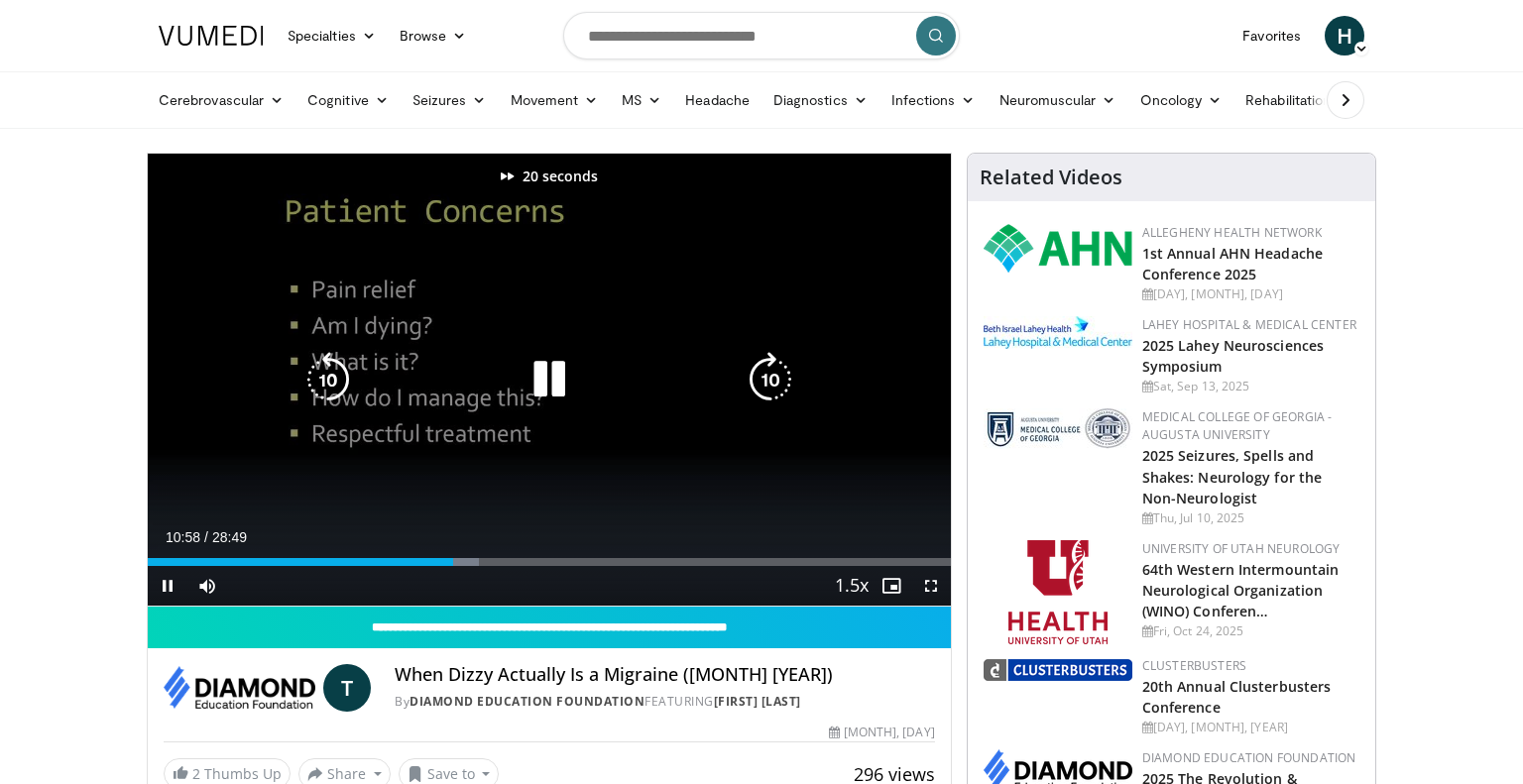 click at bounding box center (770, 380) 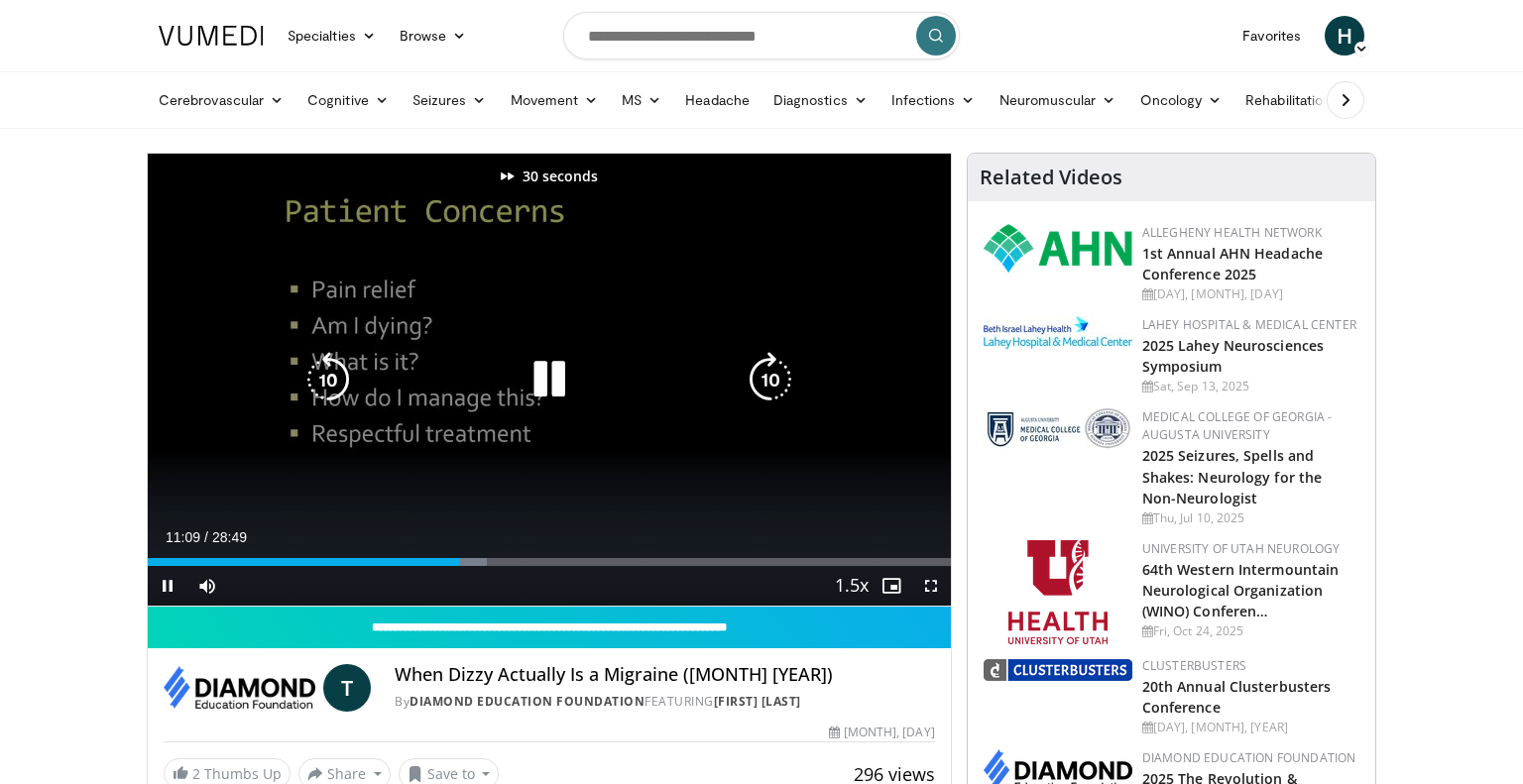click at bounding box center (770, 380) 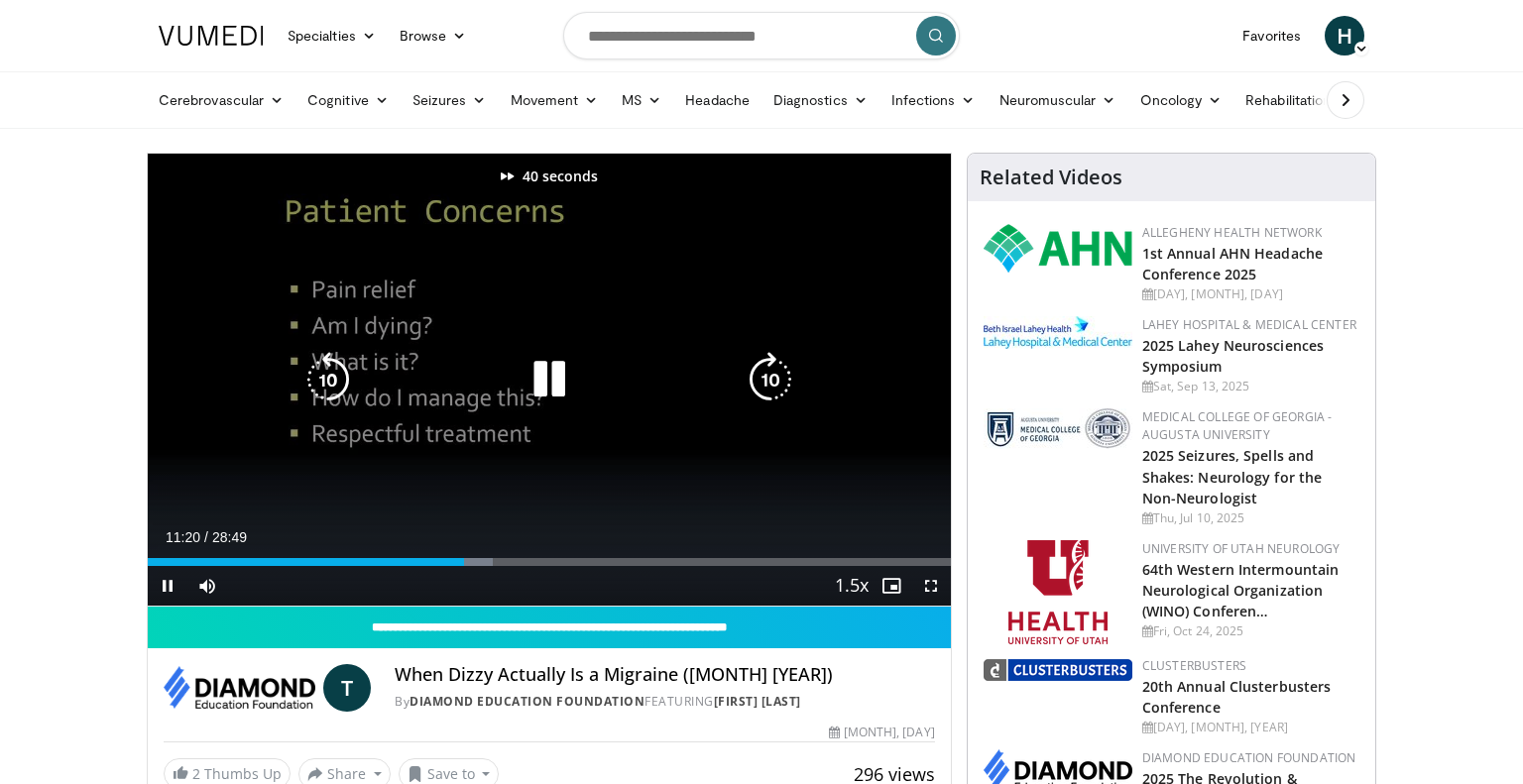 click at bounding box center [770, 380] 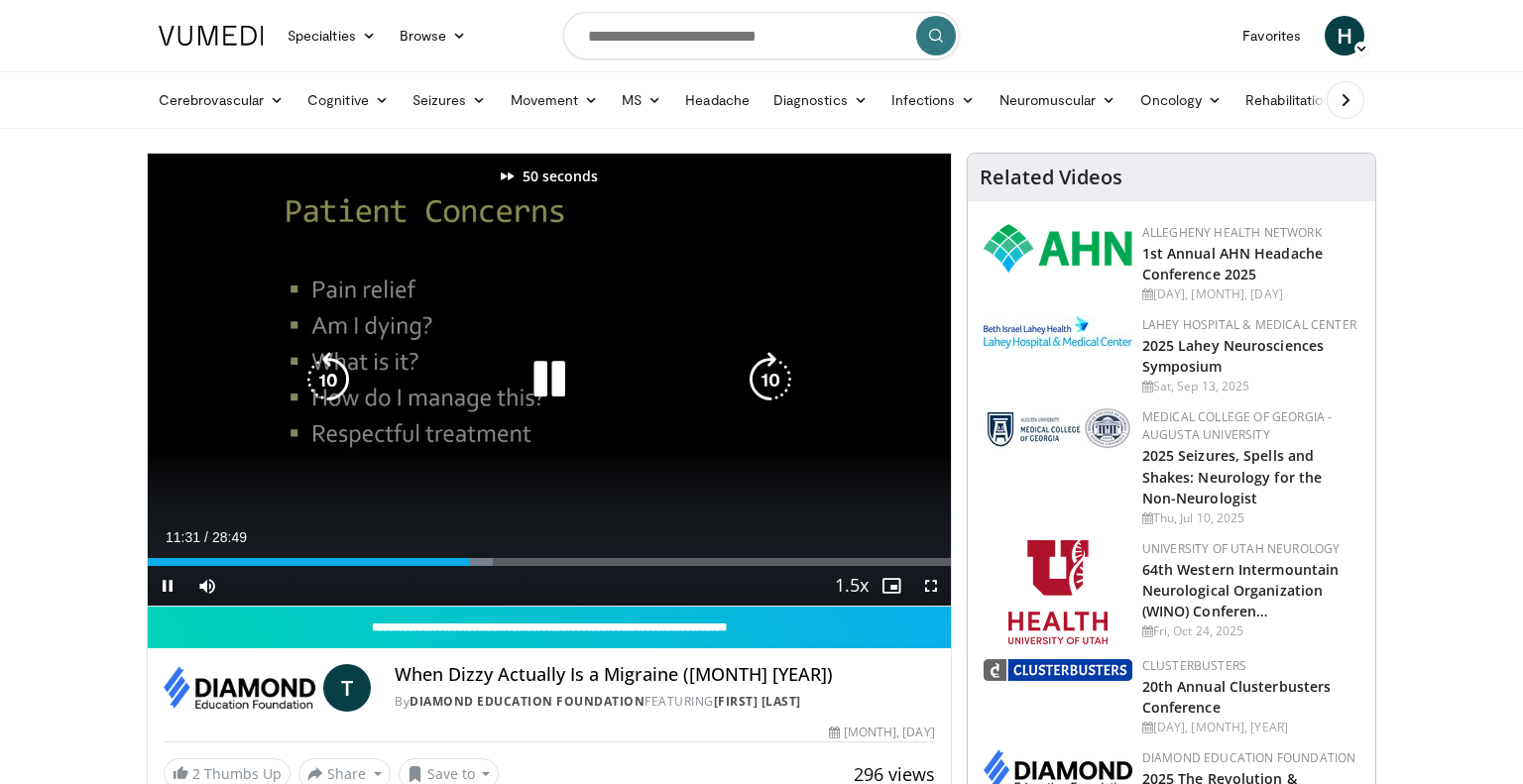 click at bounding box center [770, 380] 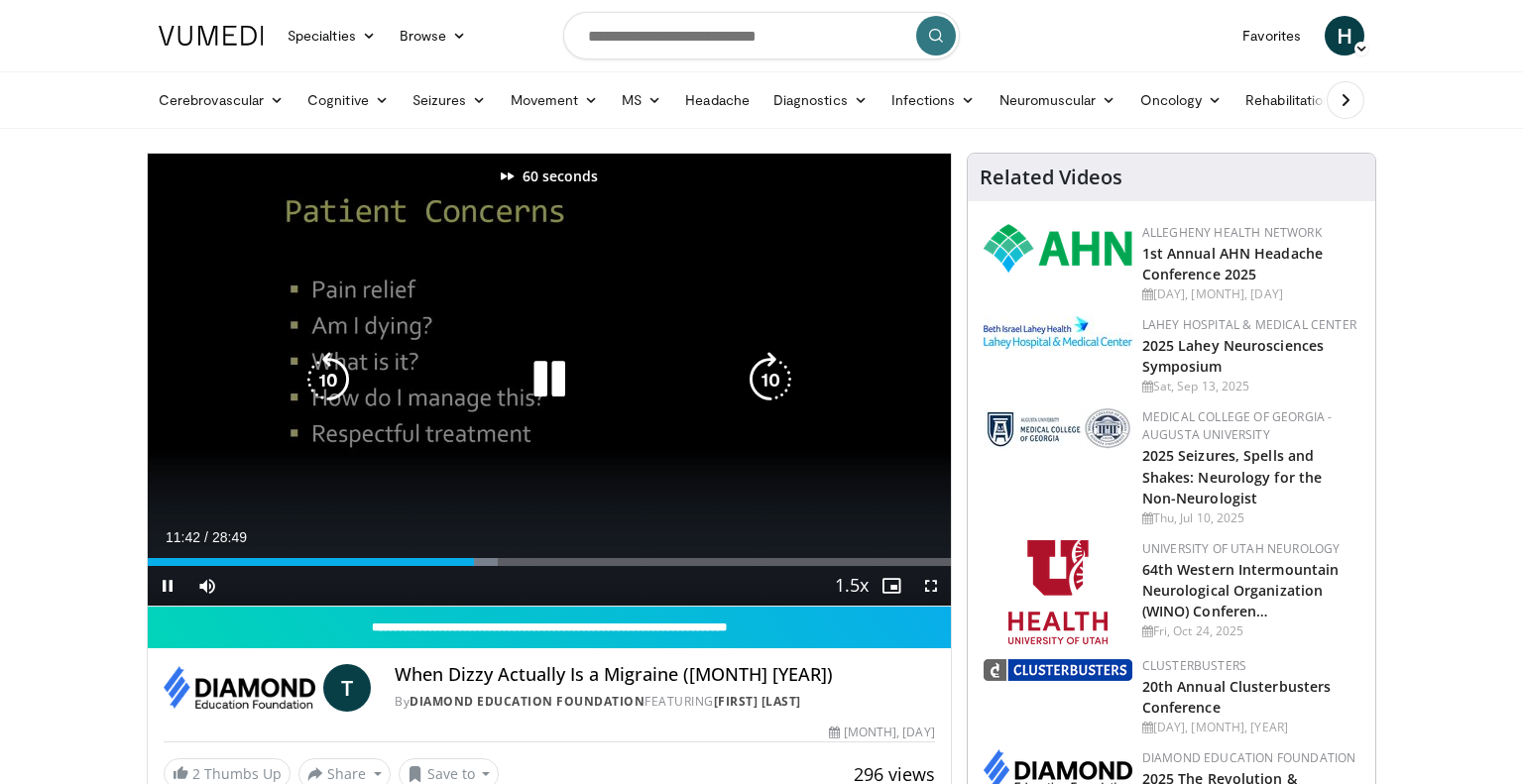click at bounding box center (770, 380) 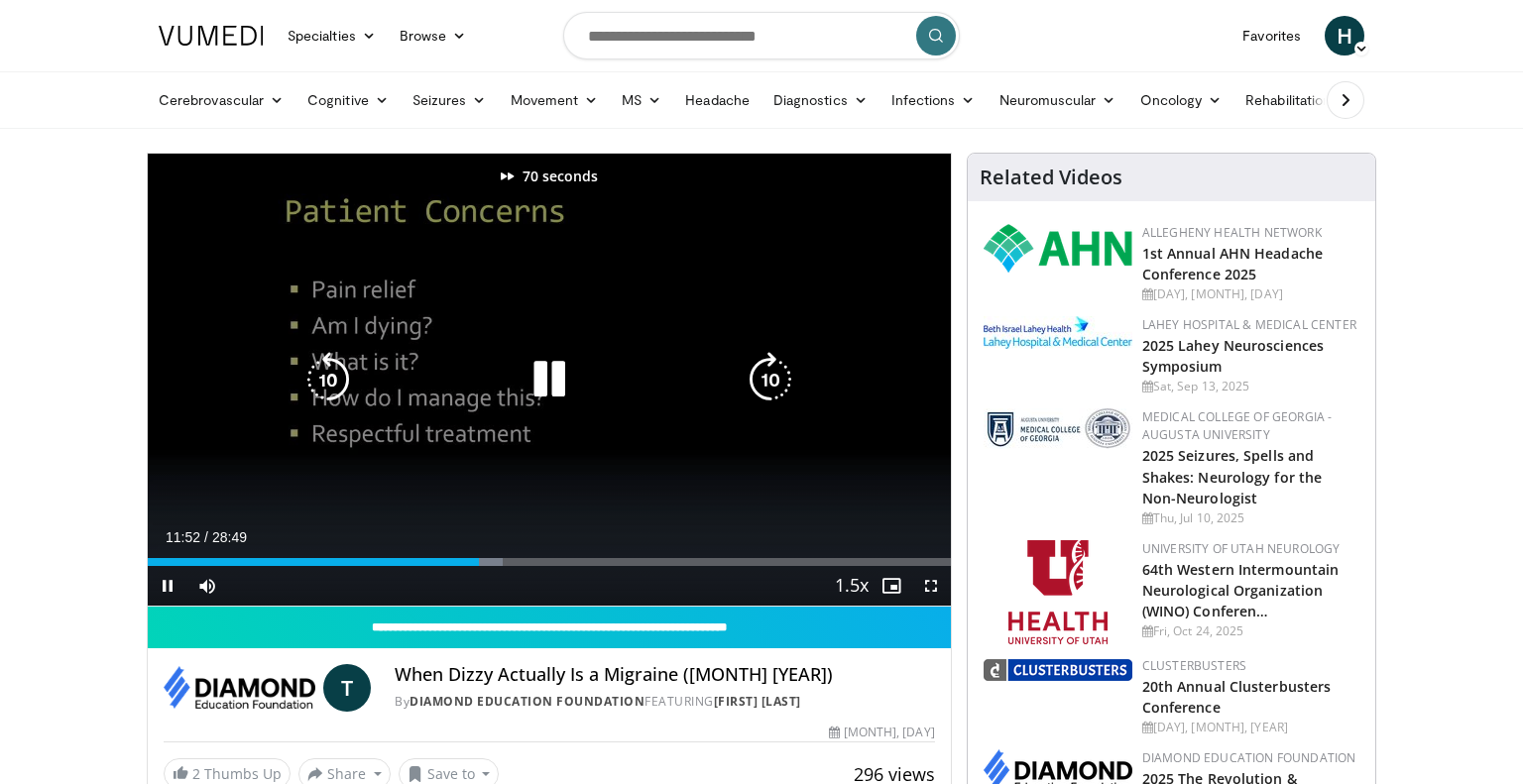 click at bounding box center (770, 380) 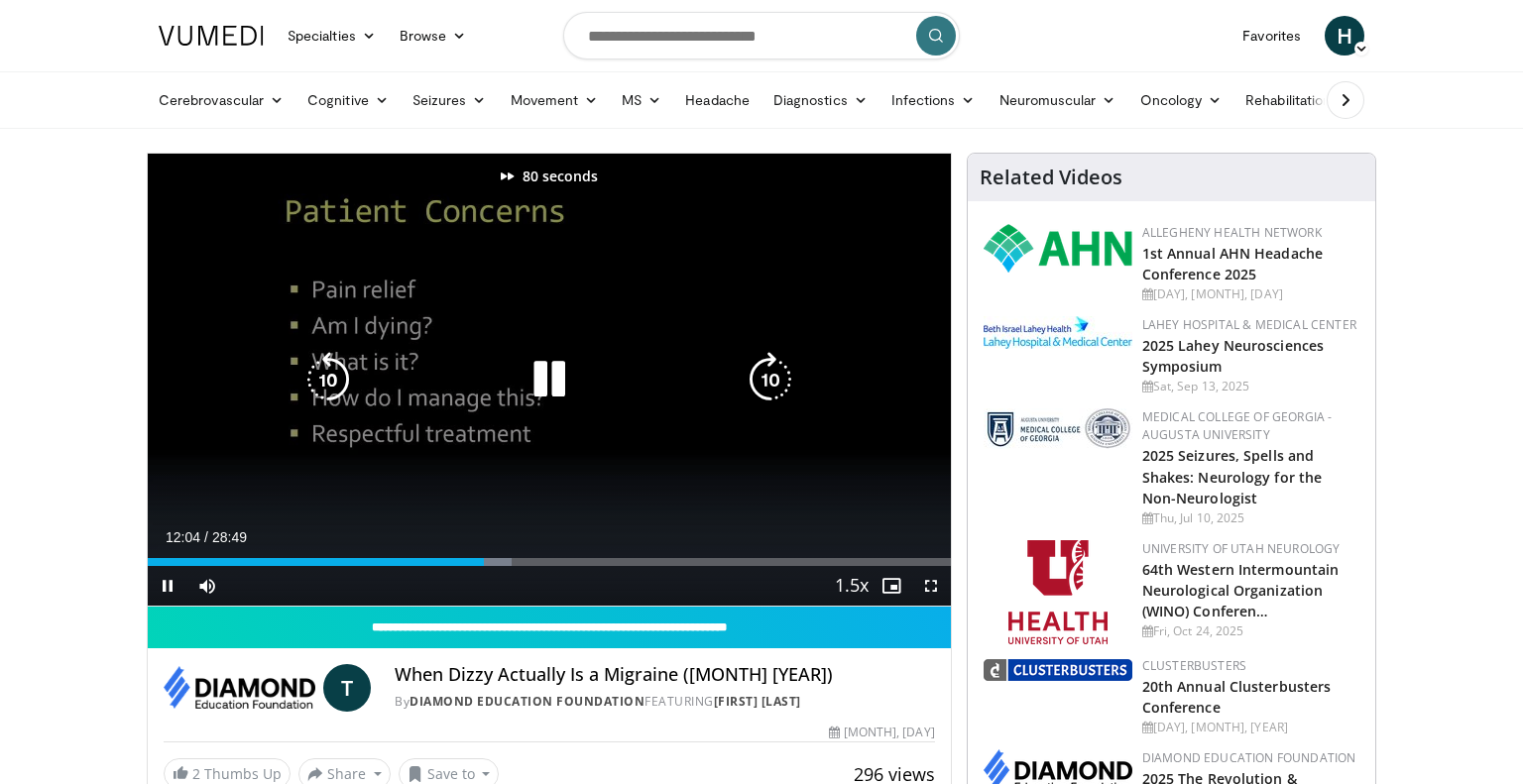 click at bounding box center (770, 380) 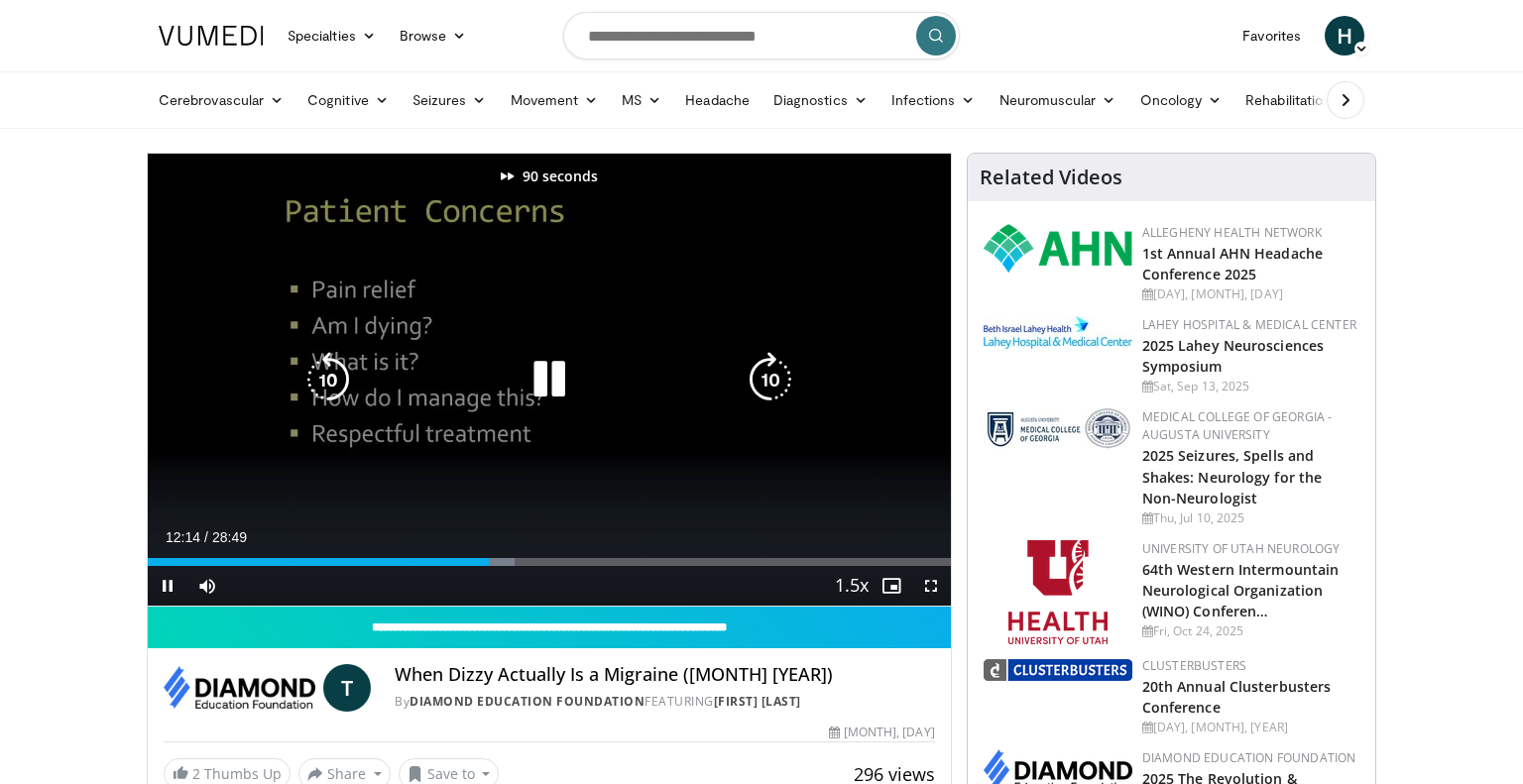 click at bounding box center (770, 380) 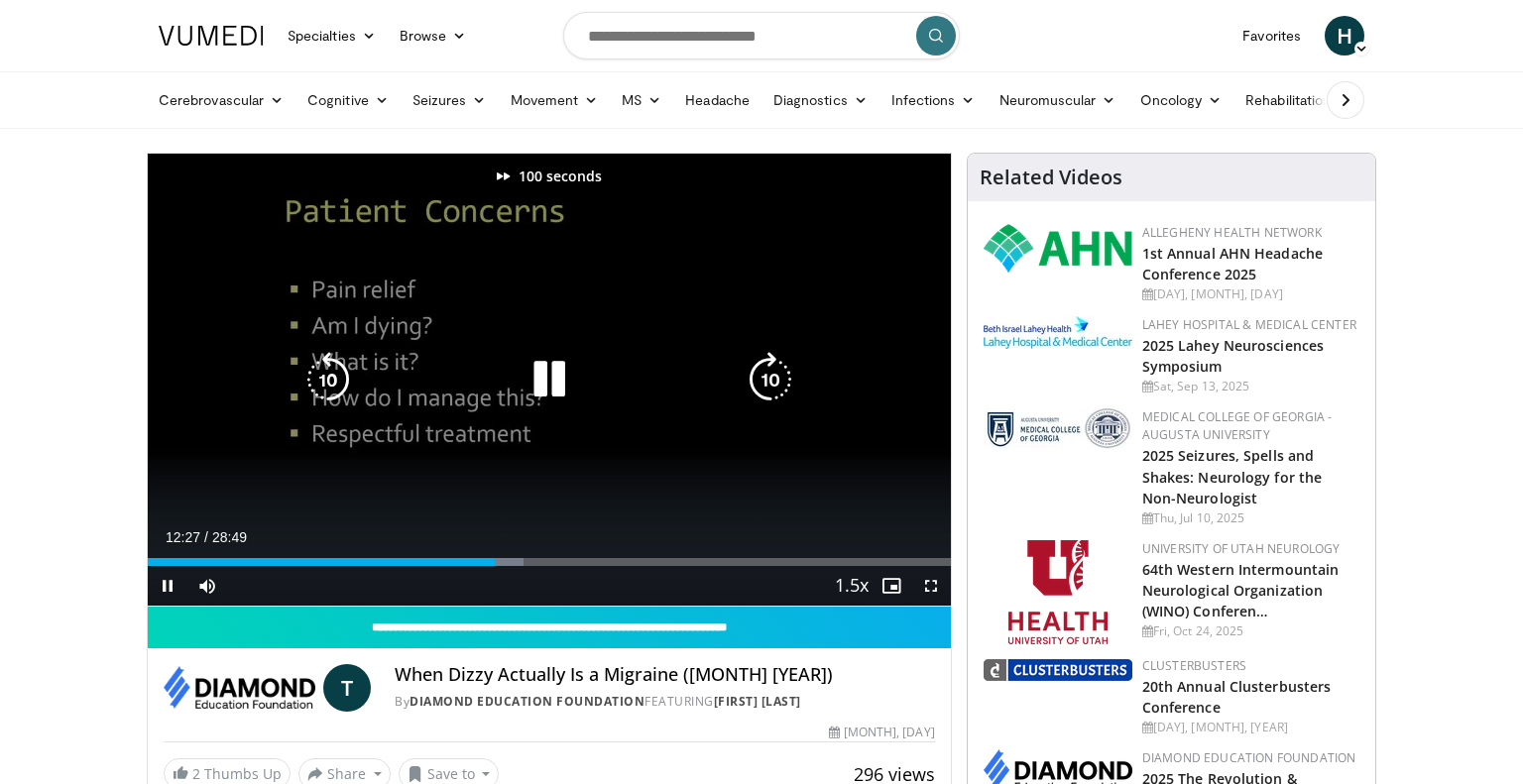 click at bounding box center [770, 380] 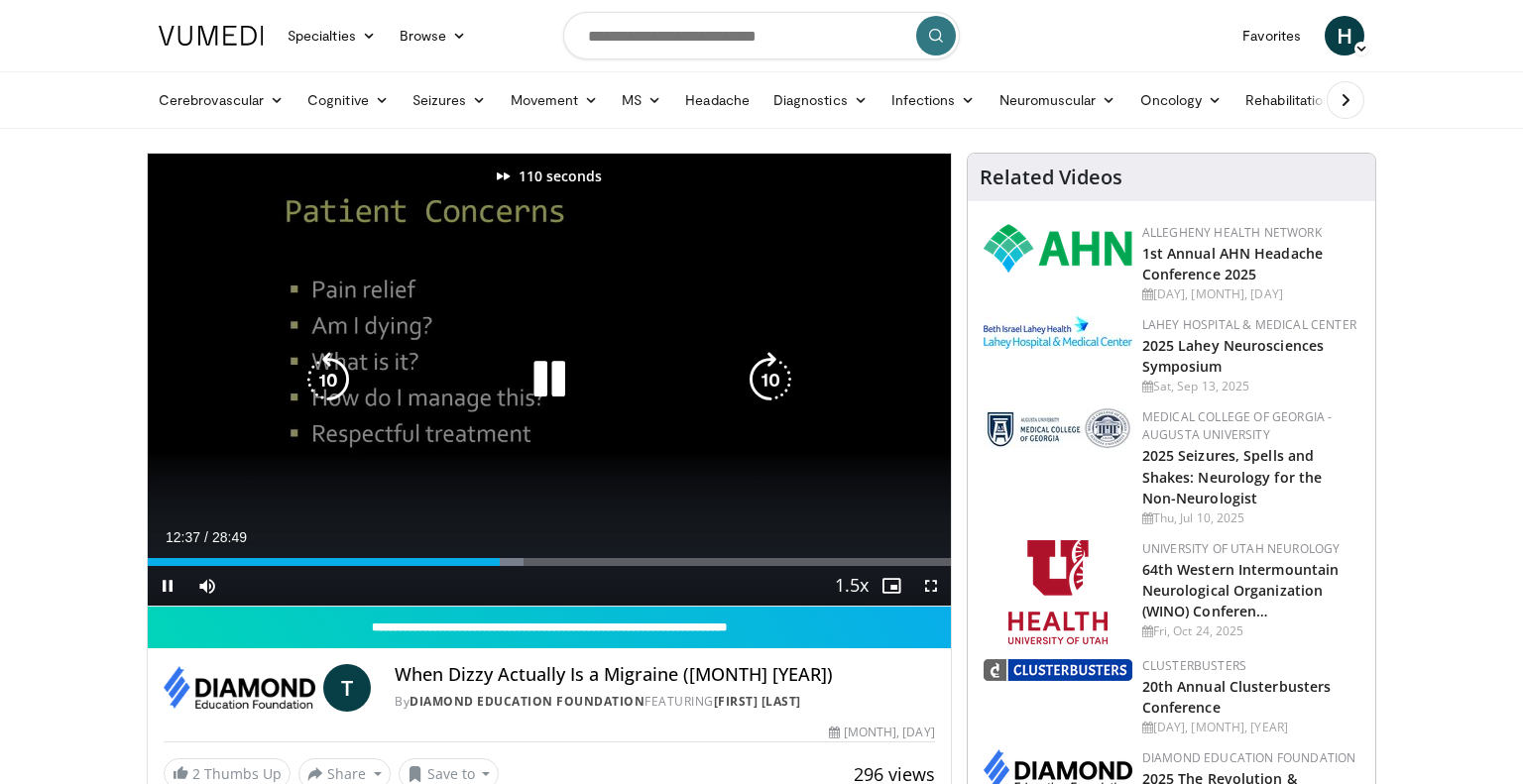 click at bounding box center (770, 380) 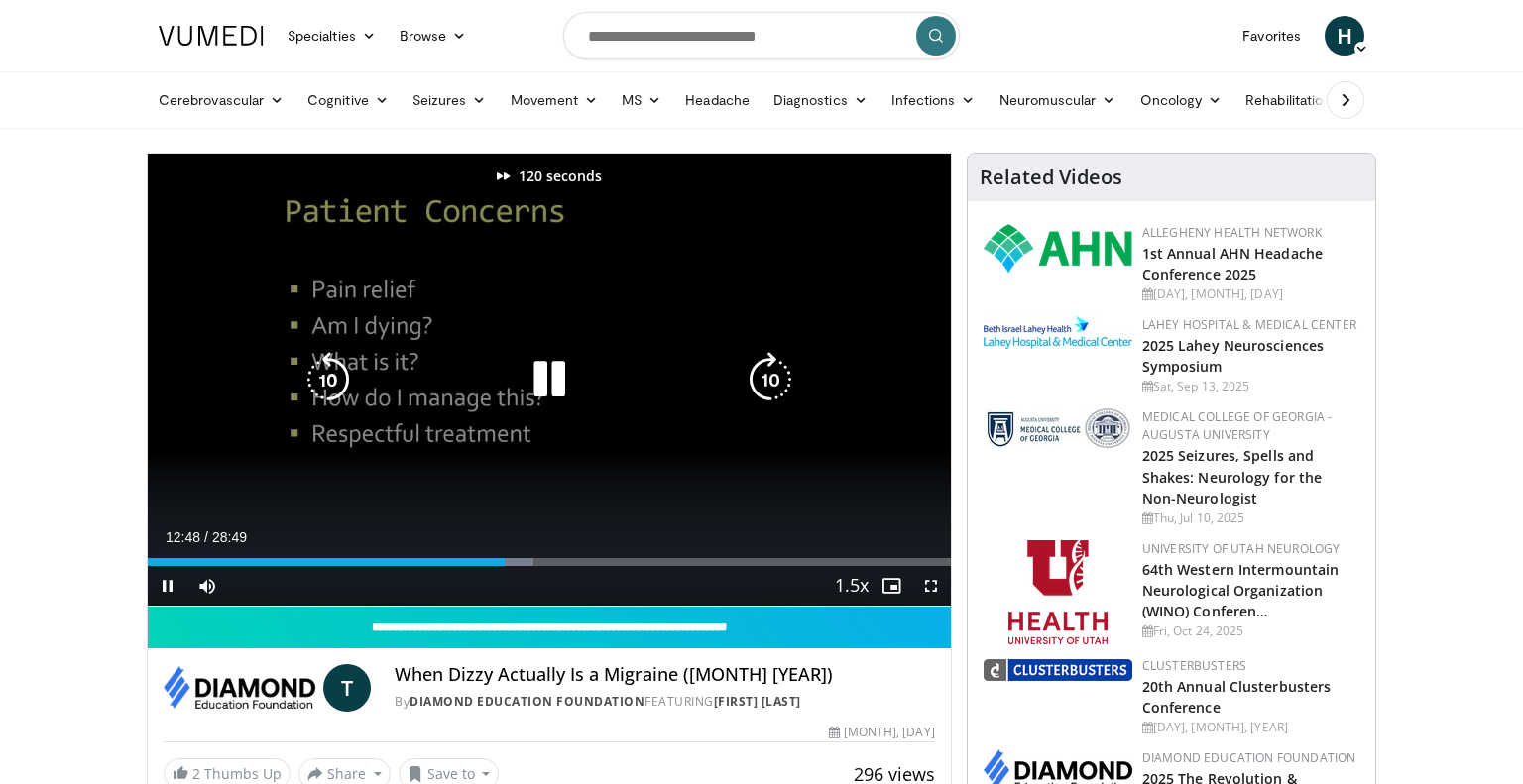 click at bounding box center [770, 380] 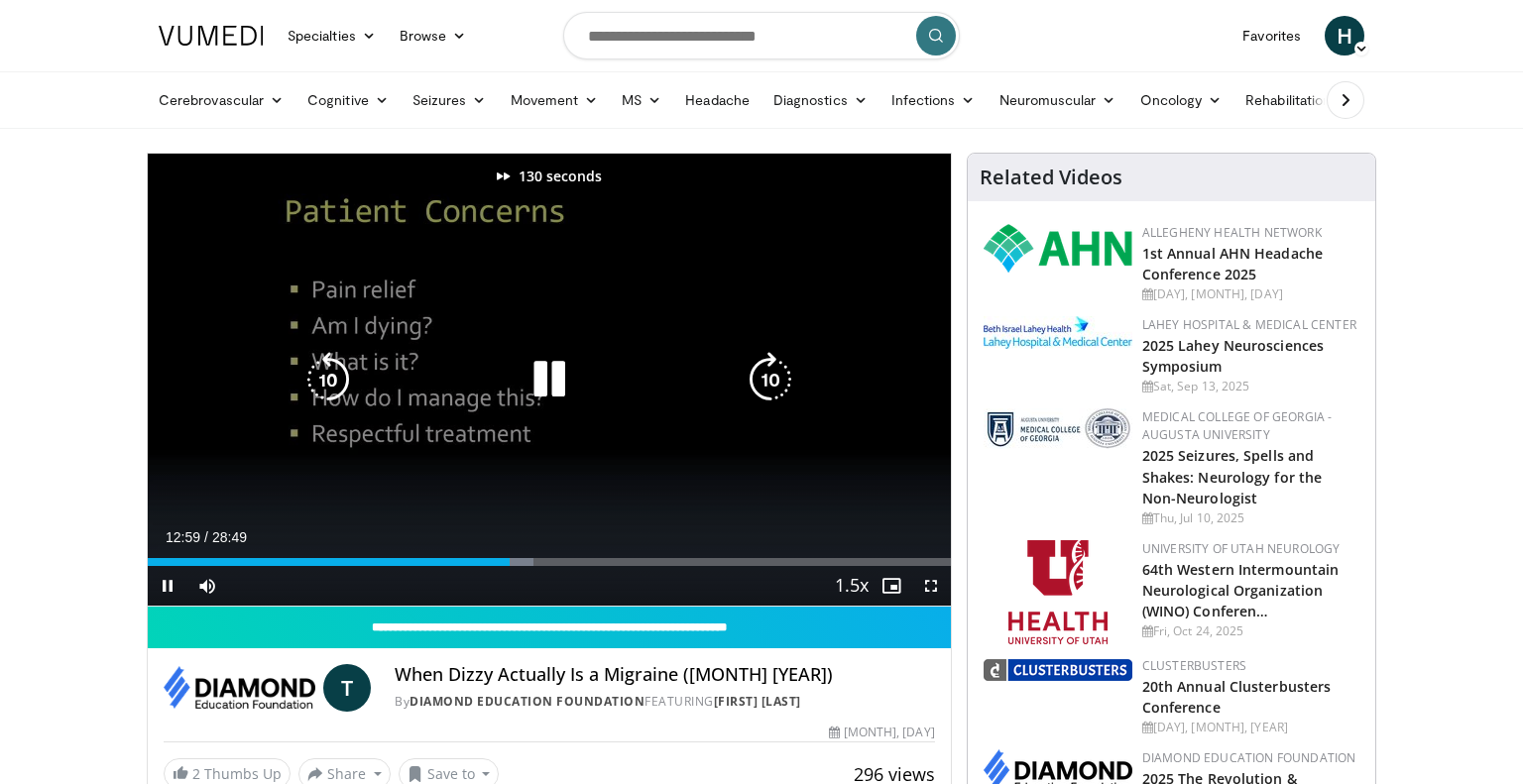 click at bounding box center (770, 380) 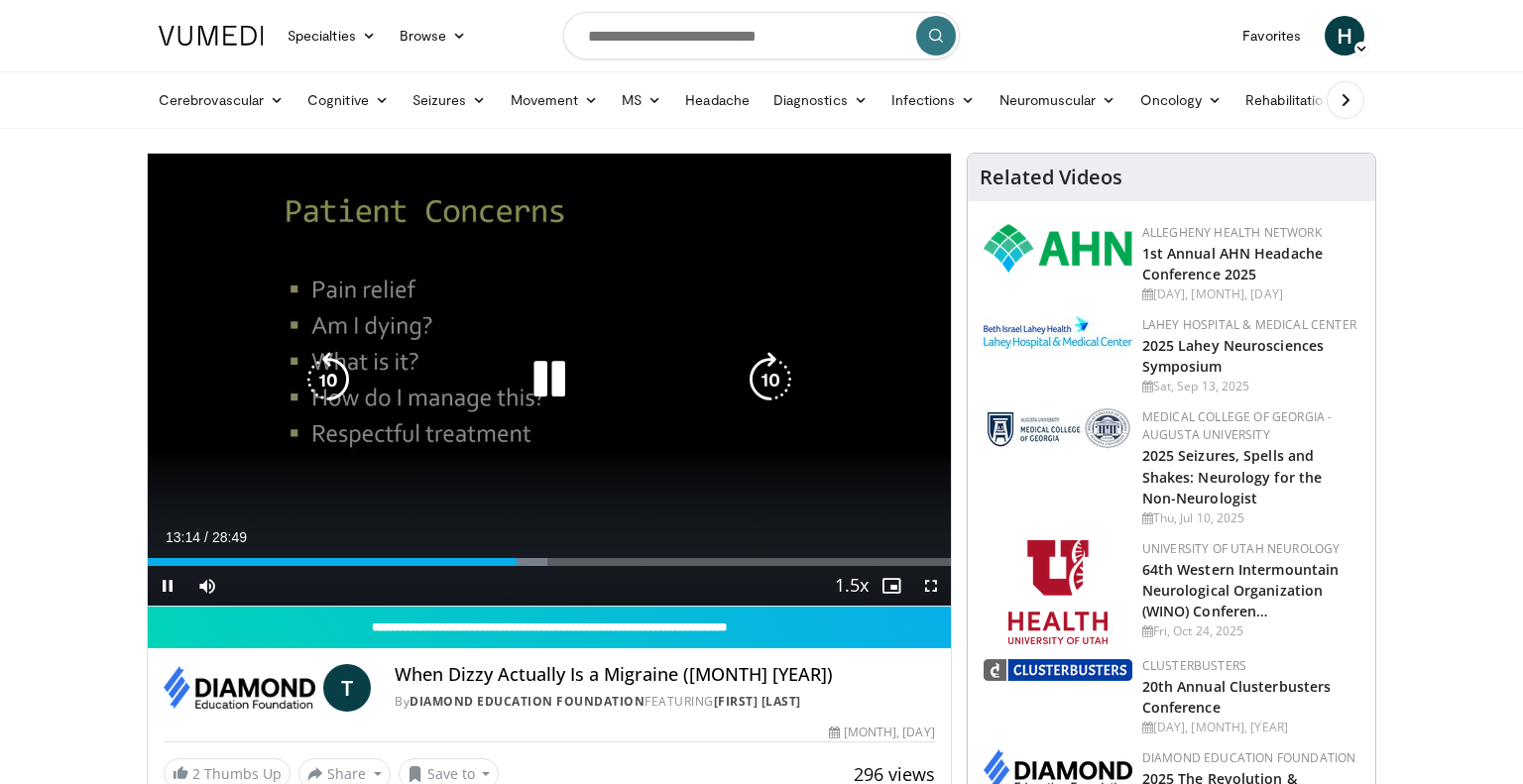 click at bounding box center [770, 380] 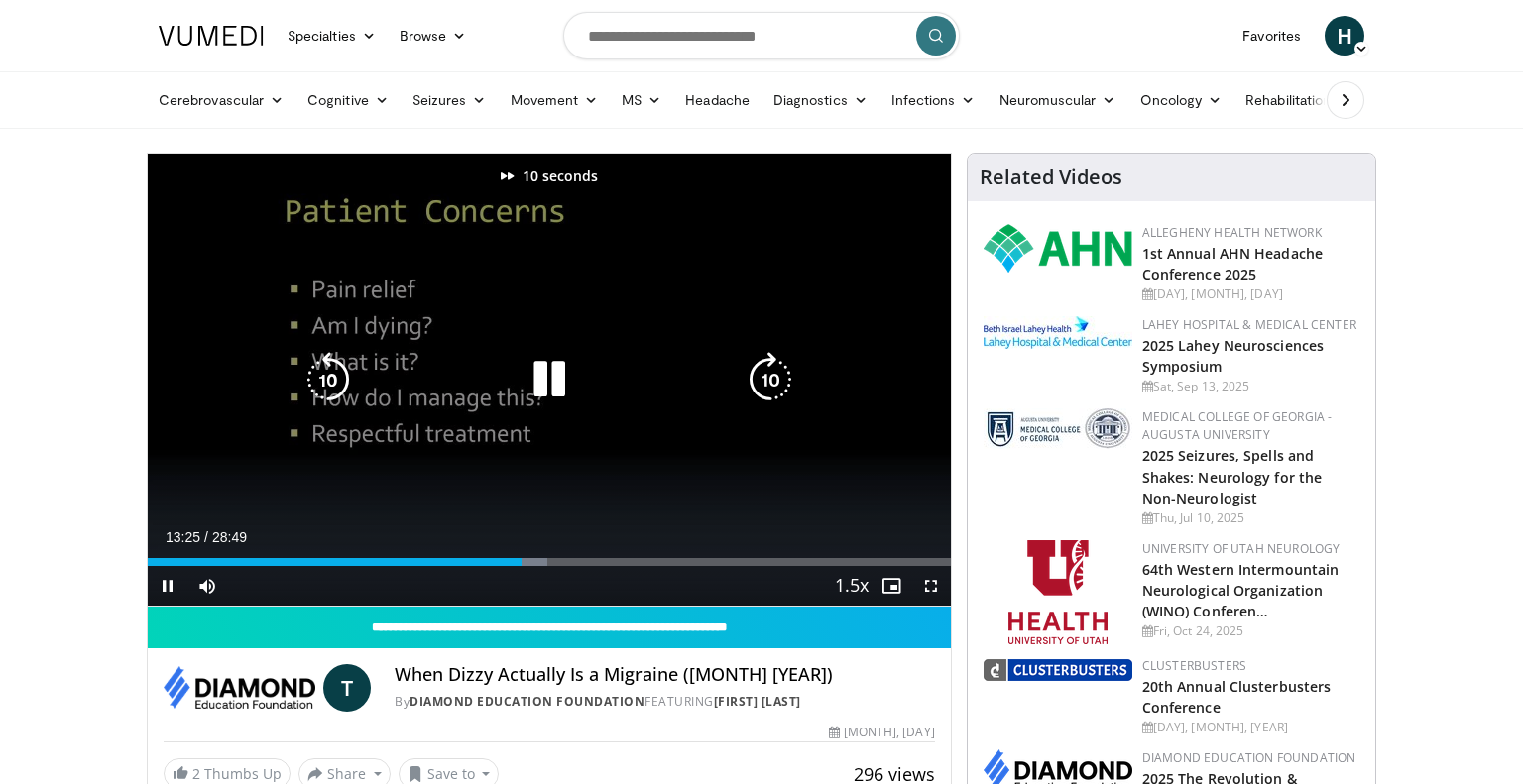 click at bounding box center (770, 380) 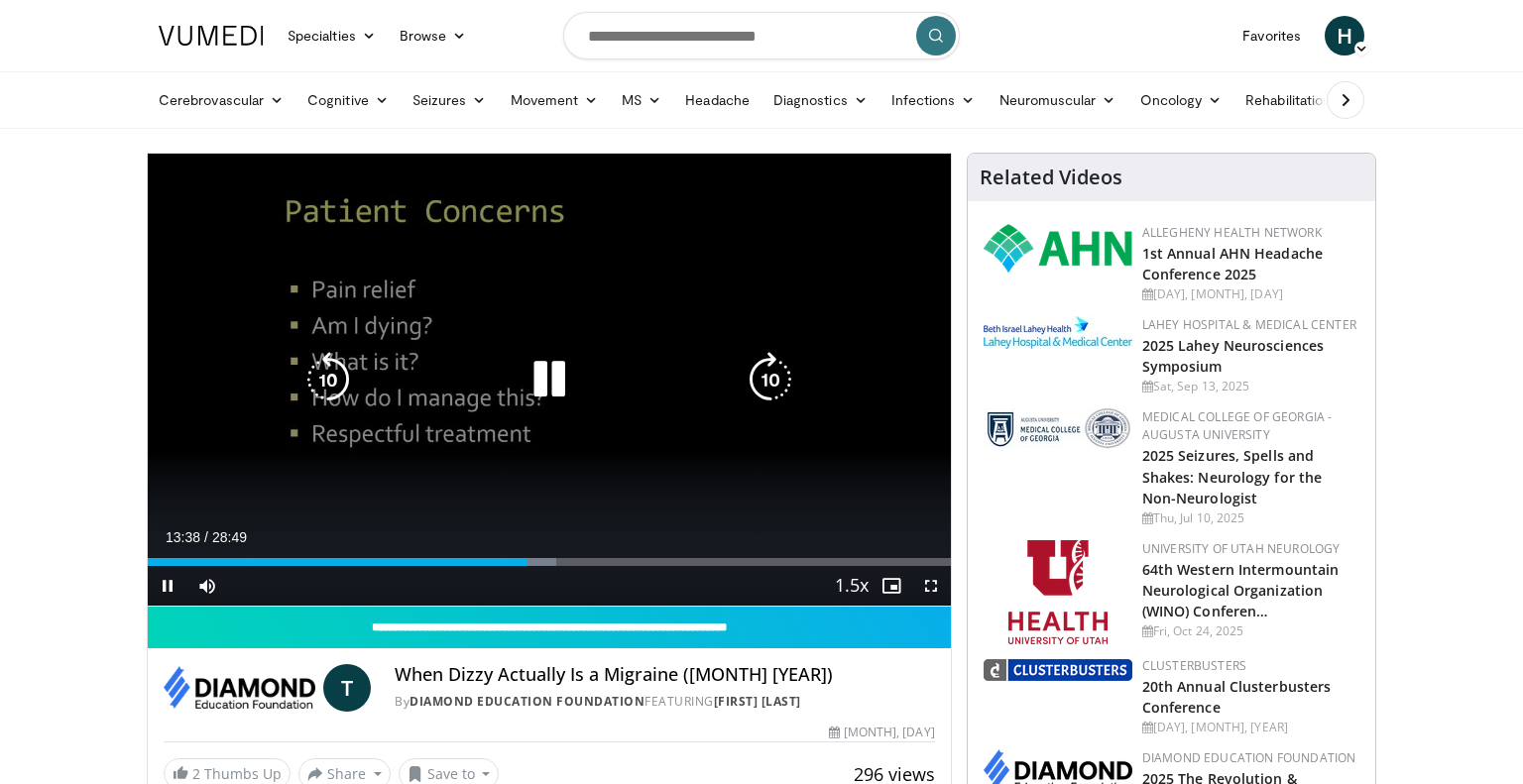 click on "20 seconds
Tap to unmute" at bounding box center [549, 380] 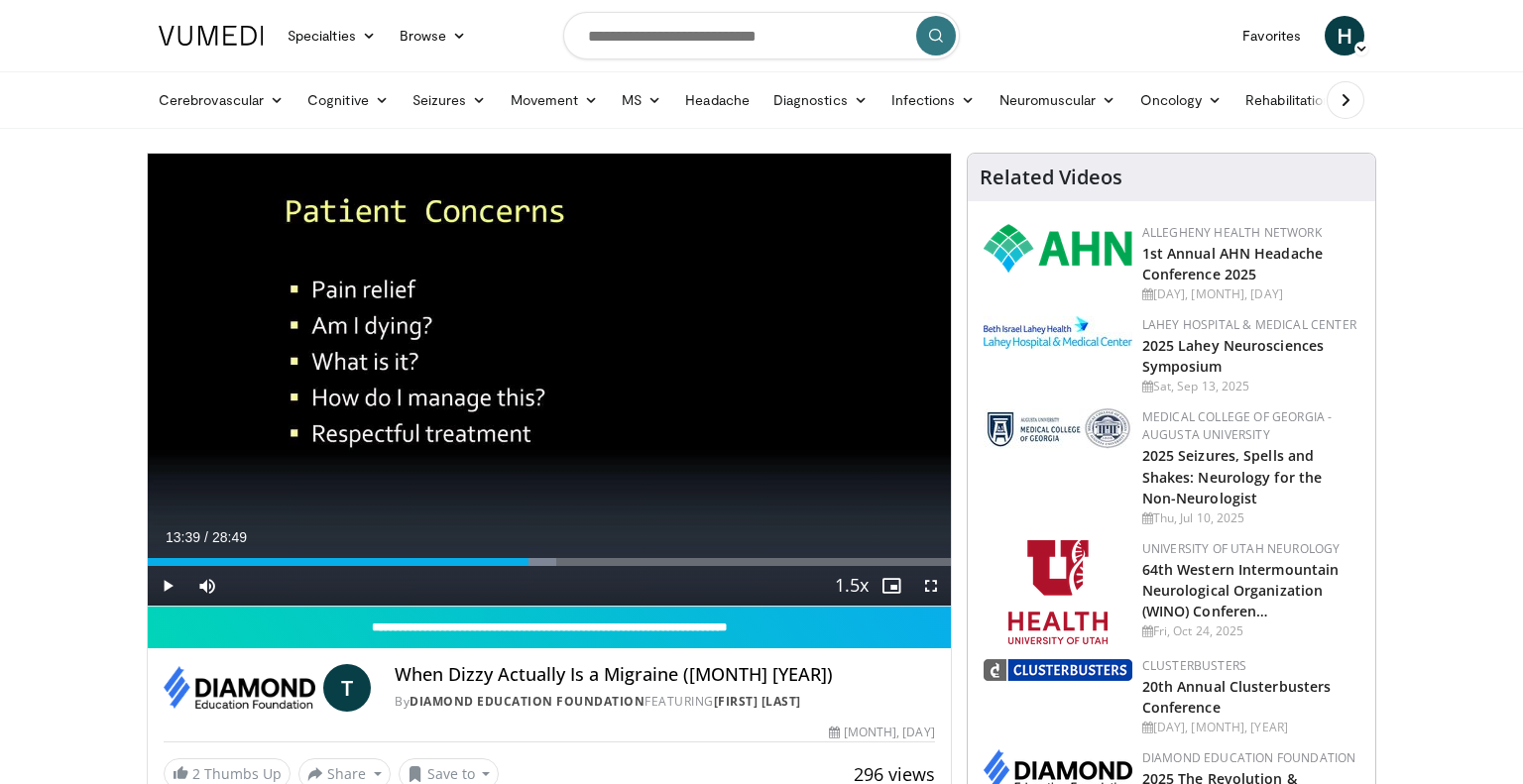 click on "20 seconds
Tap to unmute" at bounding box center [549, 380] 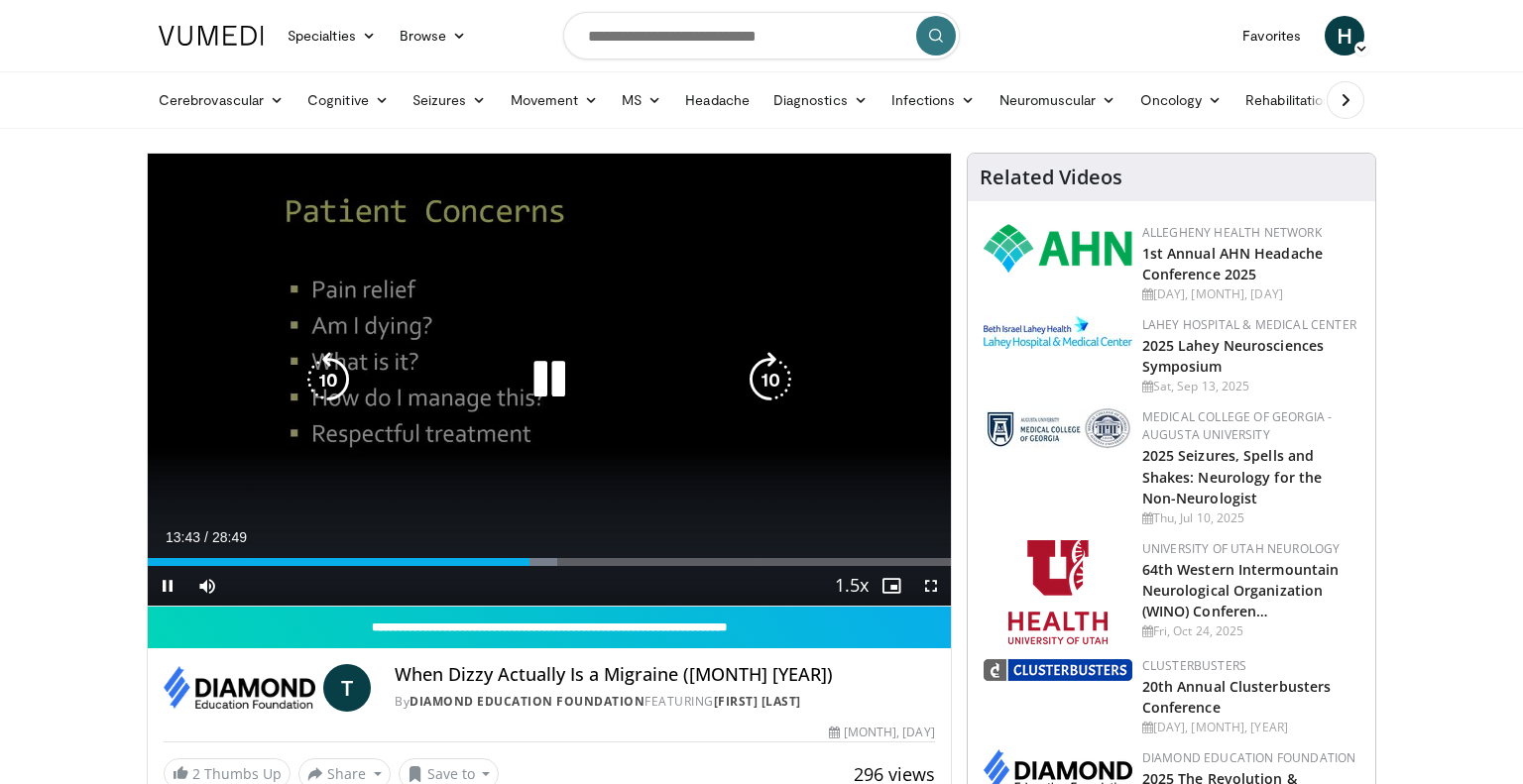 click at bounding box center [770, 380] 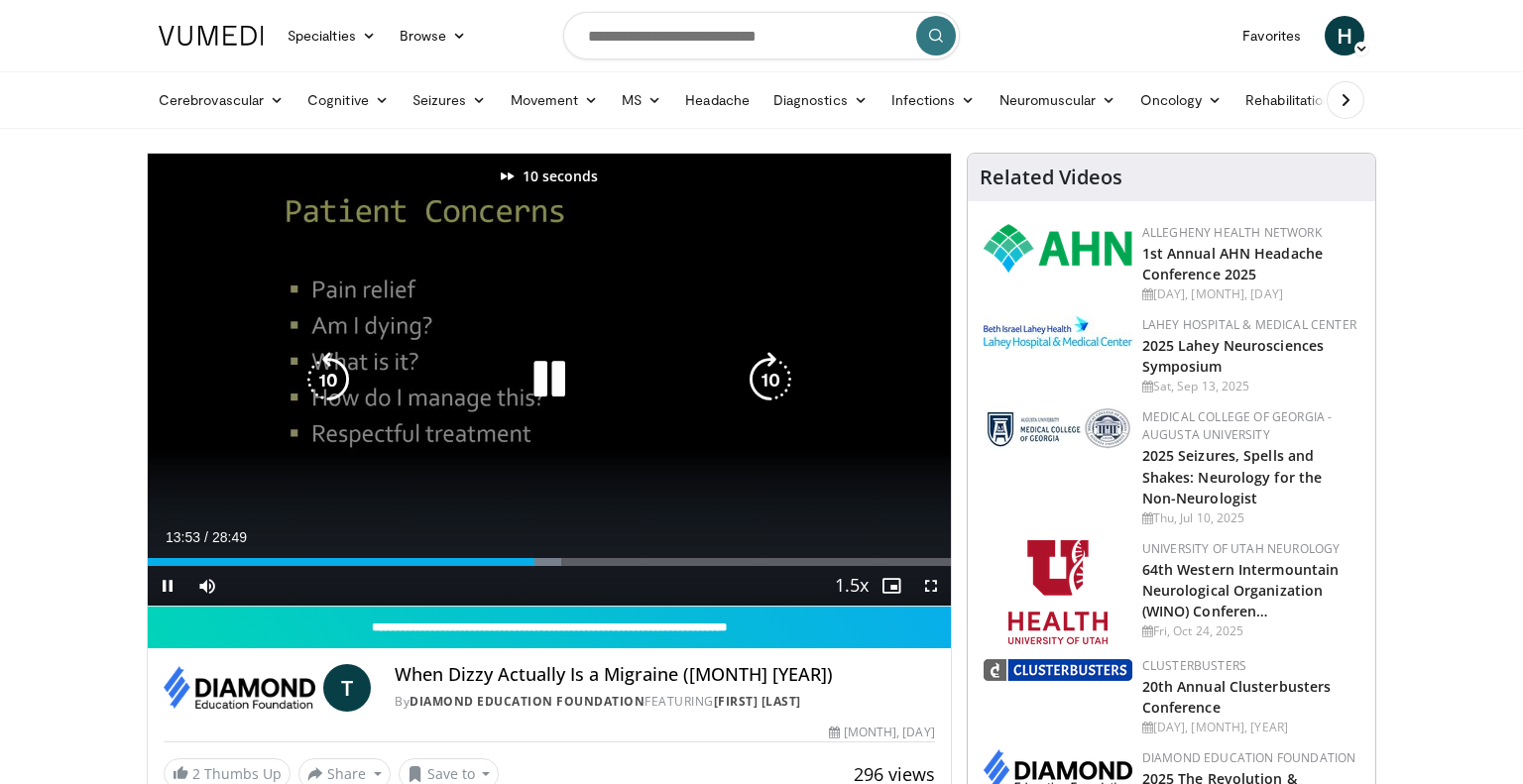 click at bounding box center (770, 380) 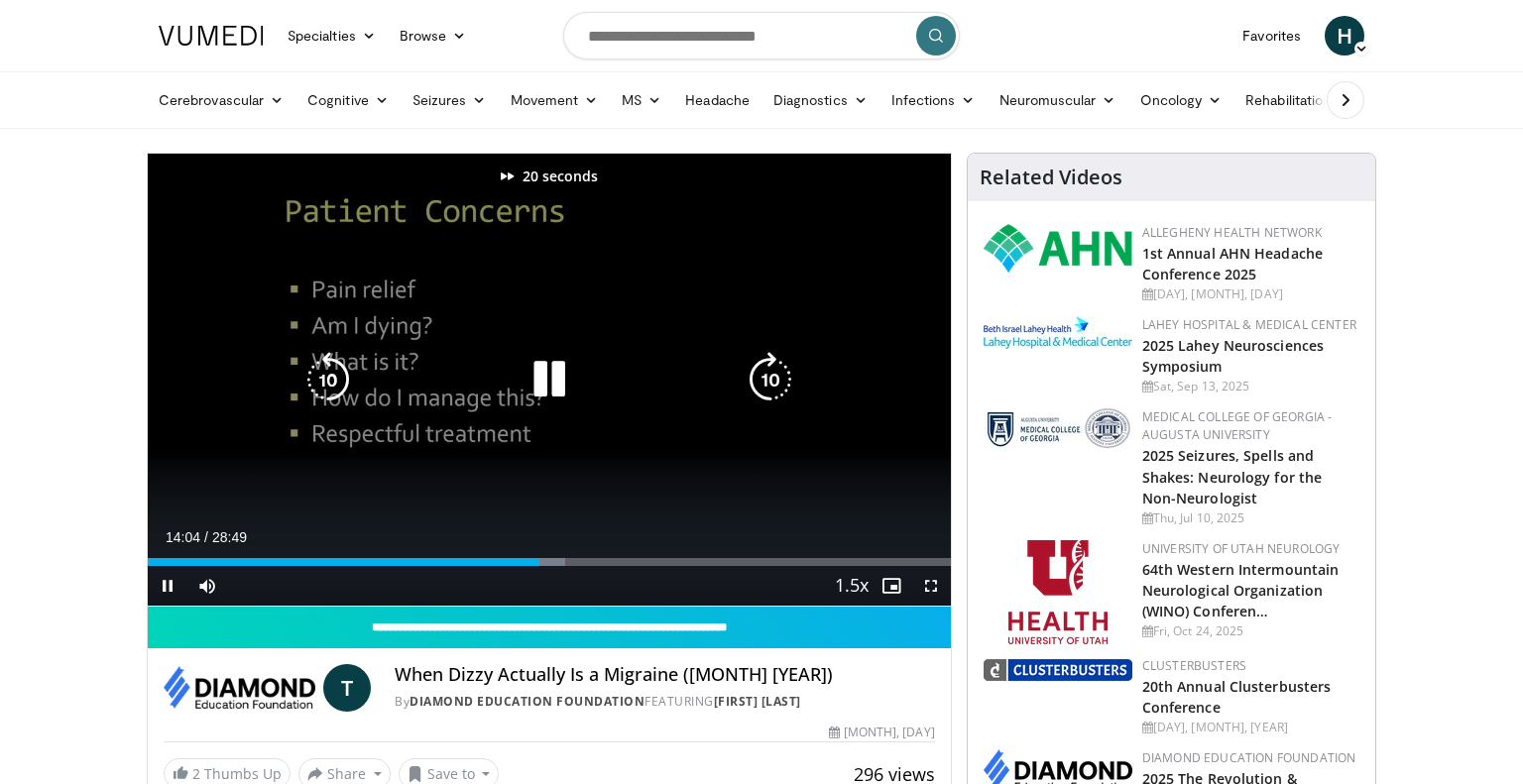 click at bounding box center (770, 380) 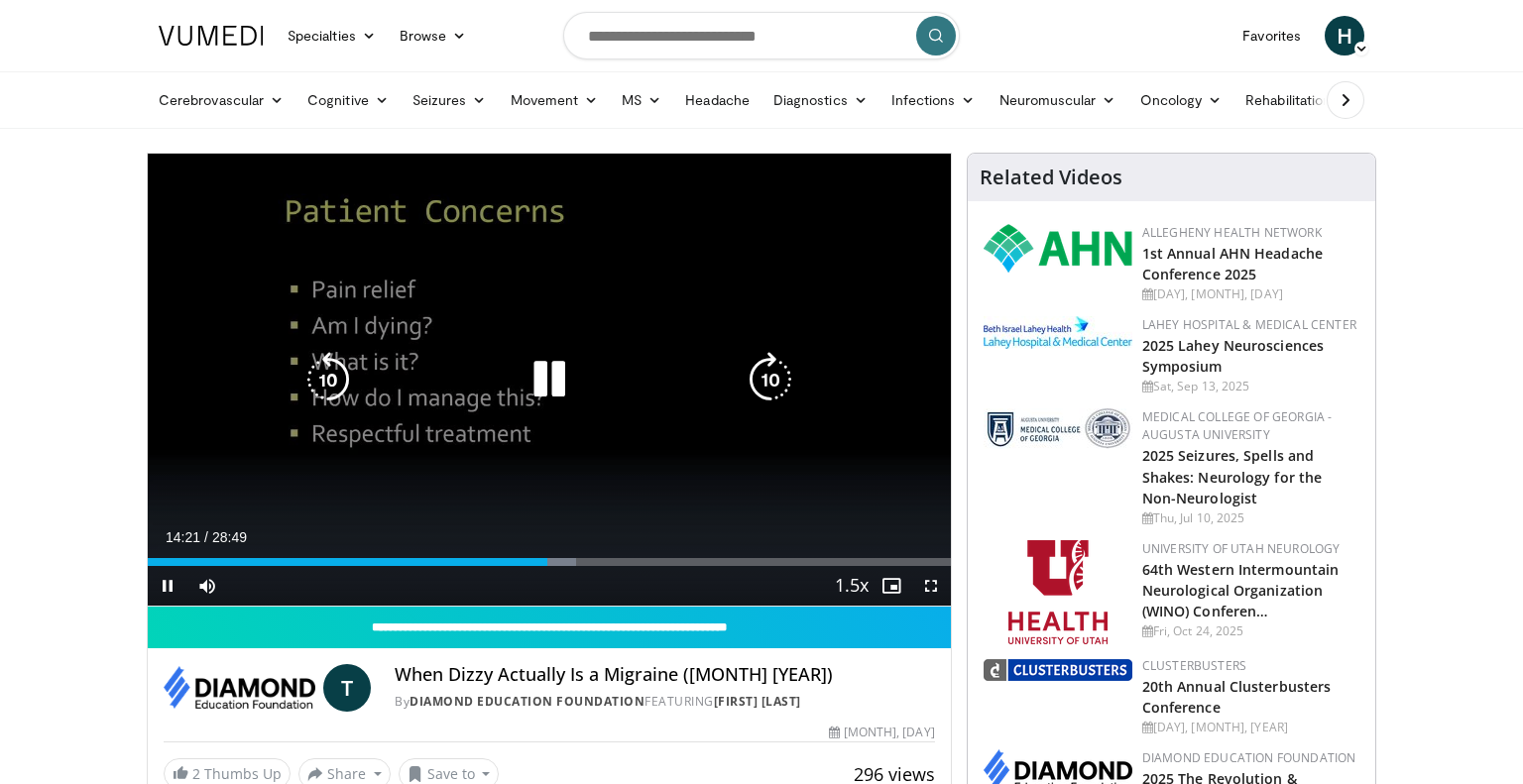 click at bounding box center (770, 380) 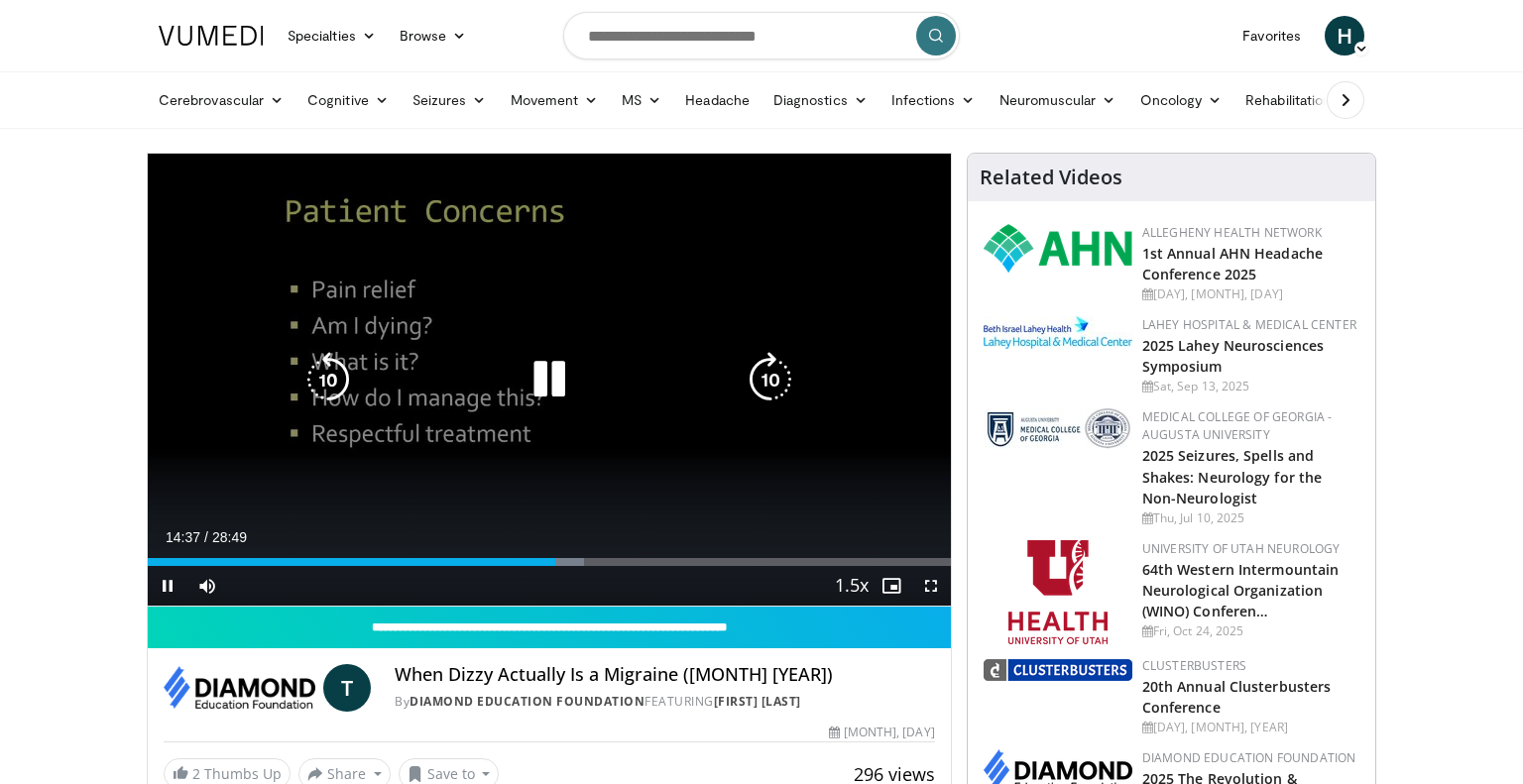 click at bounding box center [770, 380] 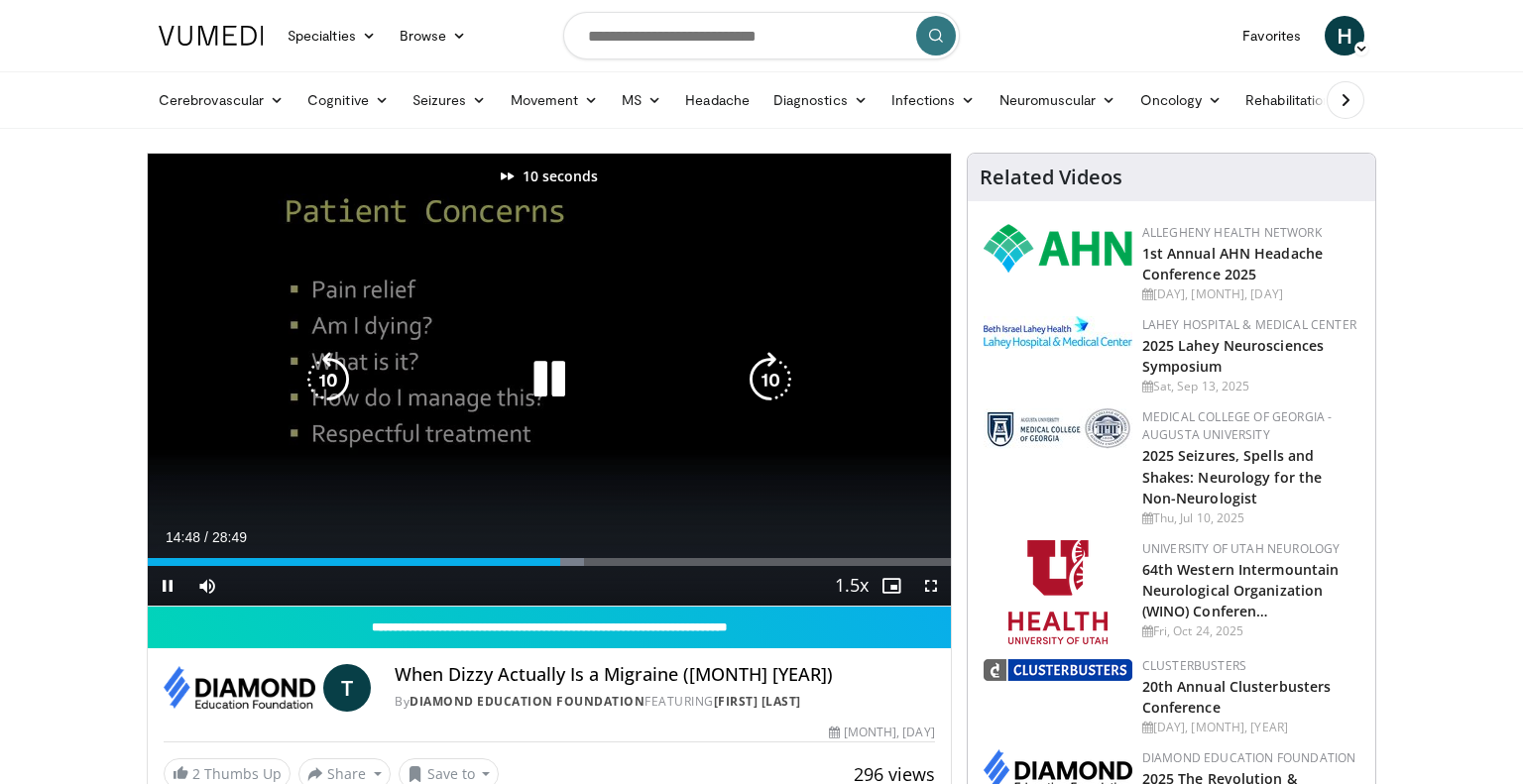 click at bounding box center [770, 380] 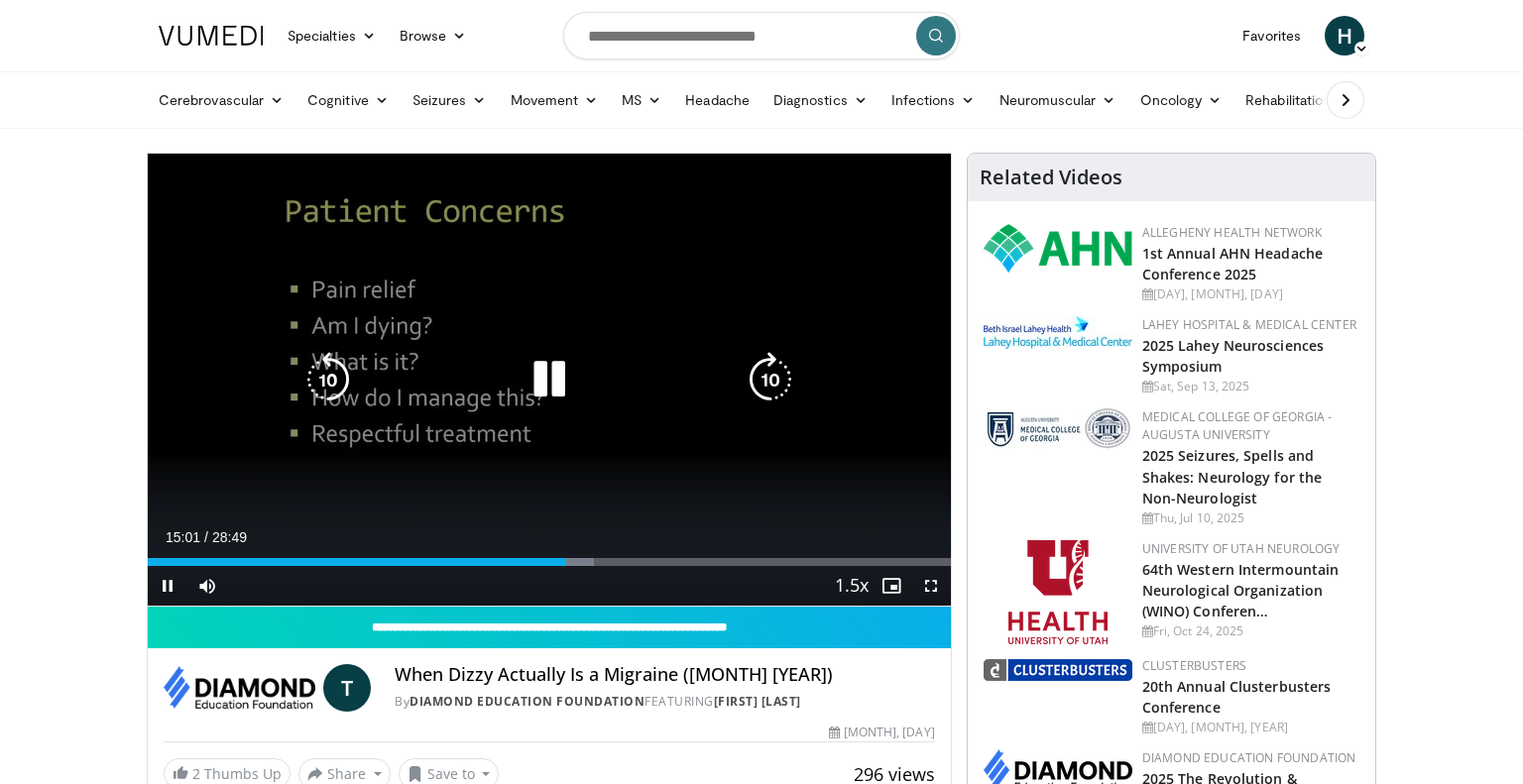click at bounding box center (770, 380) 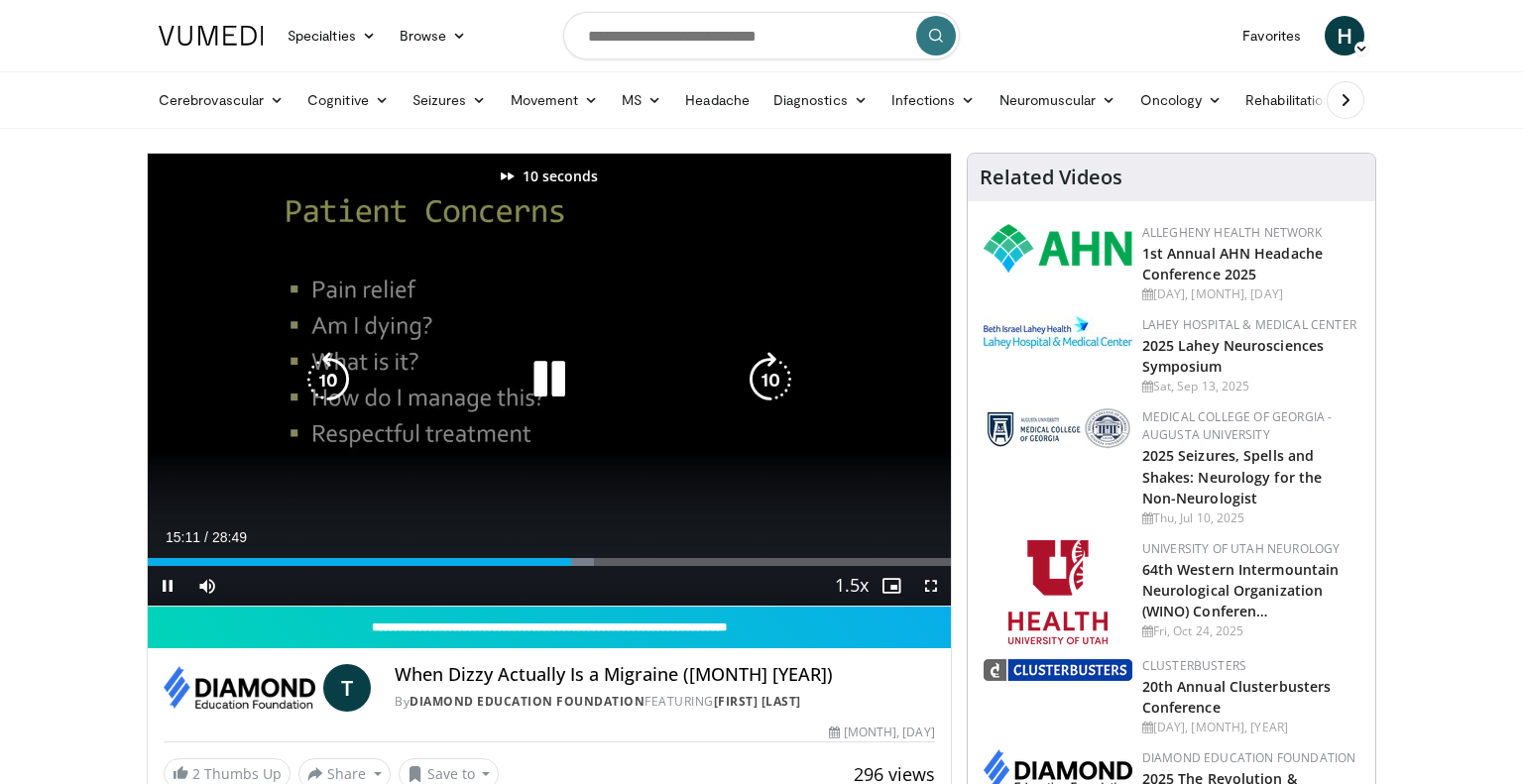 click at bounding box center [770, 380] 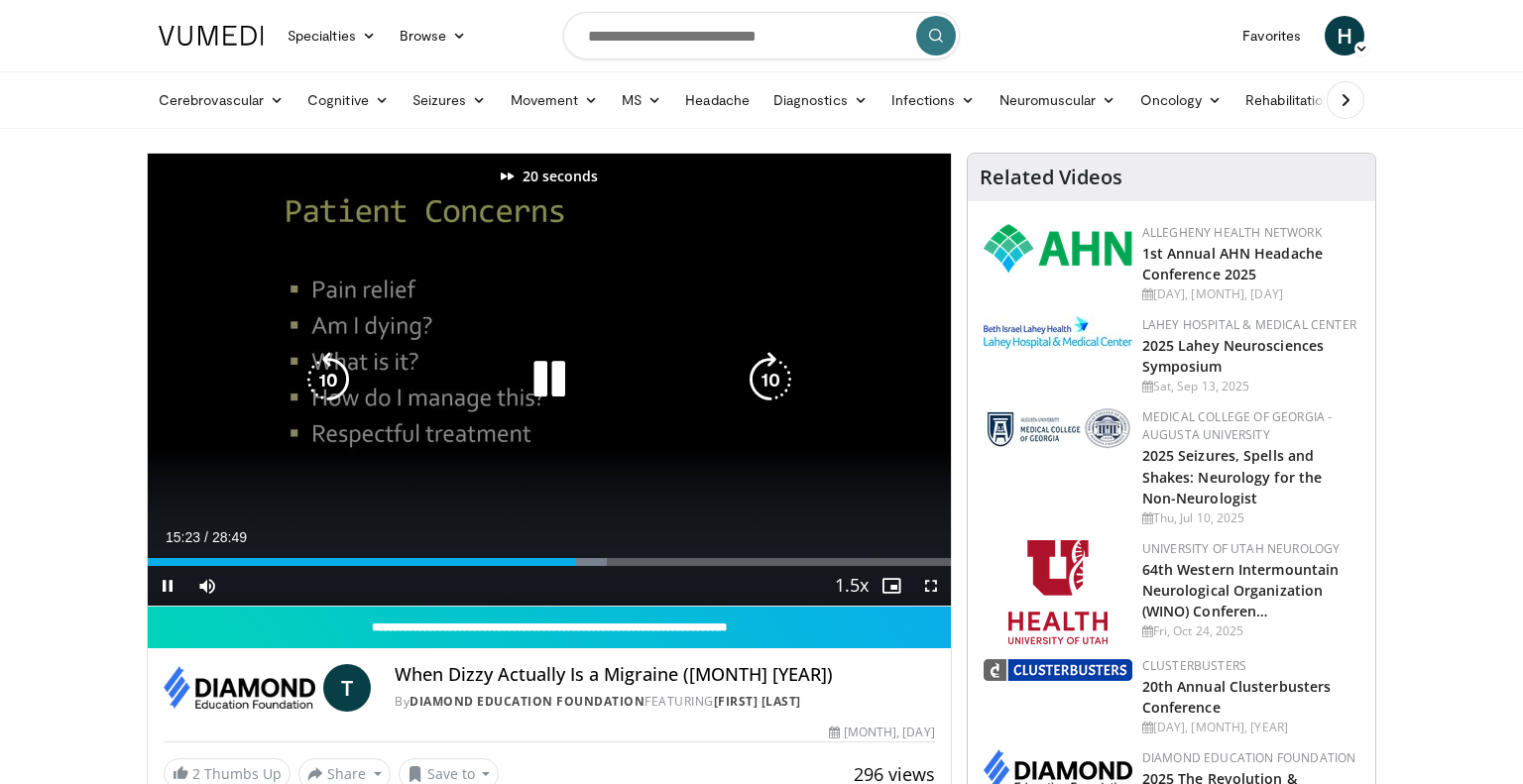 click at bounding box center (770, 380) 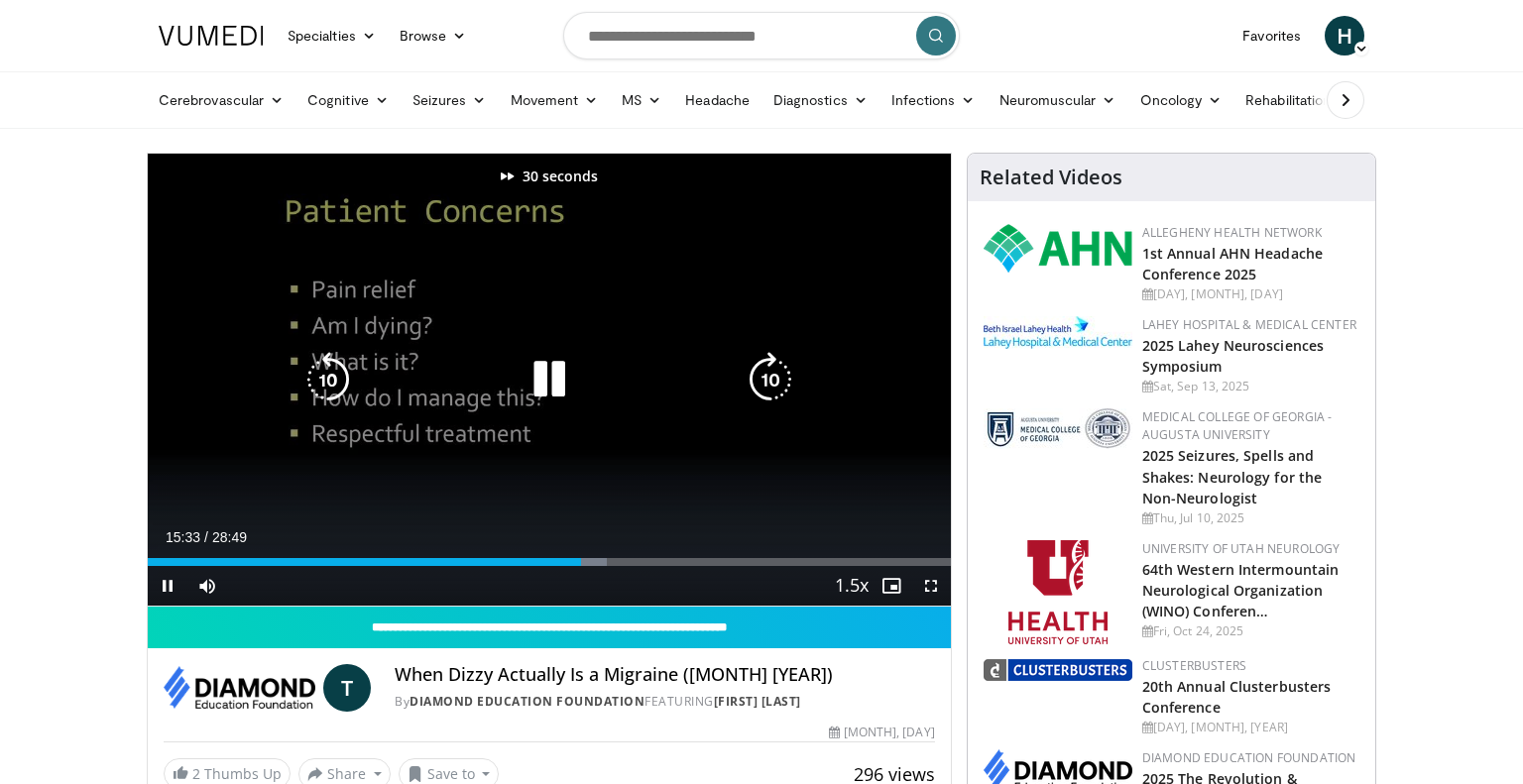 click at bounding box center (770, 380) 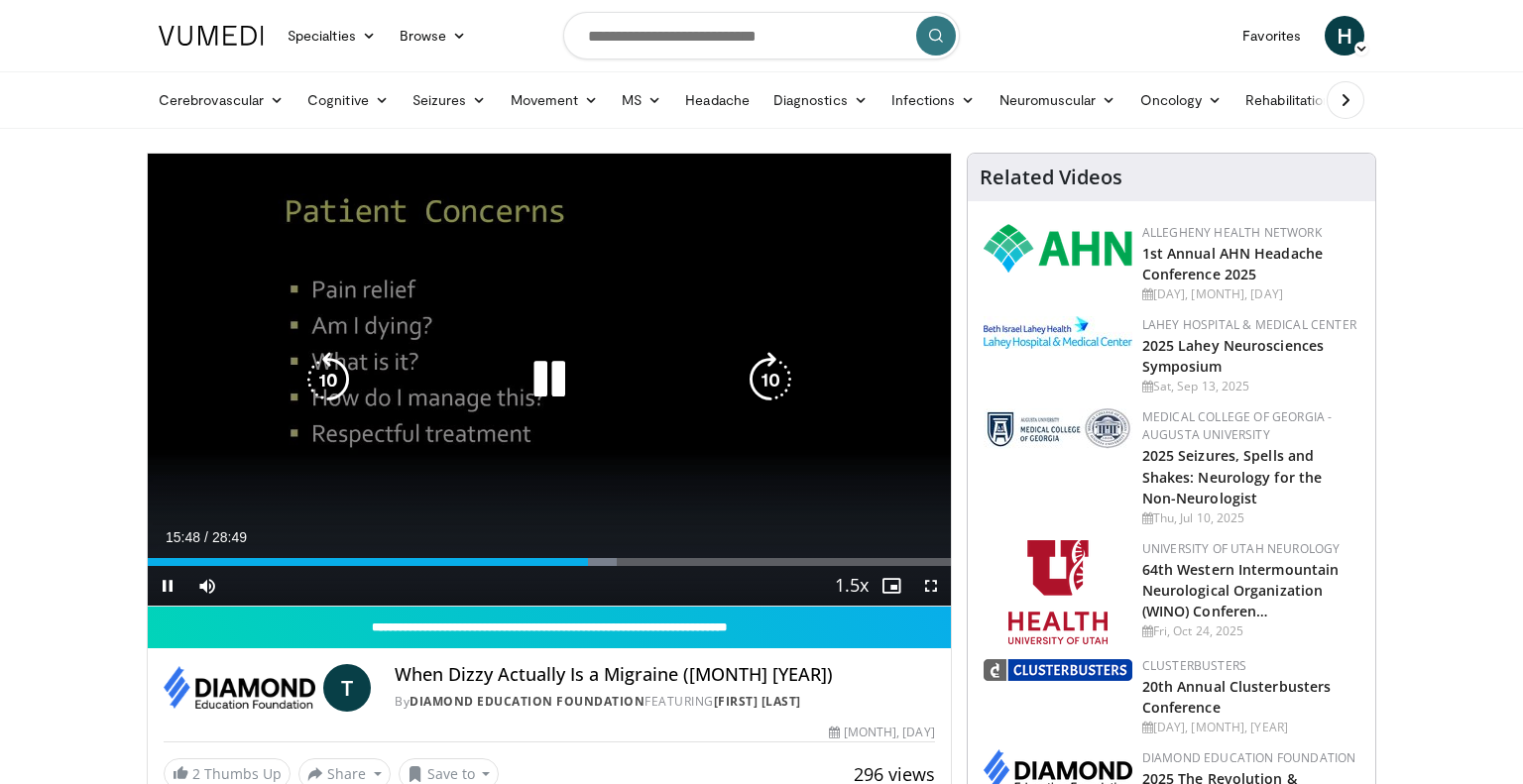 click at bounding box center [770, 380] 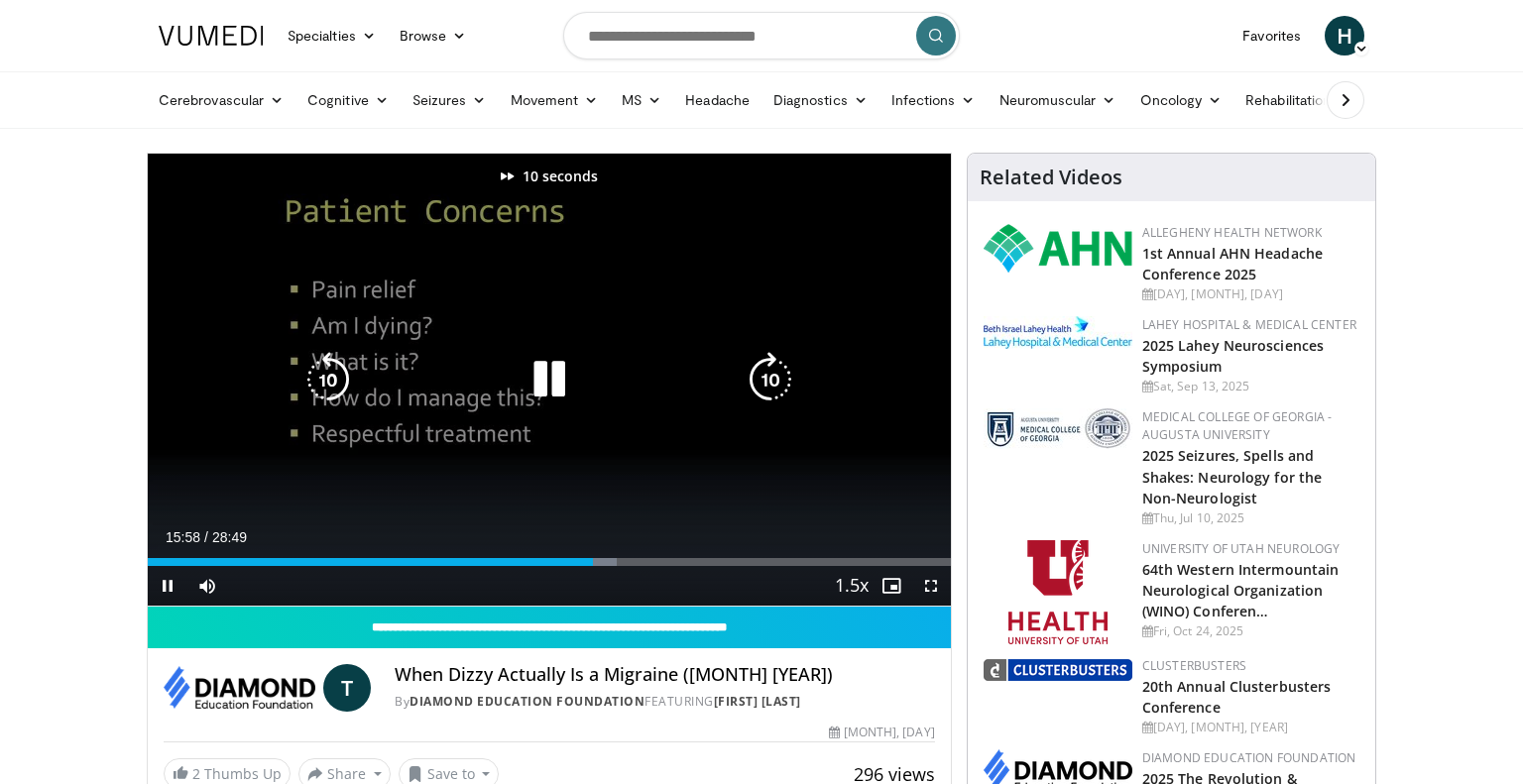 click at bounding box center [770, 380] 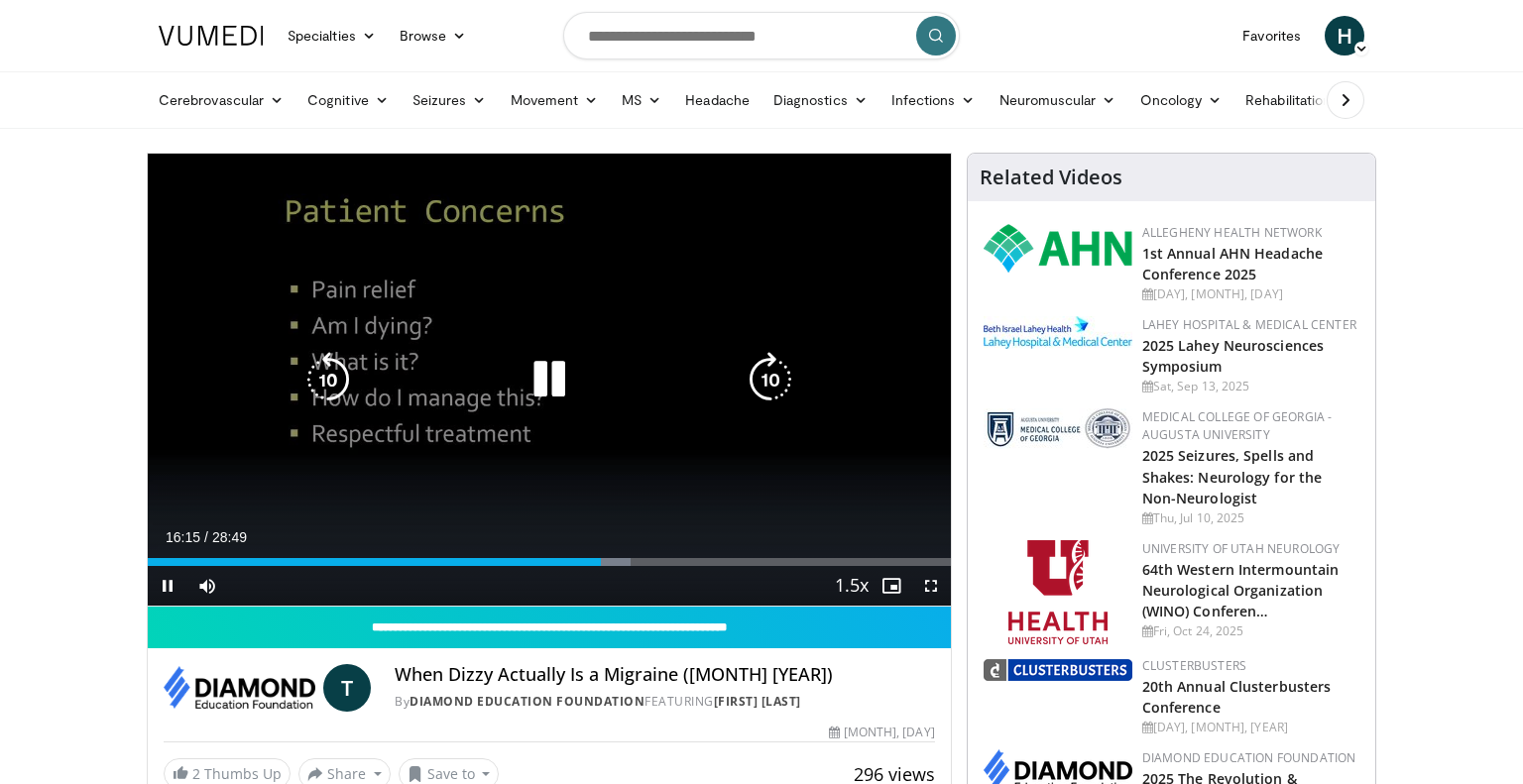 click at bounding box center (770, 380) 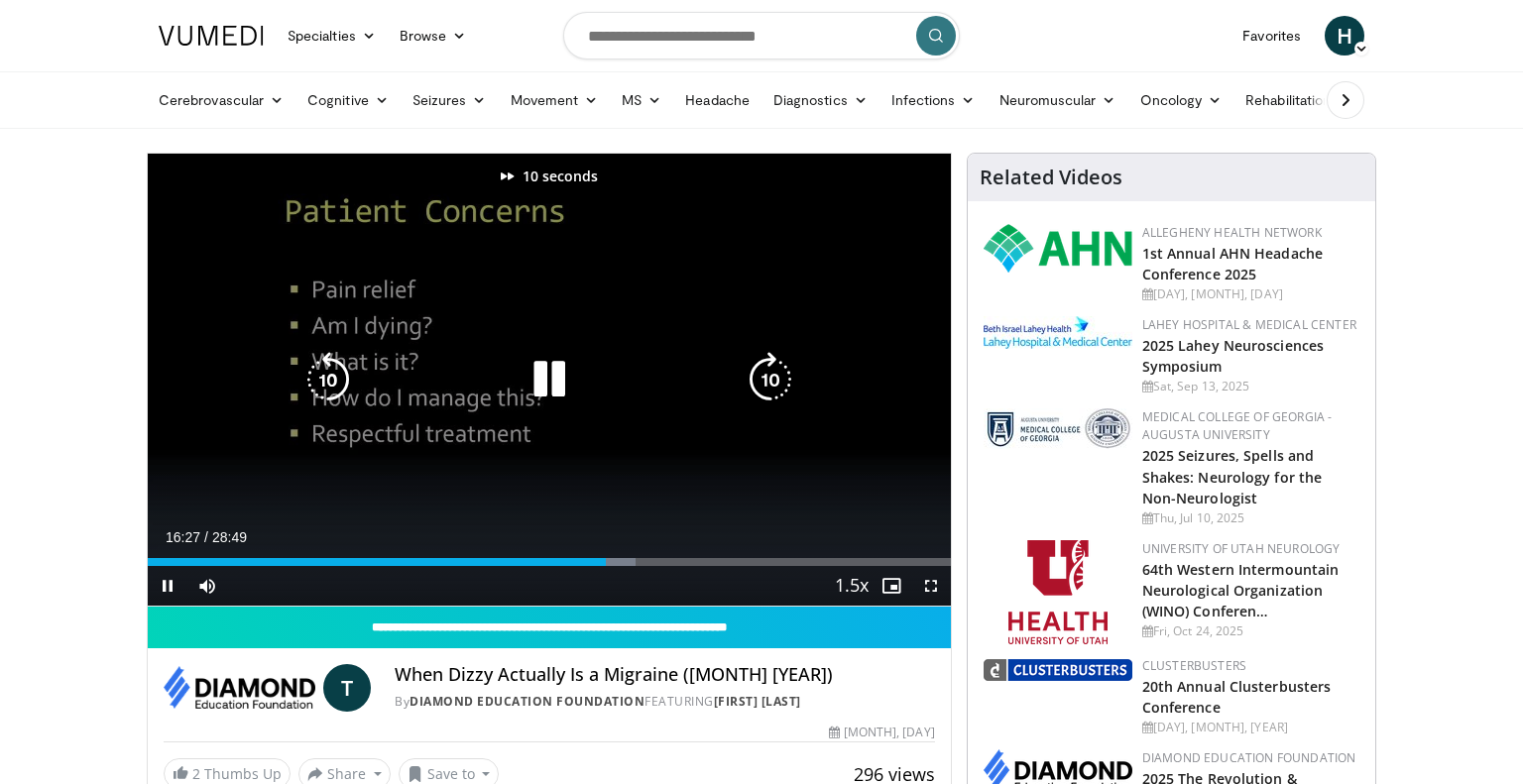 click at bounding box center [770, 380] 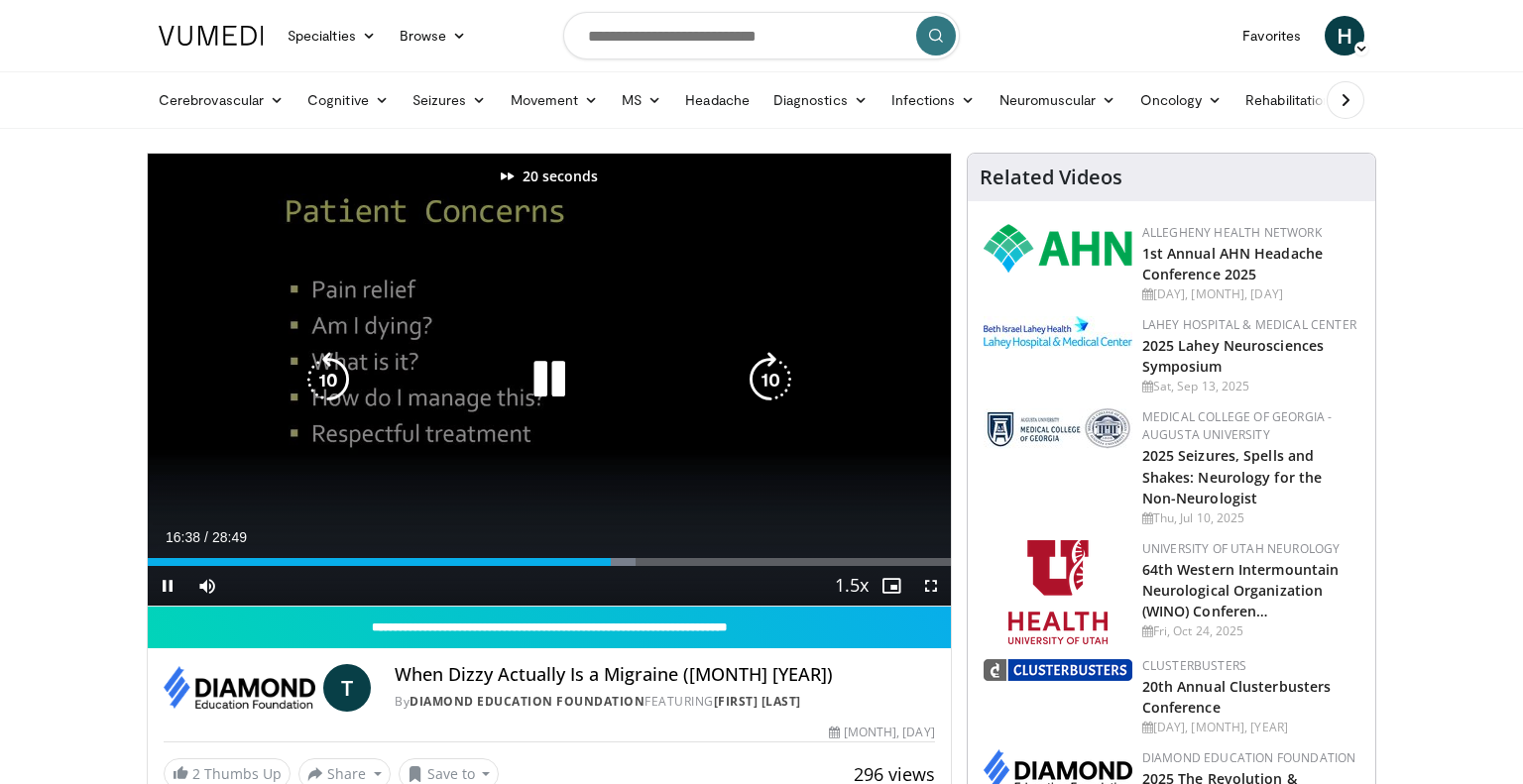click at bounding box center (770, 380) 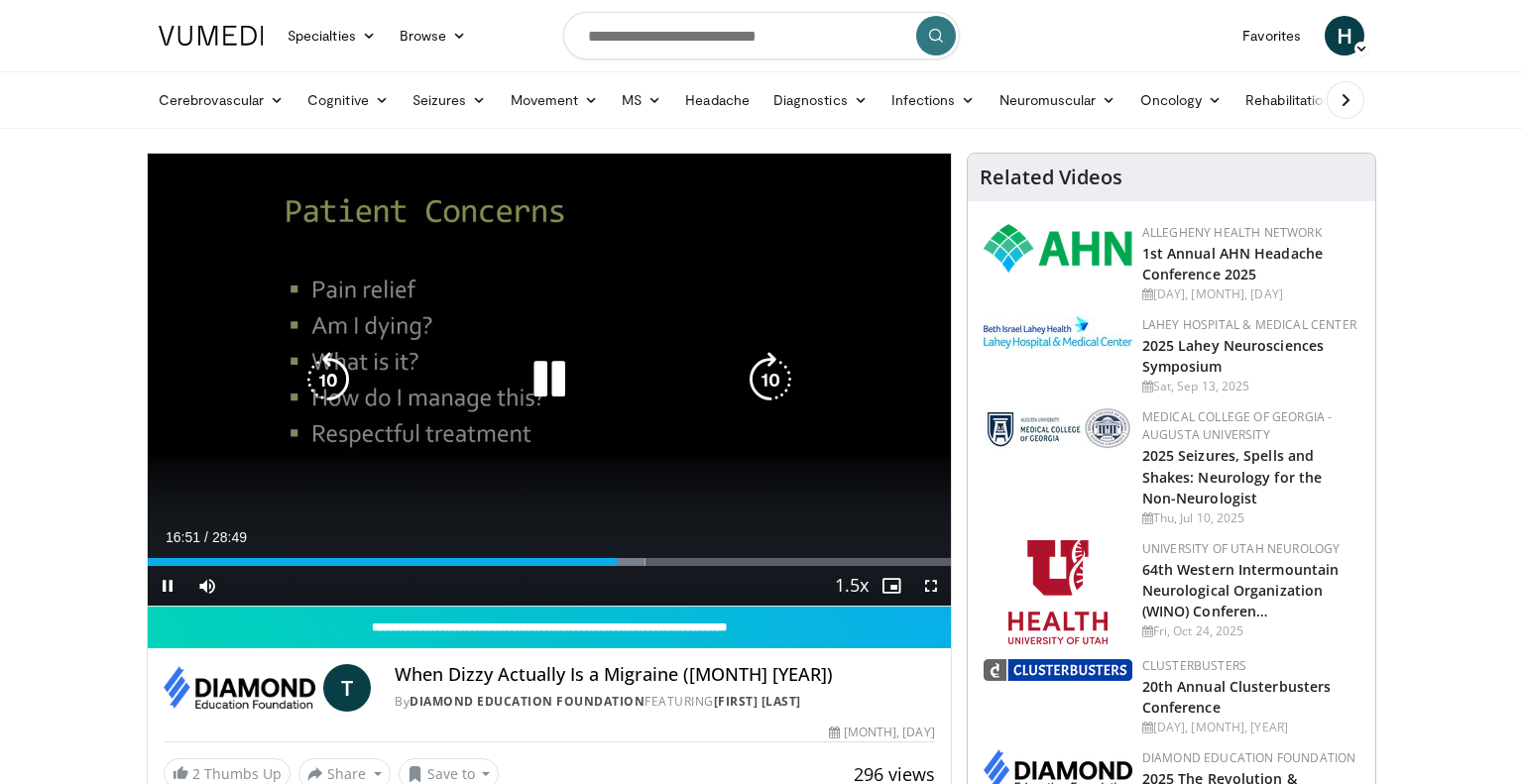 click at bounding box center (770, 380) 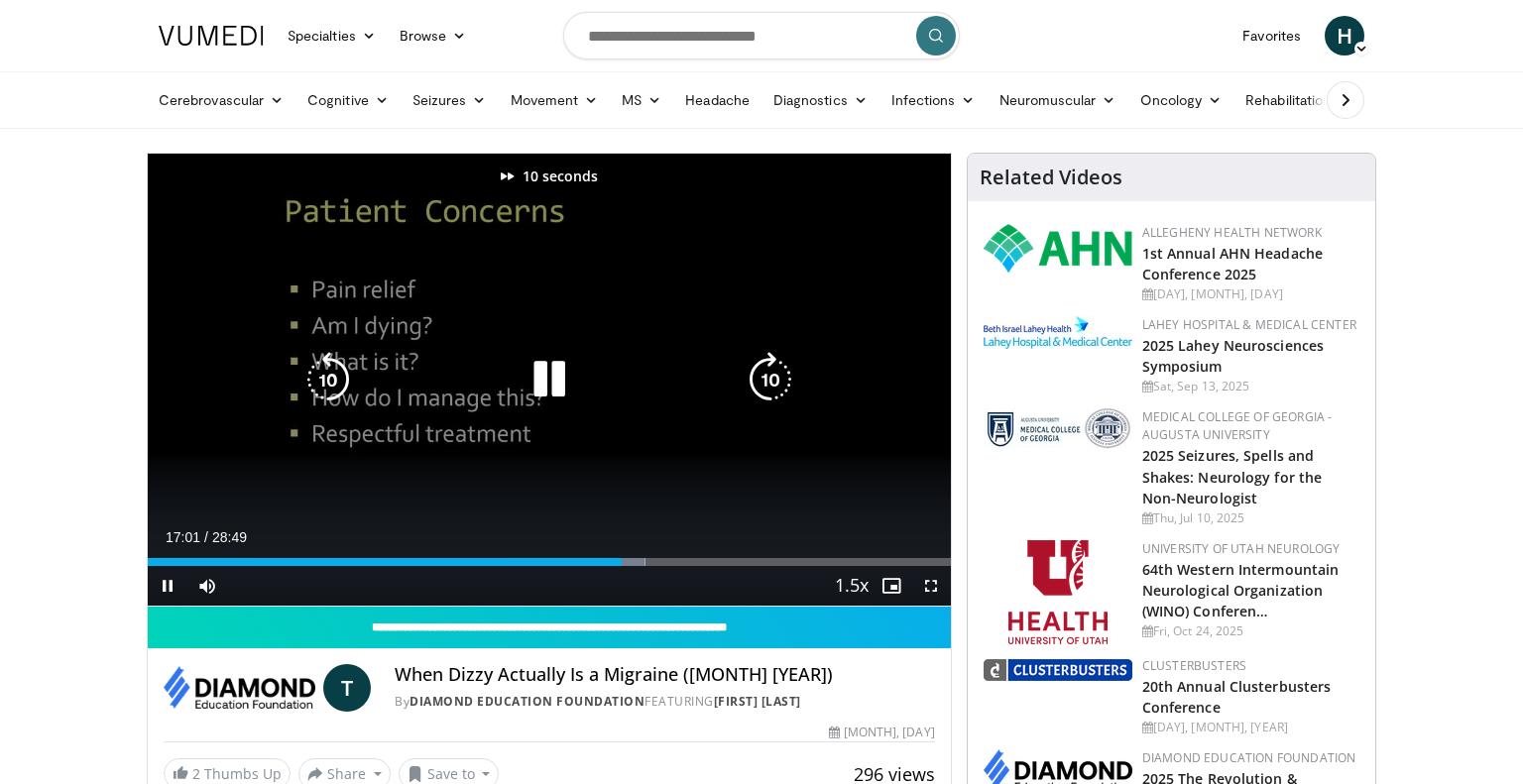 click at bounding box center (770, 380) 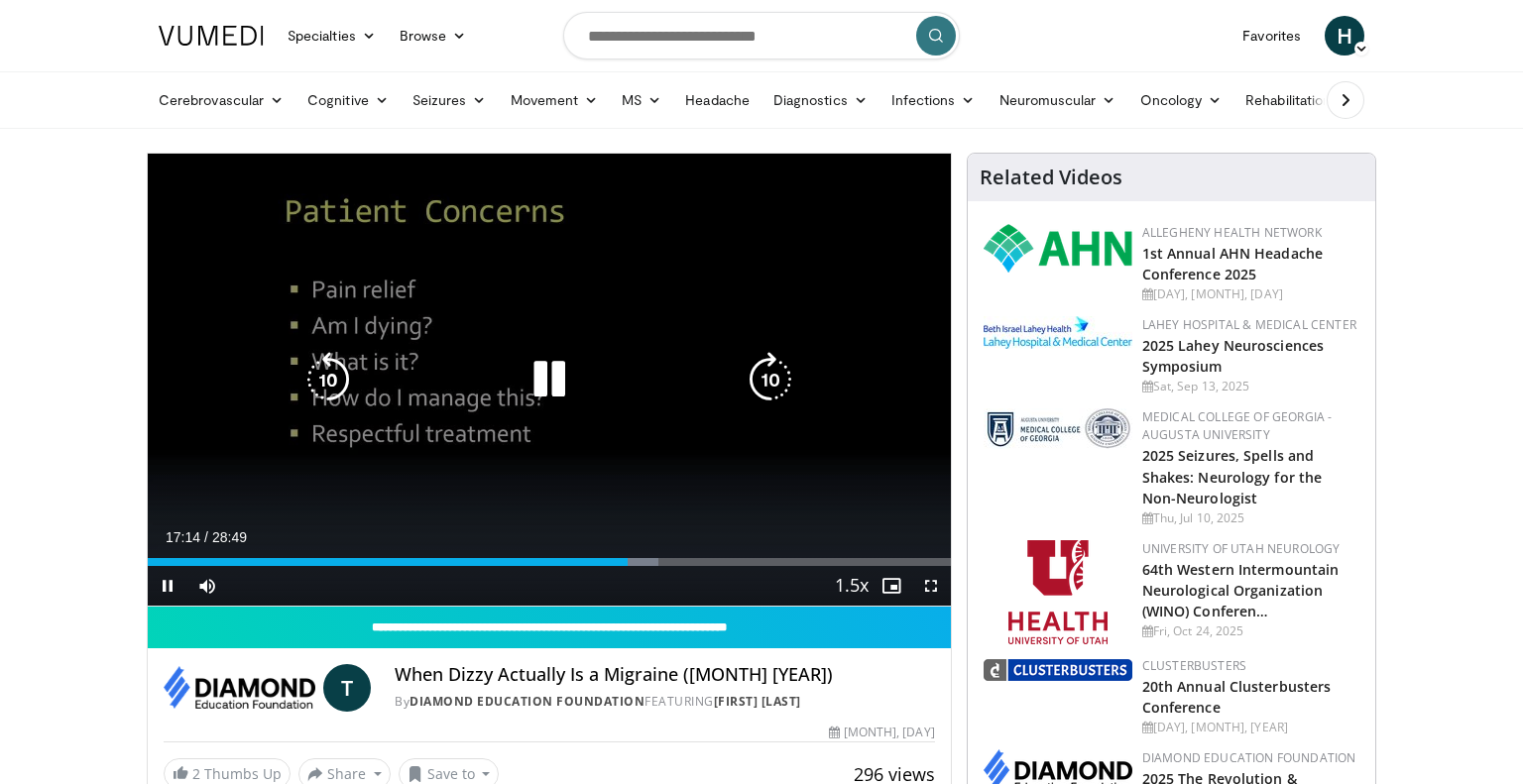 click at bounding box center [770, 380] 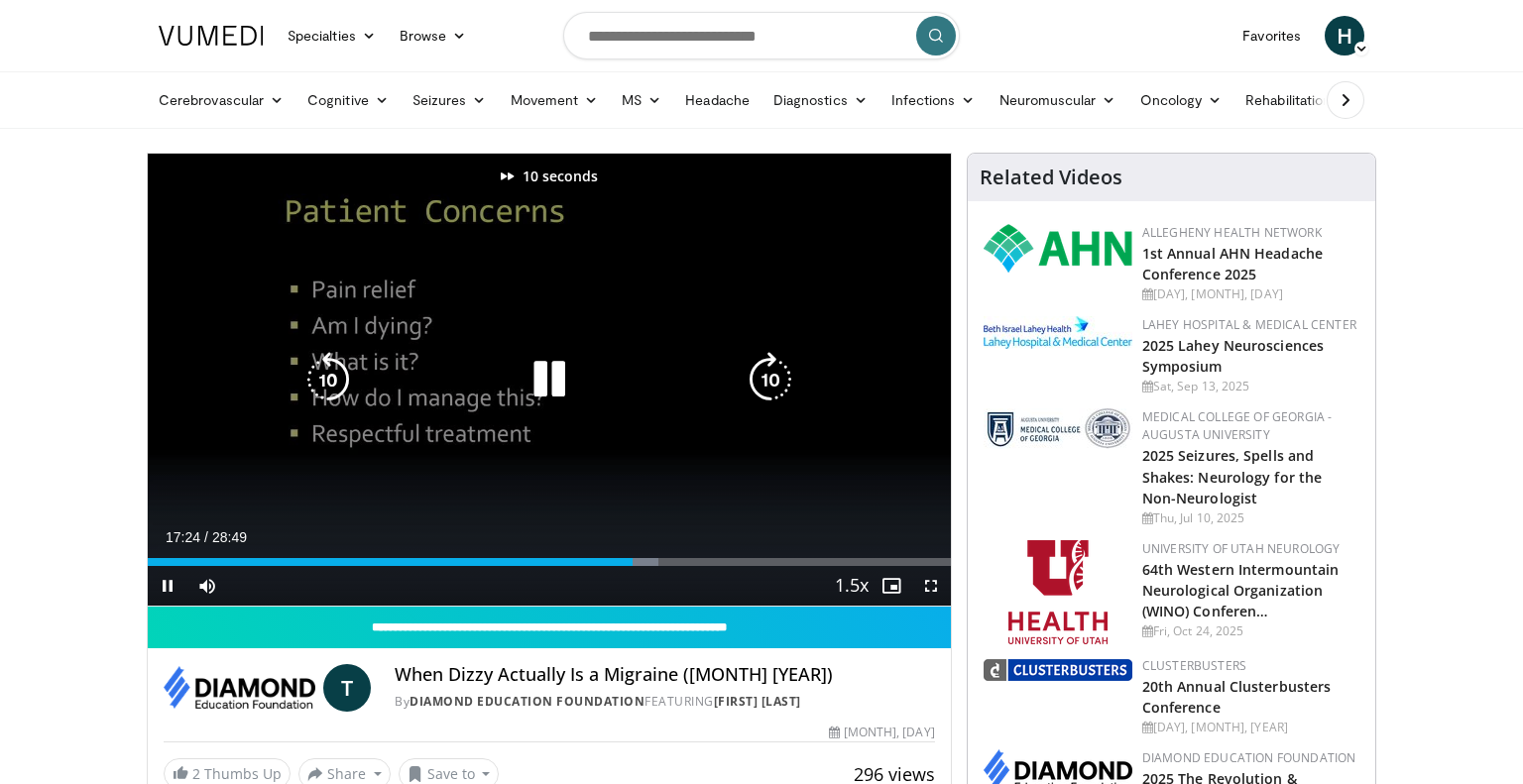 click at bounding box center (770, 380) 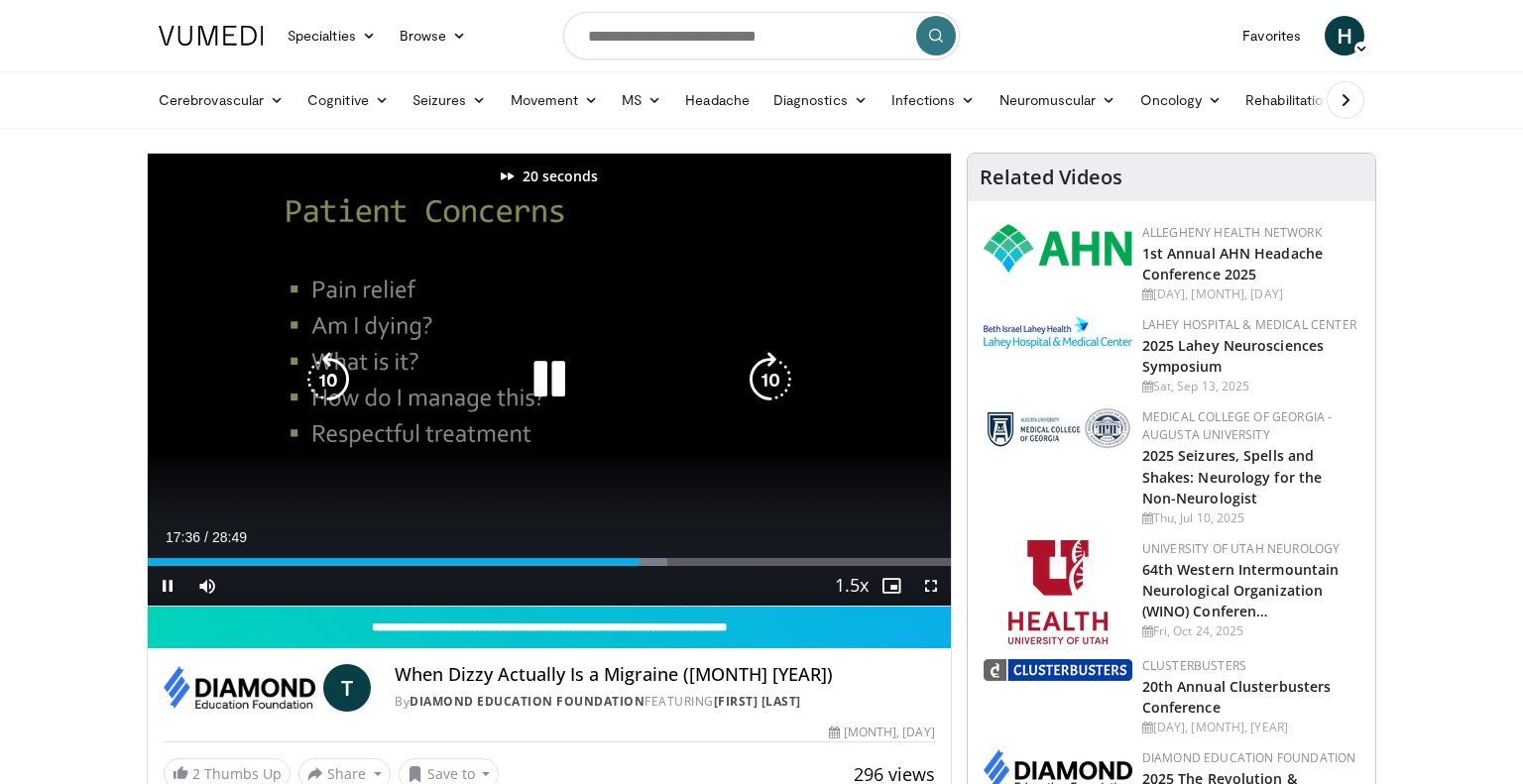 click at bounding box center [770, 380] 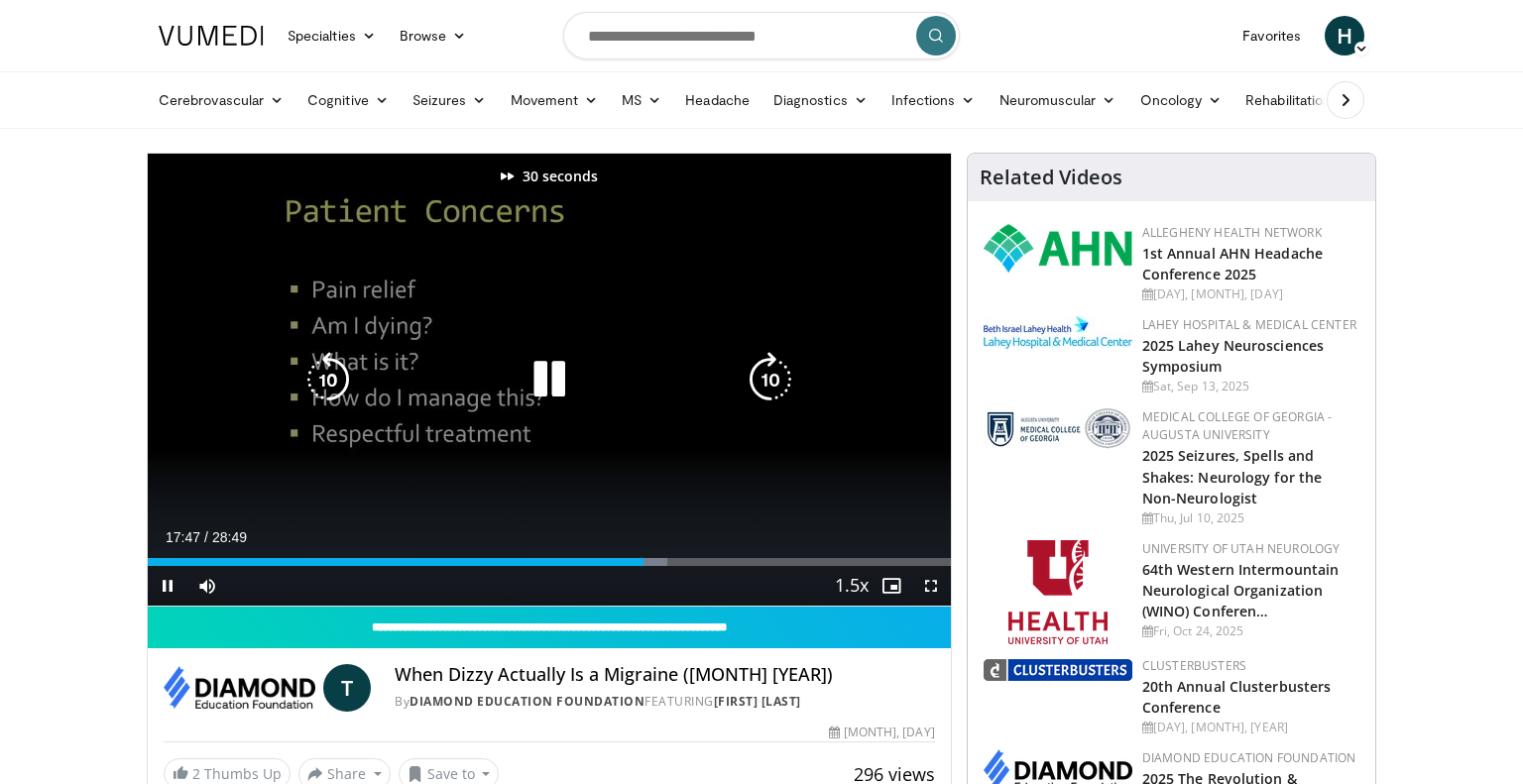 click at bounding box center (770, 380) 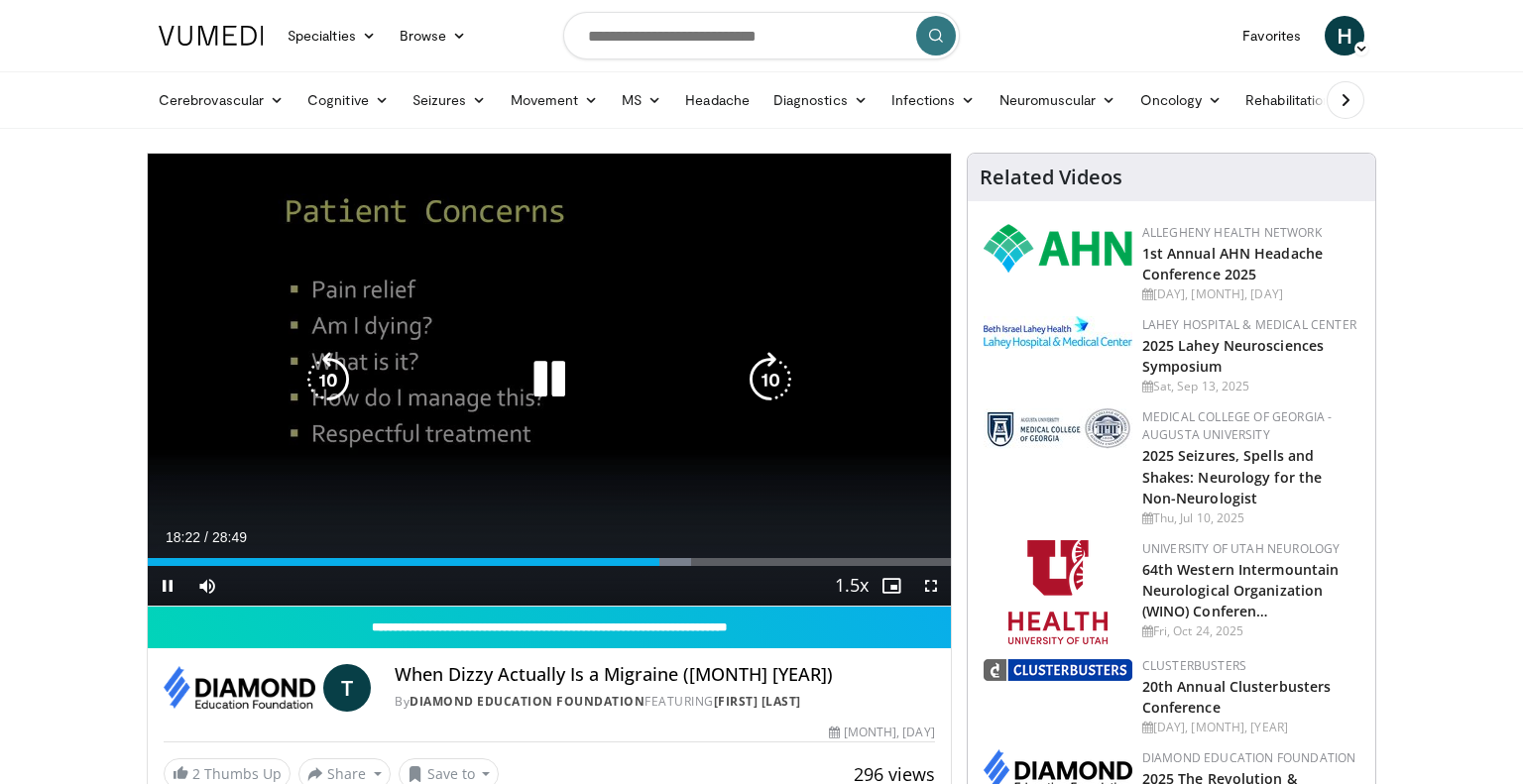 click at bounding box center (549, 380) 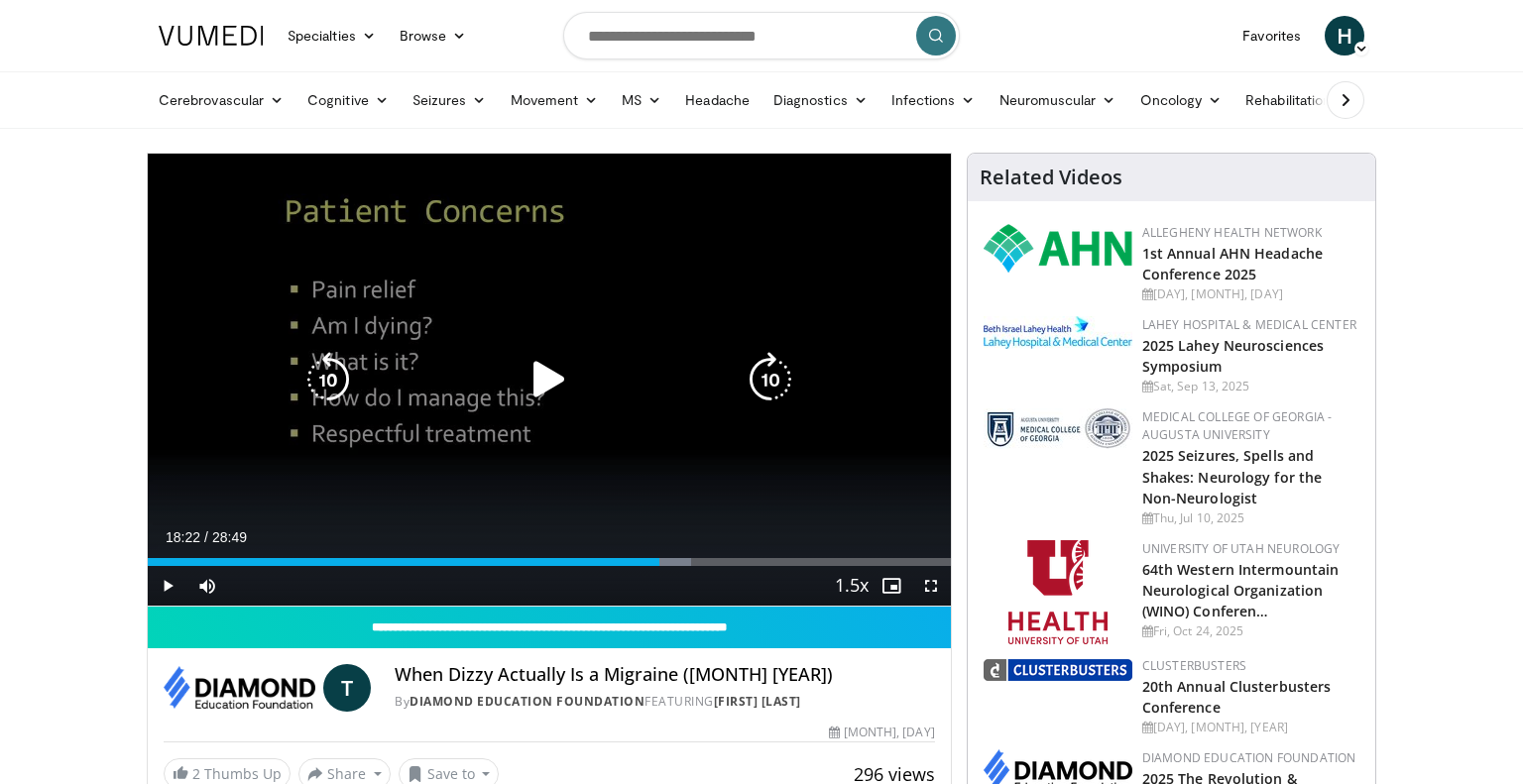 click at bounding box center (549, 380) 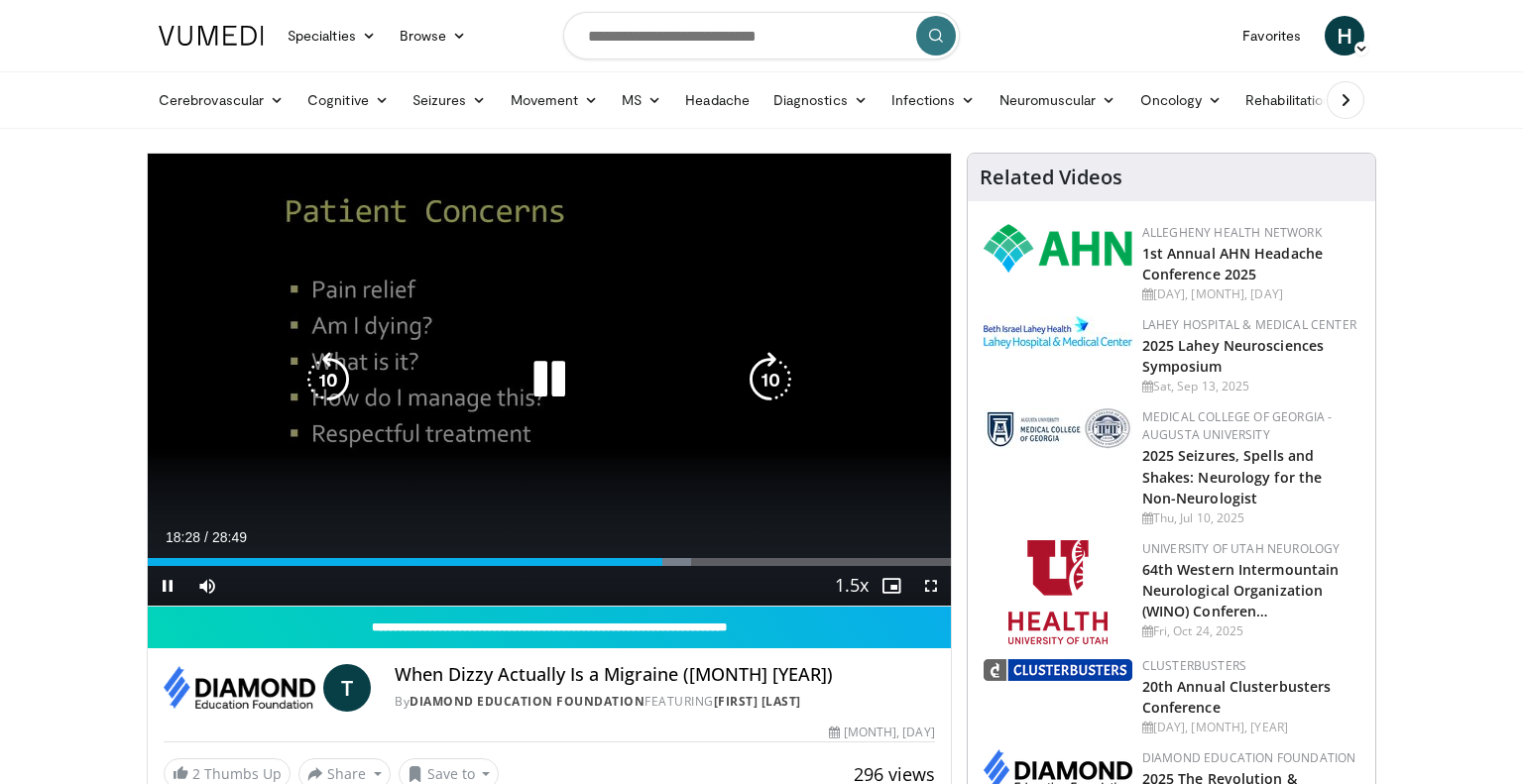 click at bounding box center [770, 380] 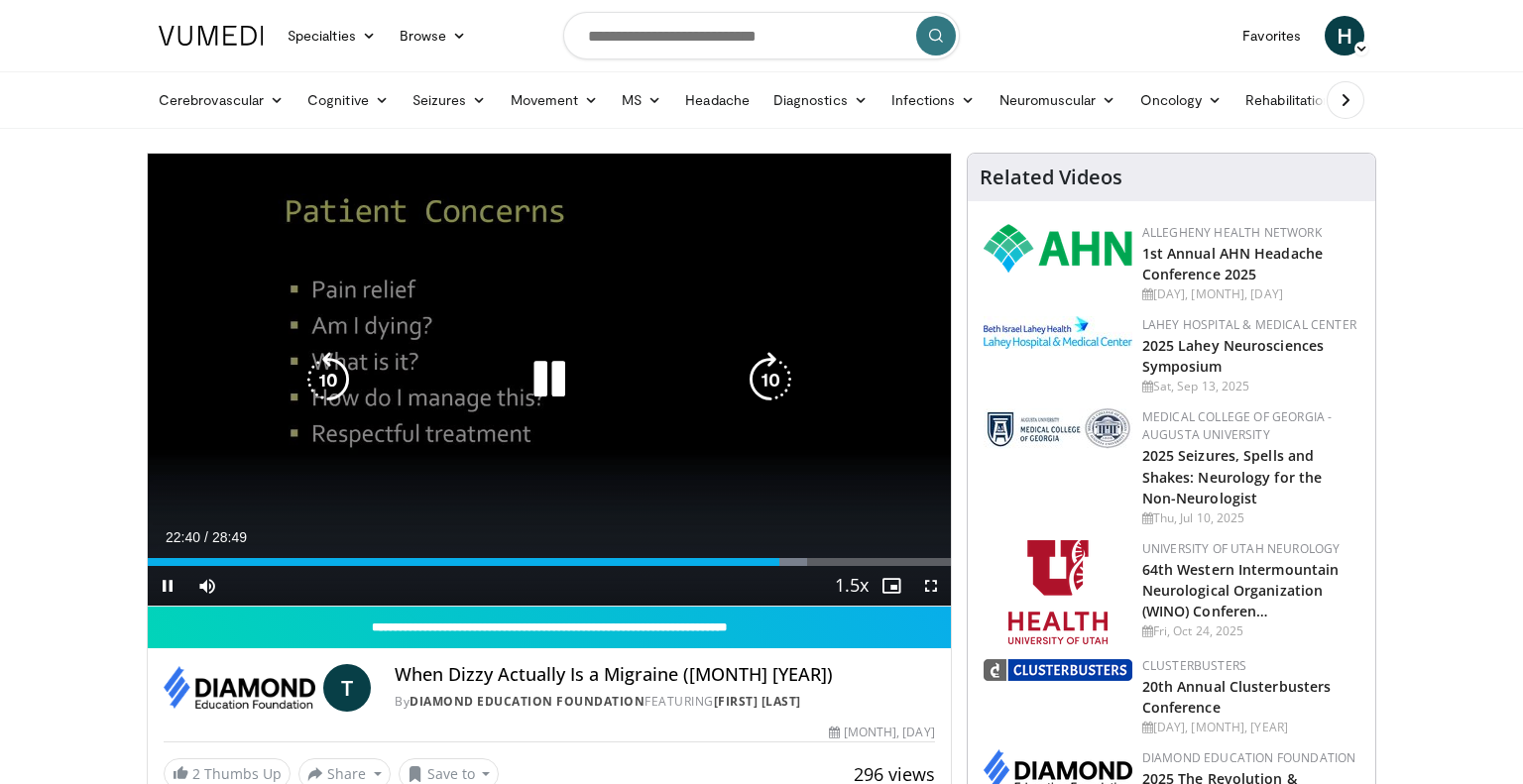 click at bounding box center (770, 380) 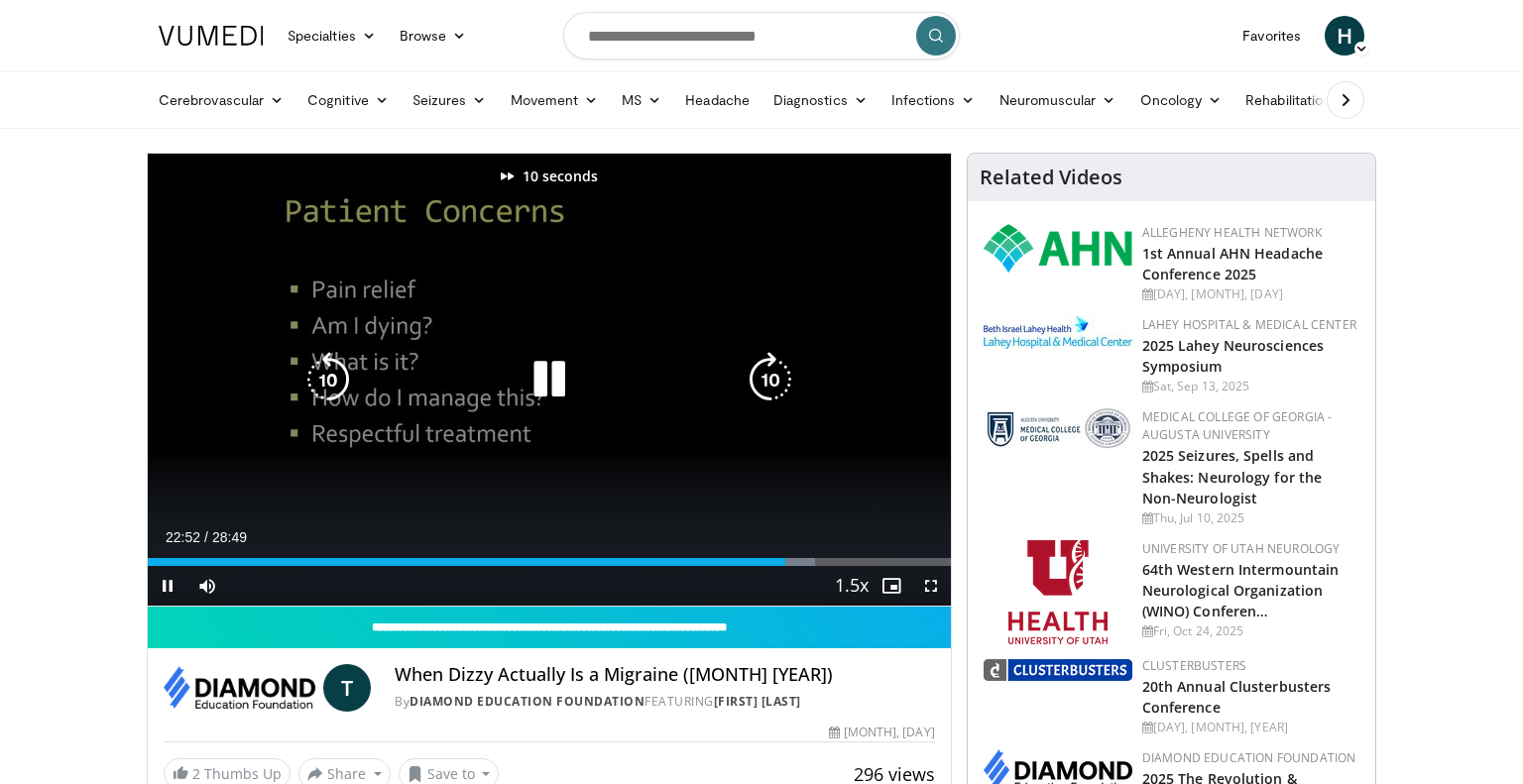click at bounding box center (770, 380) 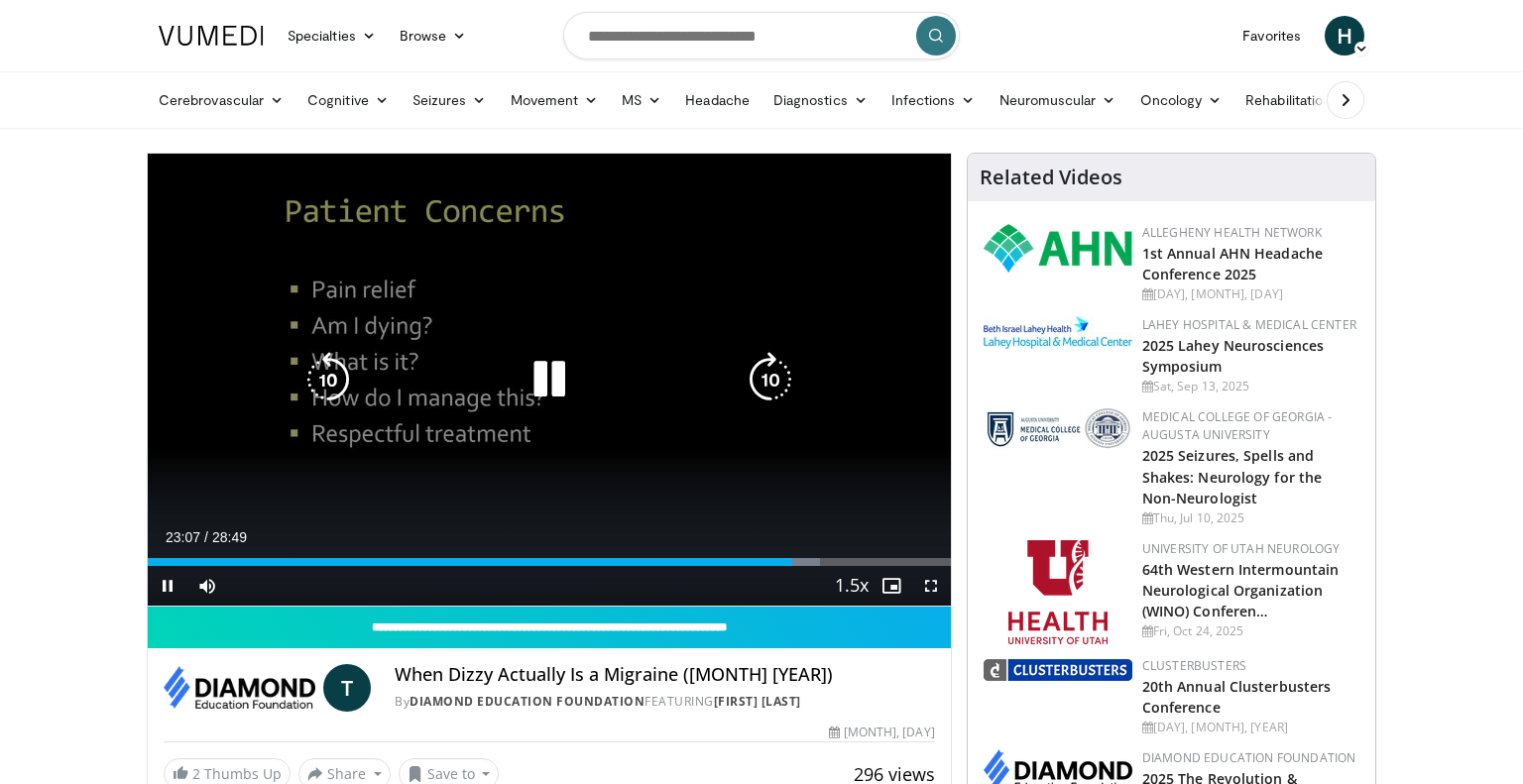 click at bounding box center [770, 380] 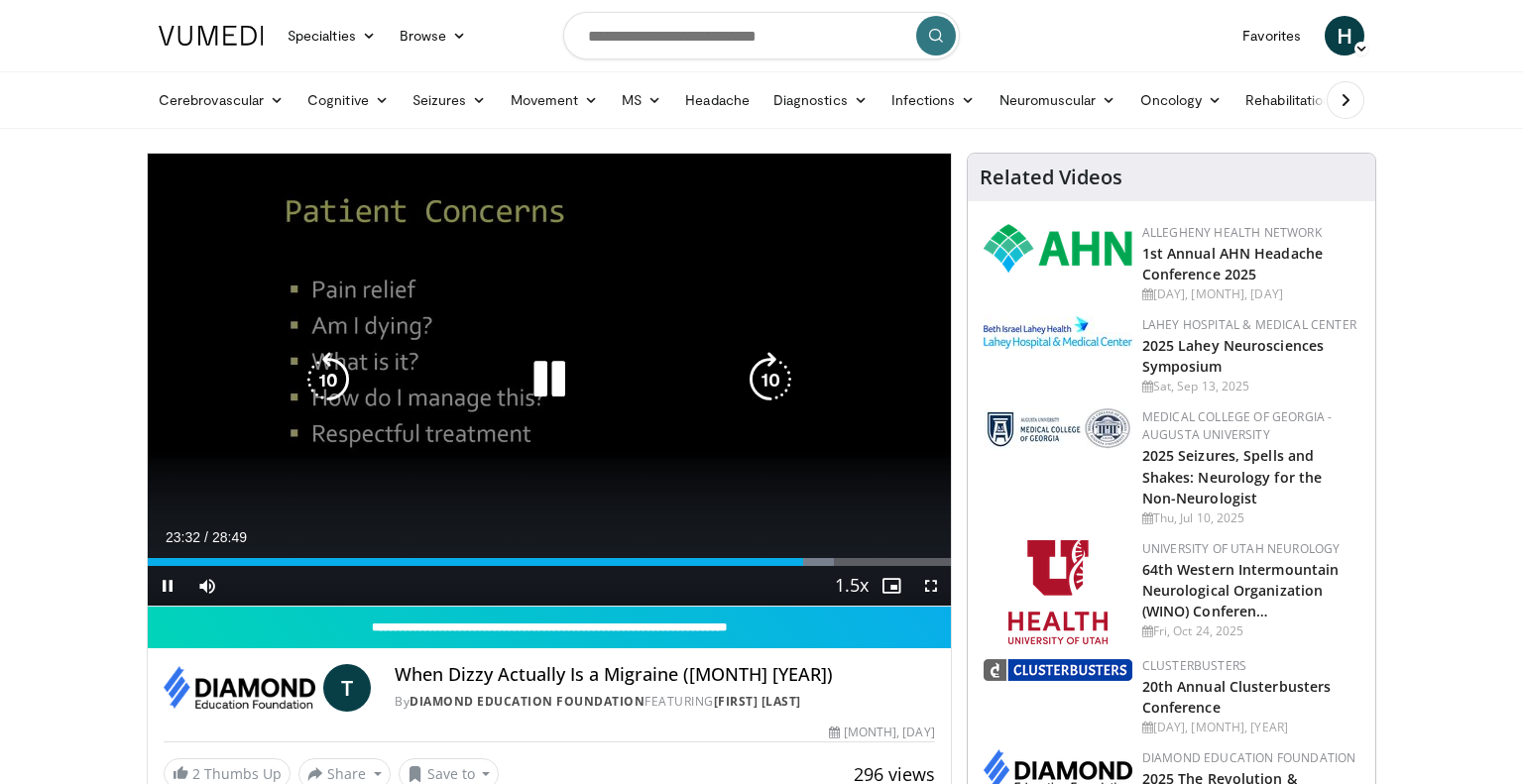 click at bounding box center [770, 380] 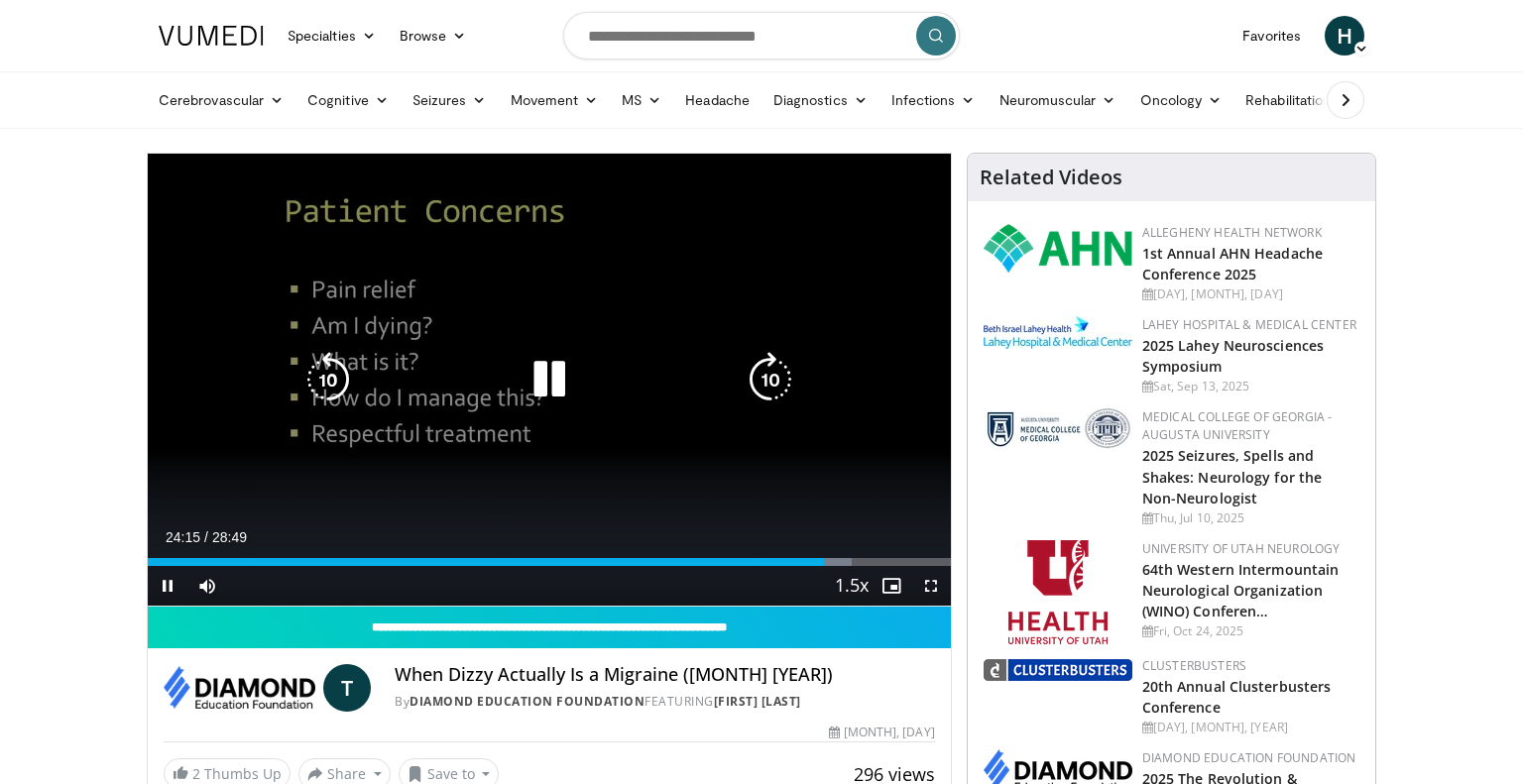 click at bounding box center [770, 380] 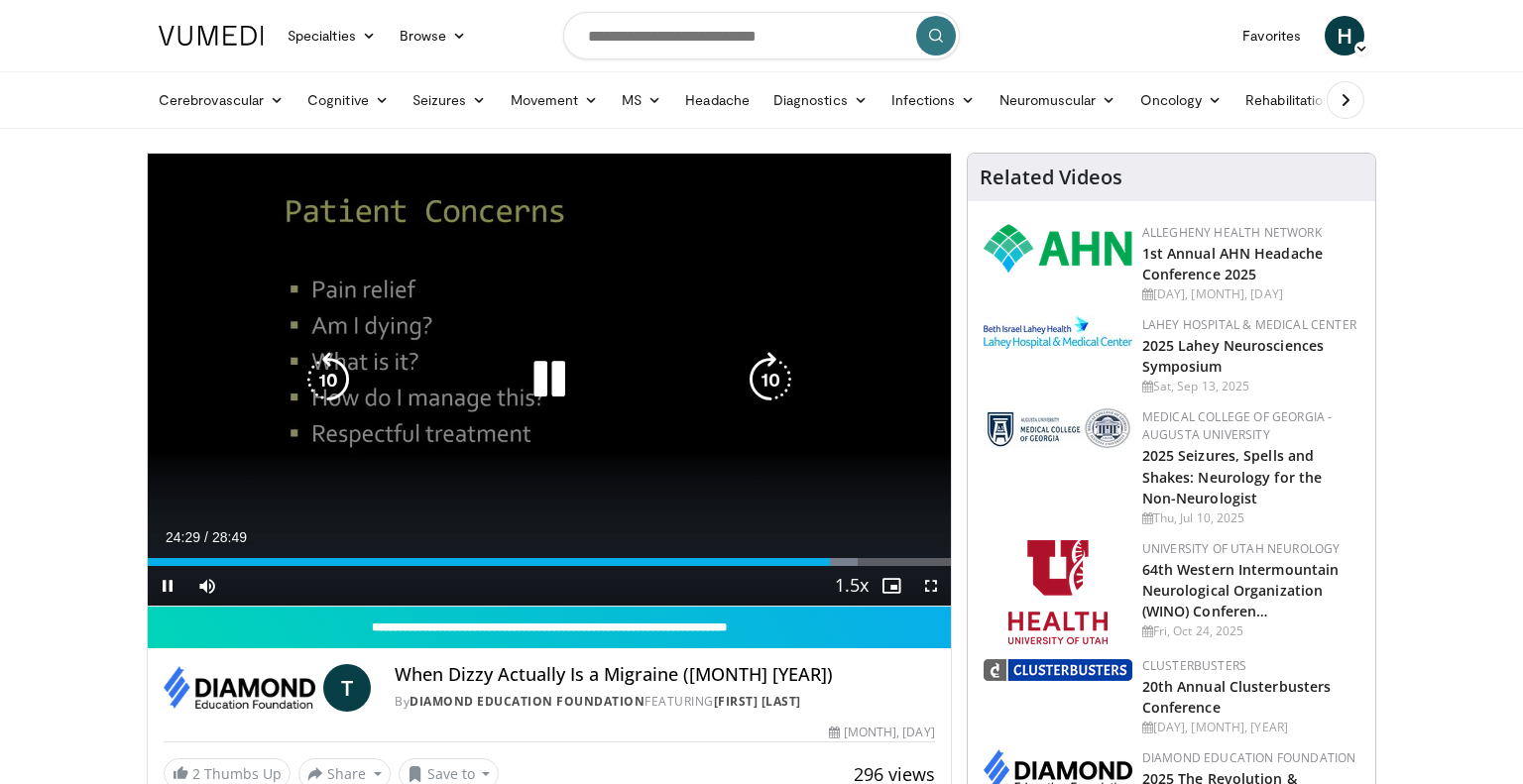 click at bounding box center (770, 380) 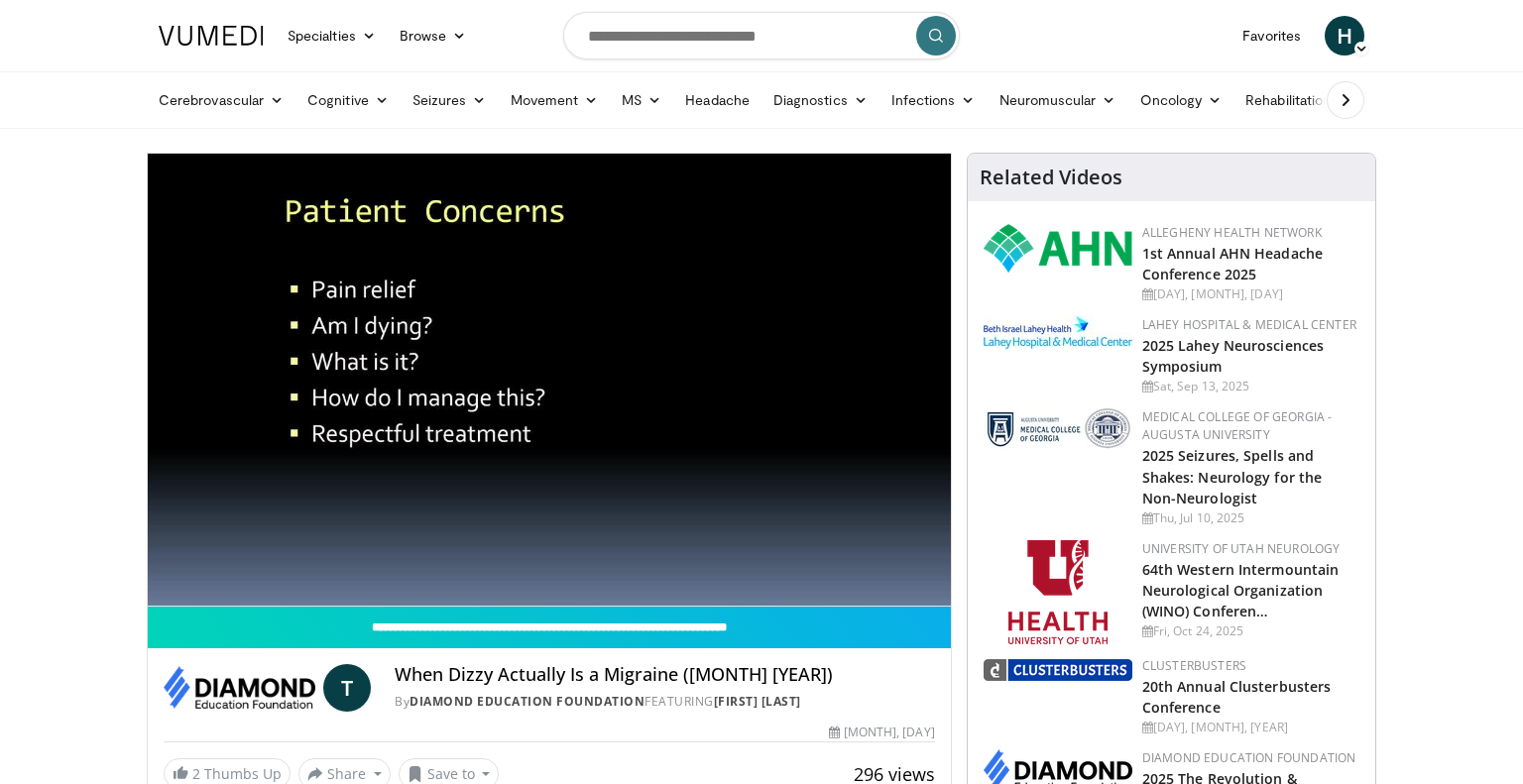 click on "10 seconds
Tap to unmute" at bounding box center [549, 380] 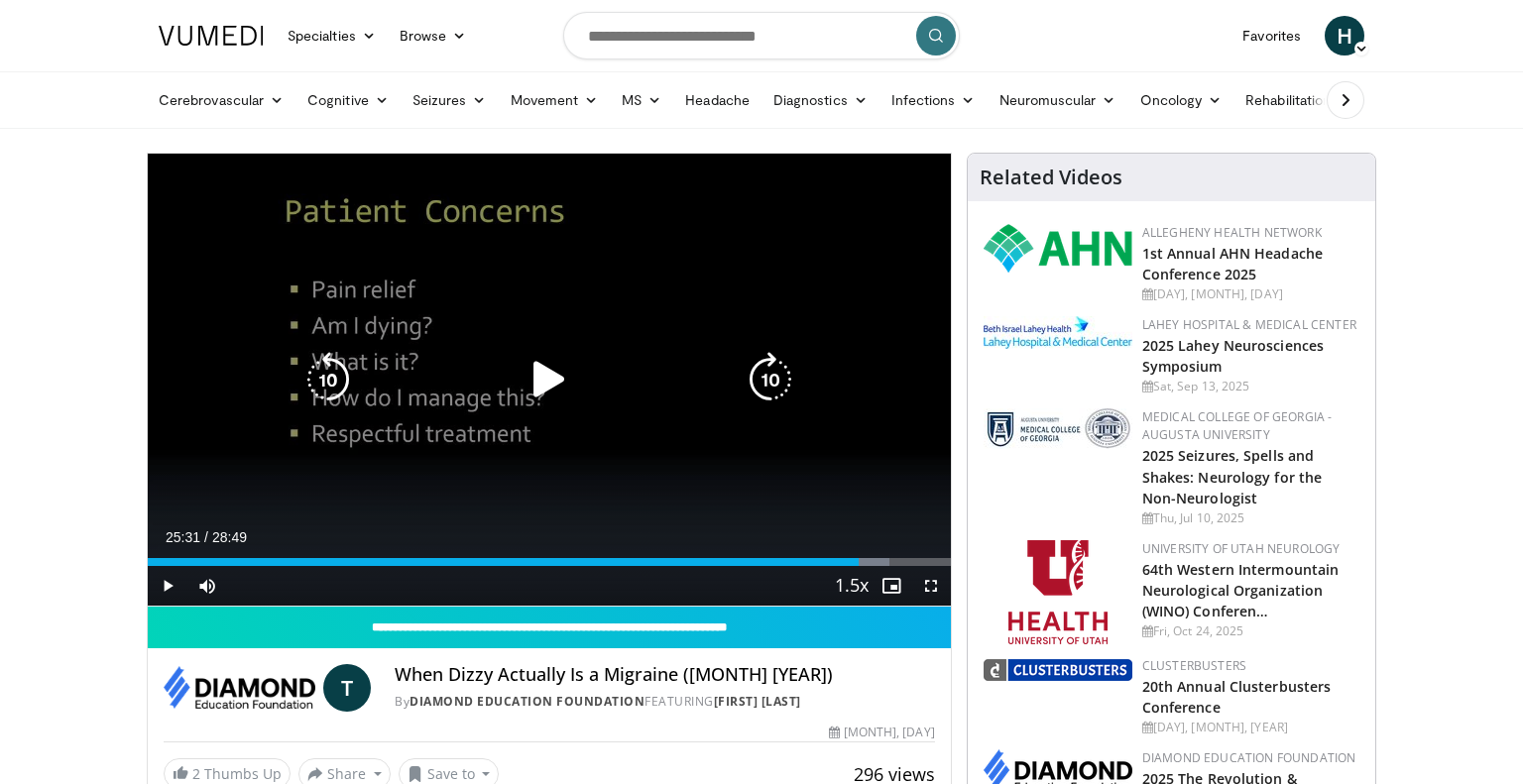 click at bounding box center [549, 380] 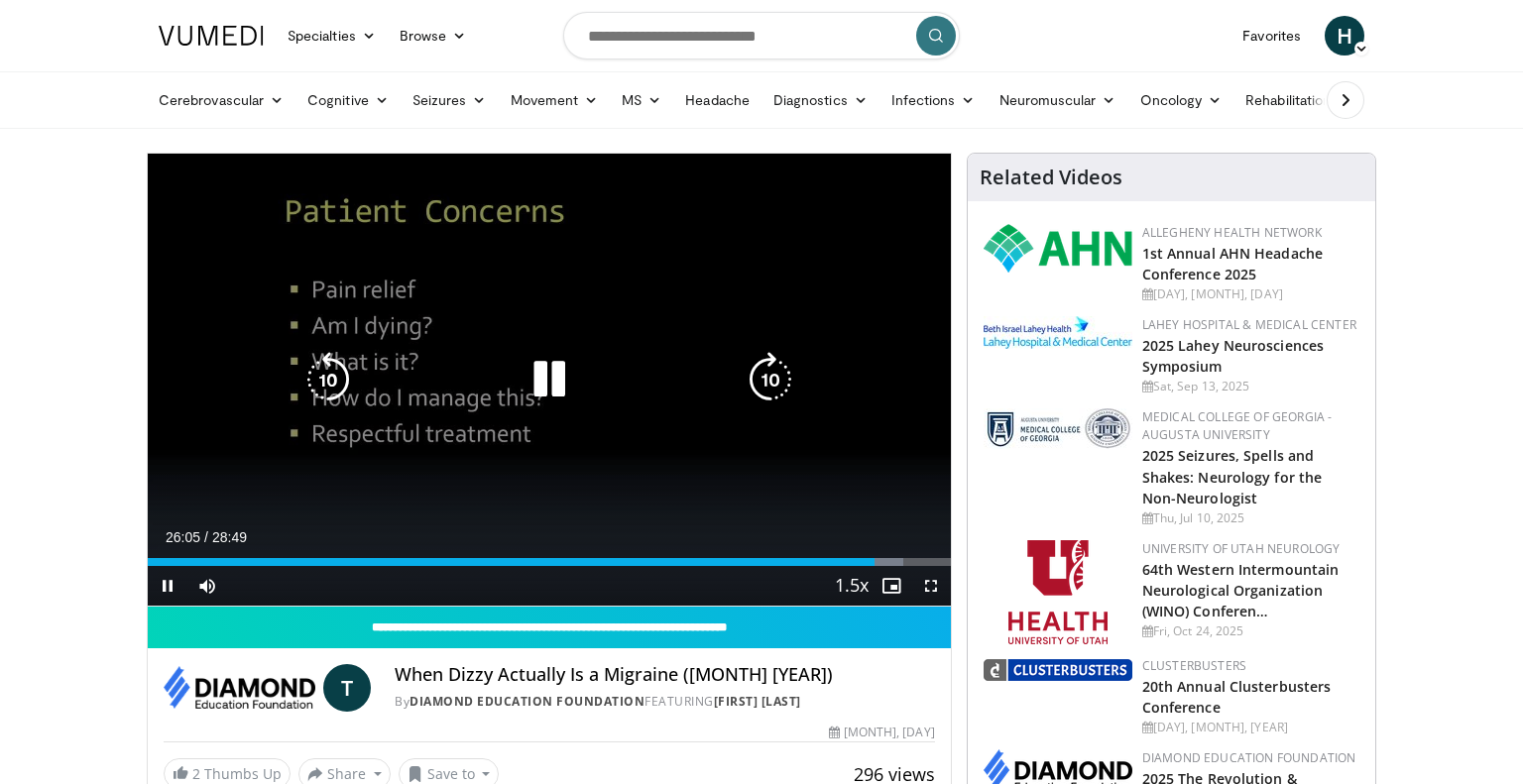click at bounding box center [328, 380] 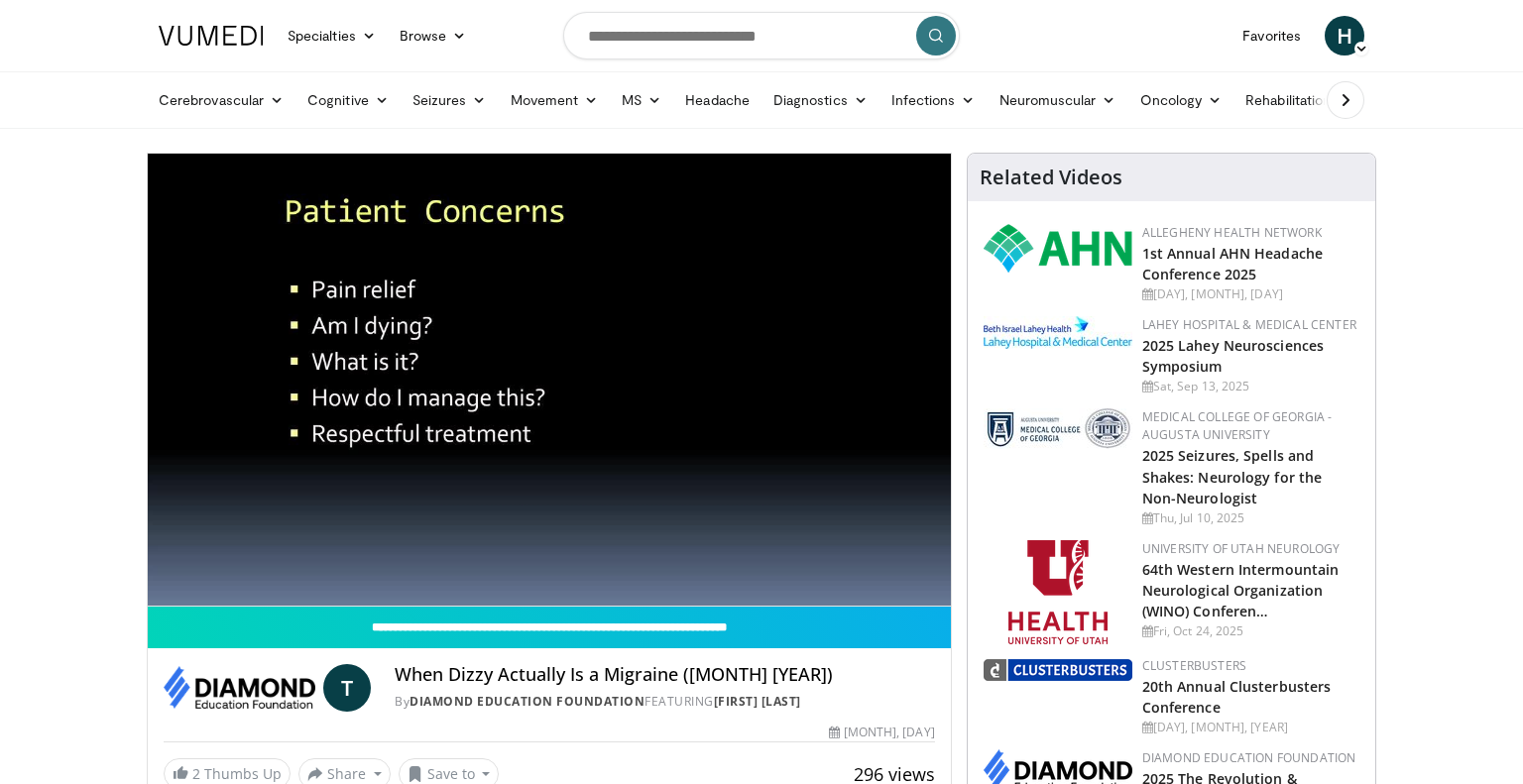click on "10 seconds
Tap to unmute" at bounding box center [549, 380] 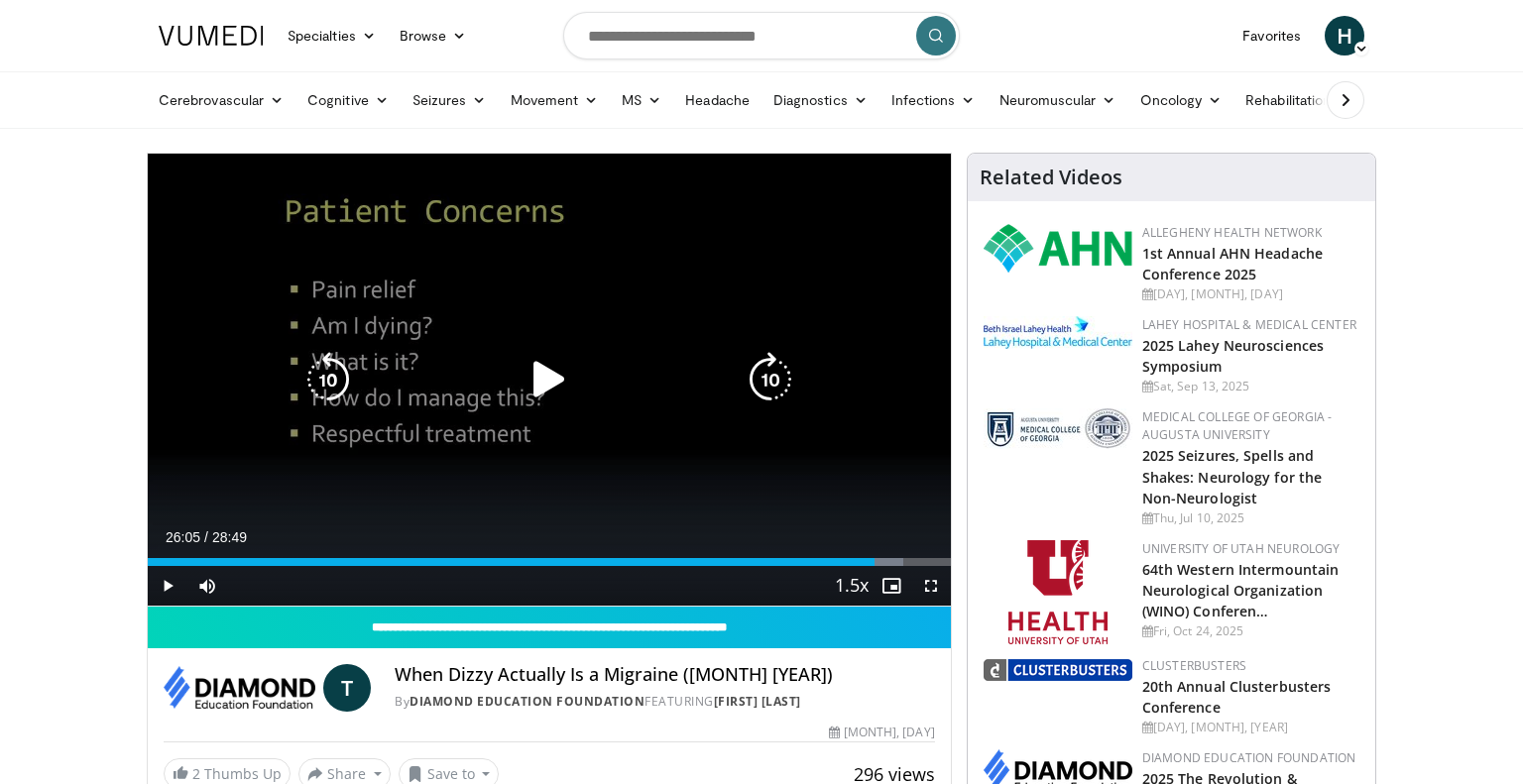 click at bounding box center (328, 380) 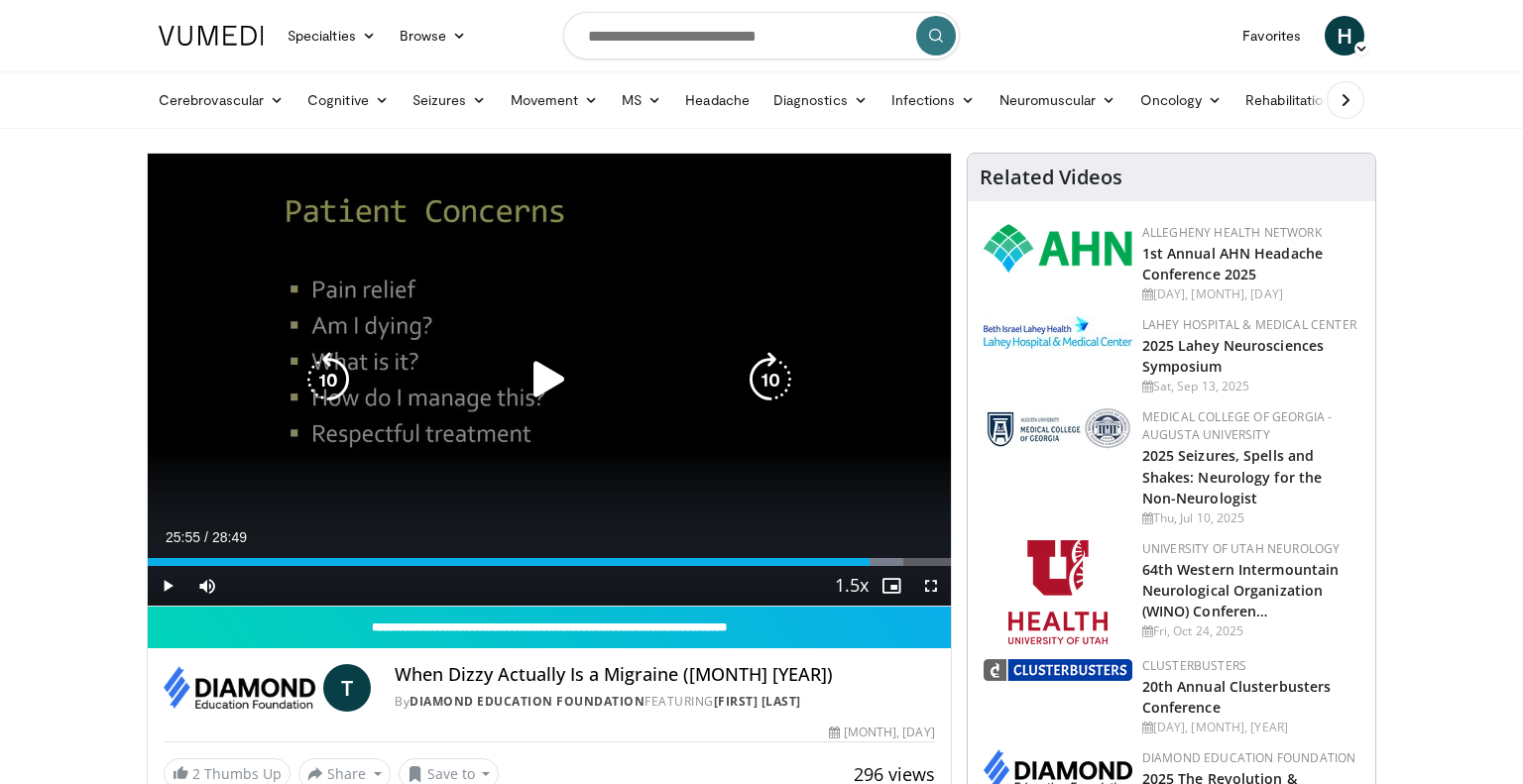 click at bounding box center (549, 380) 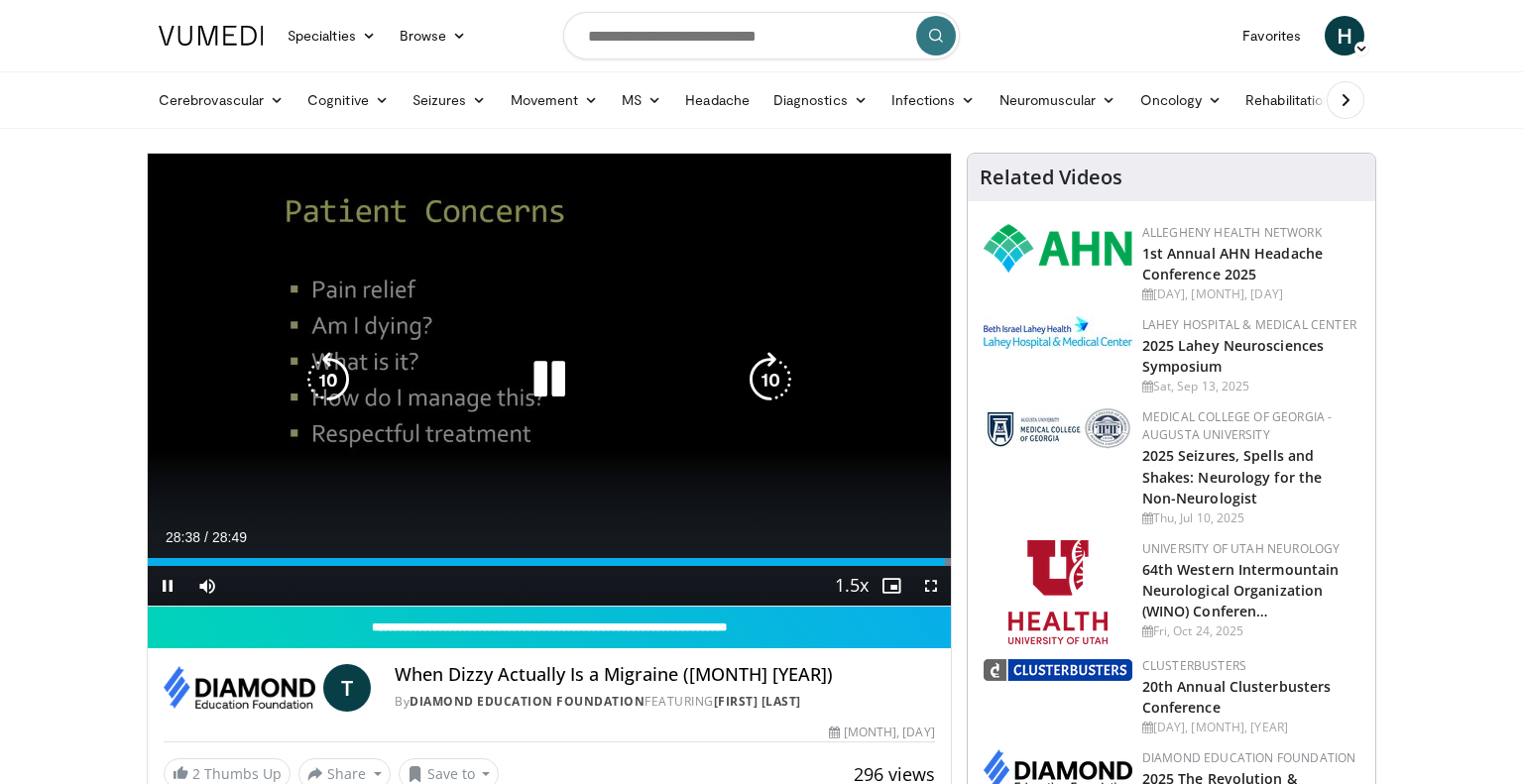 click at bounding box center (549, 380) 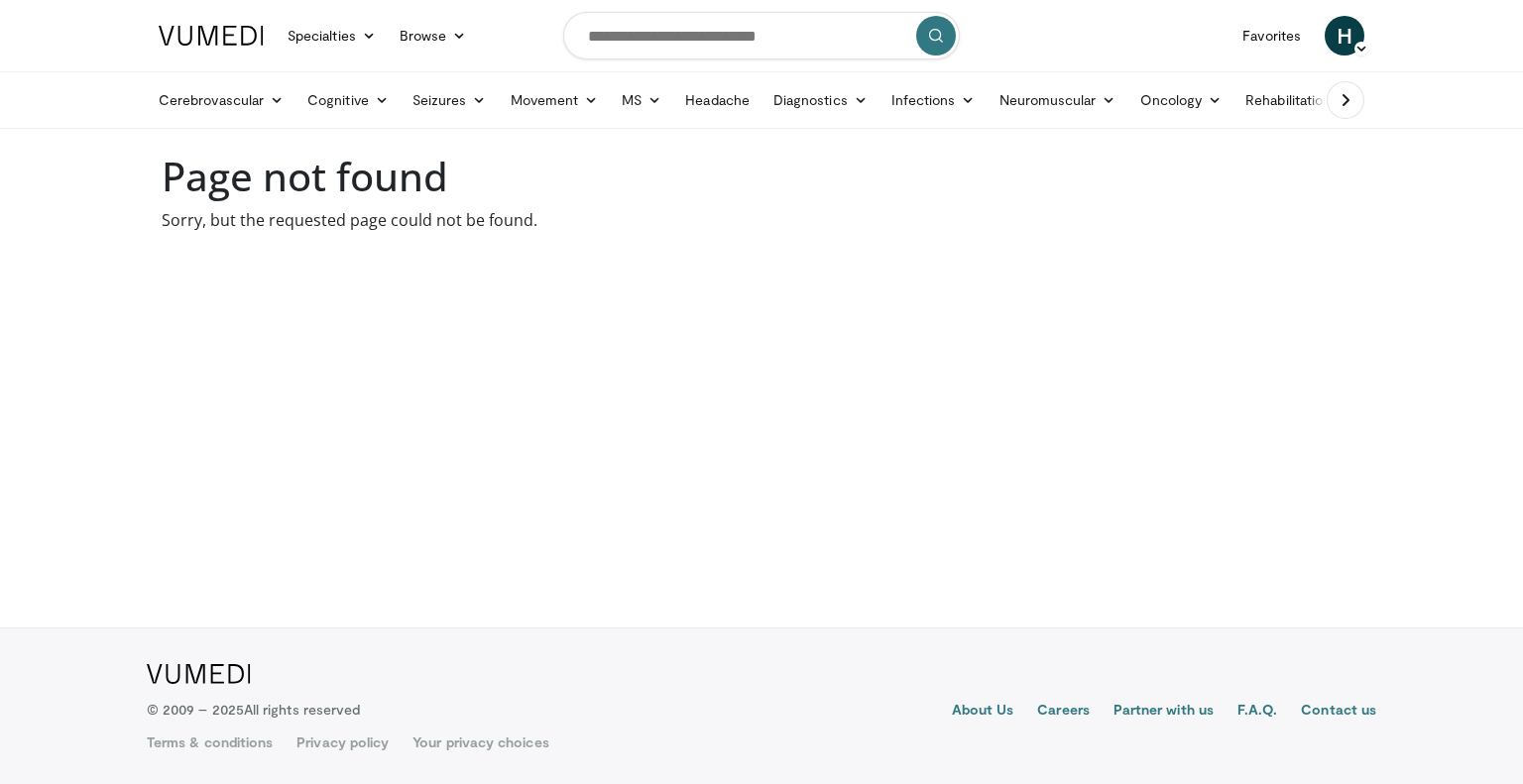 scroll, scrollTop: 0, scrollLeft: 0, axis: both 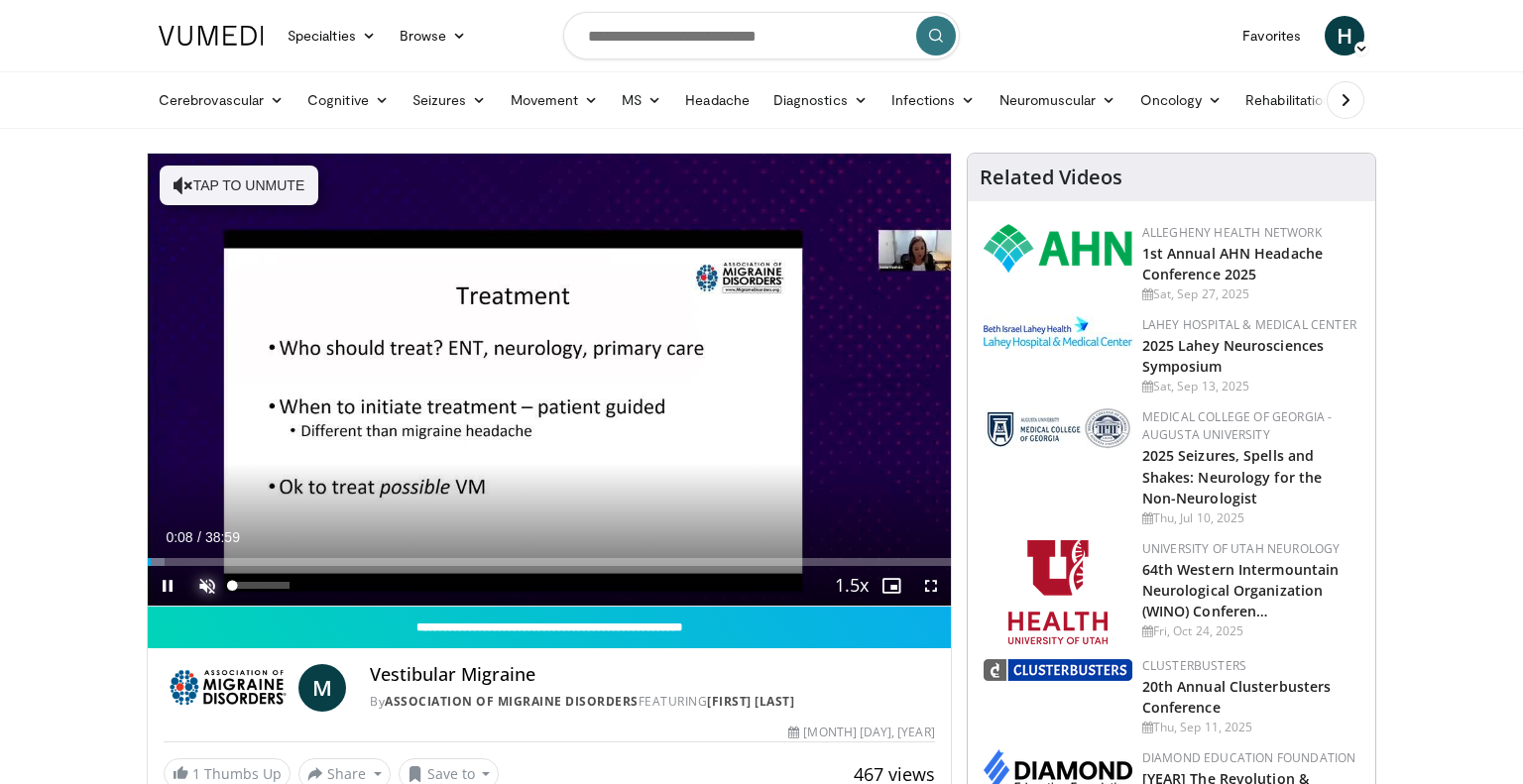 click at bounding box center (207, 586) 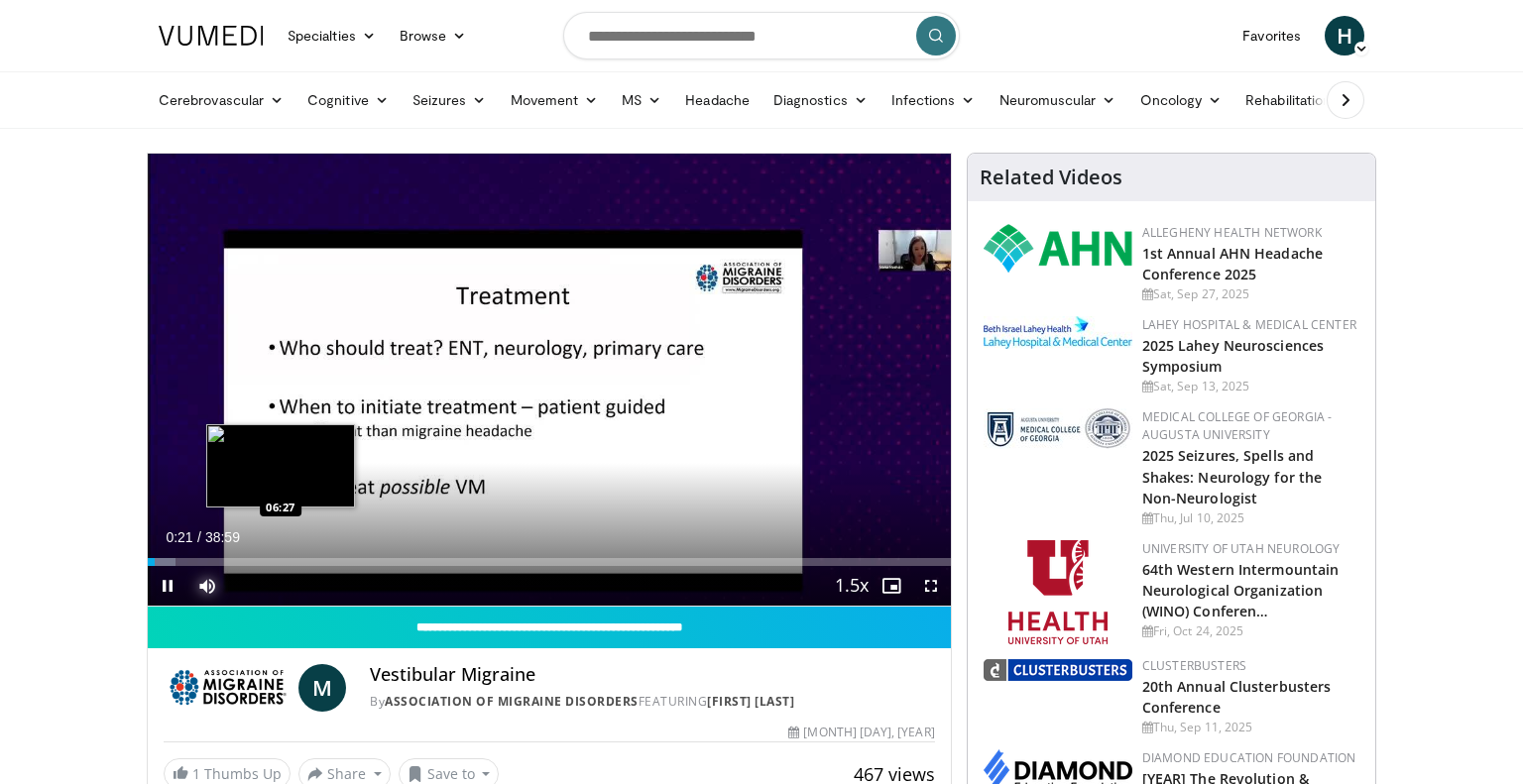 click on "Loaded :  3.41% 00:21 06:27" at bounding box center (549, 562) 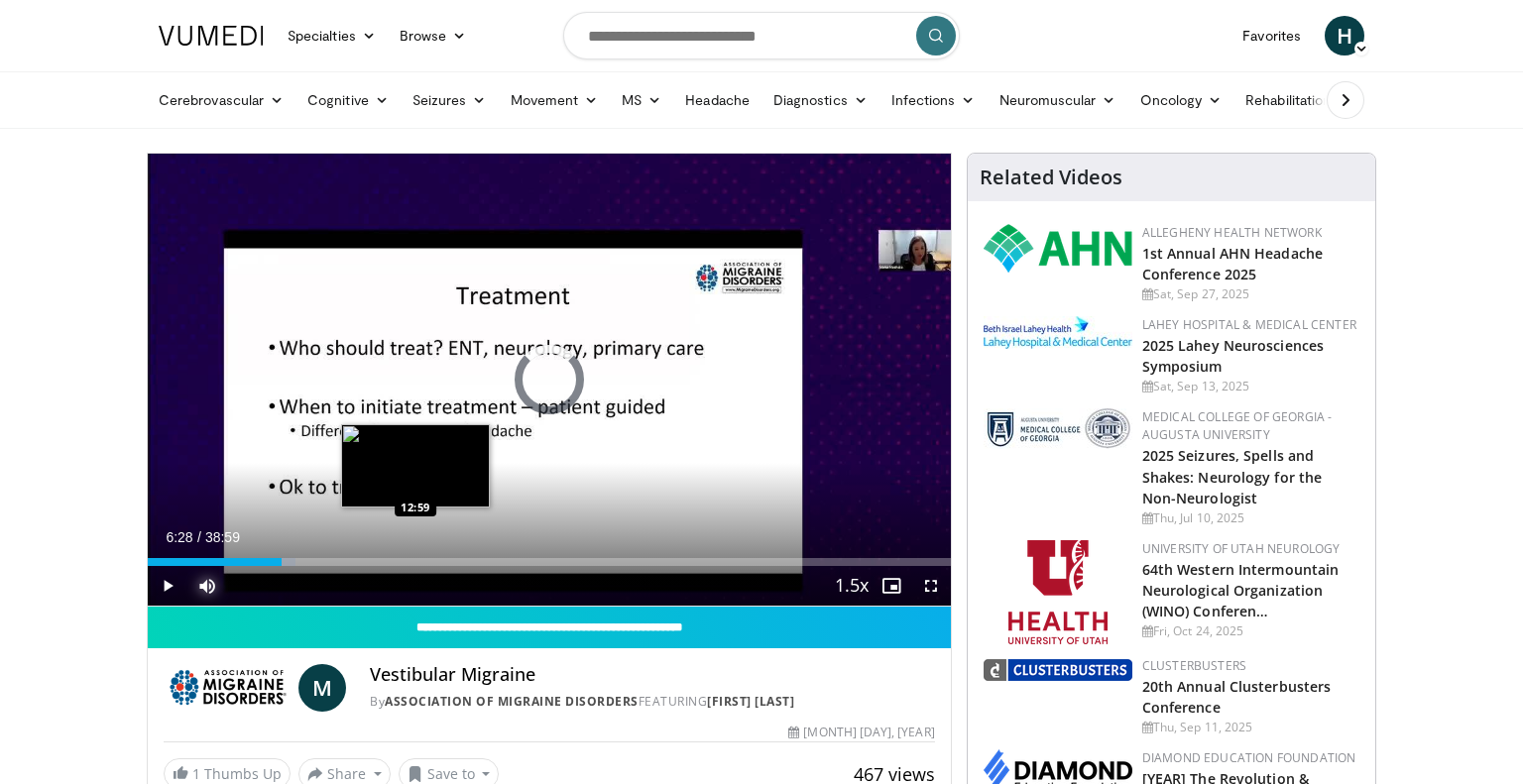 click on "Loaded :  18.38% 06:29 12:59" at bounding box center [549, 562] 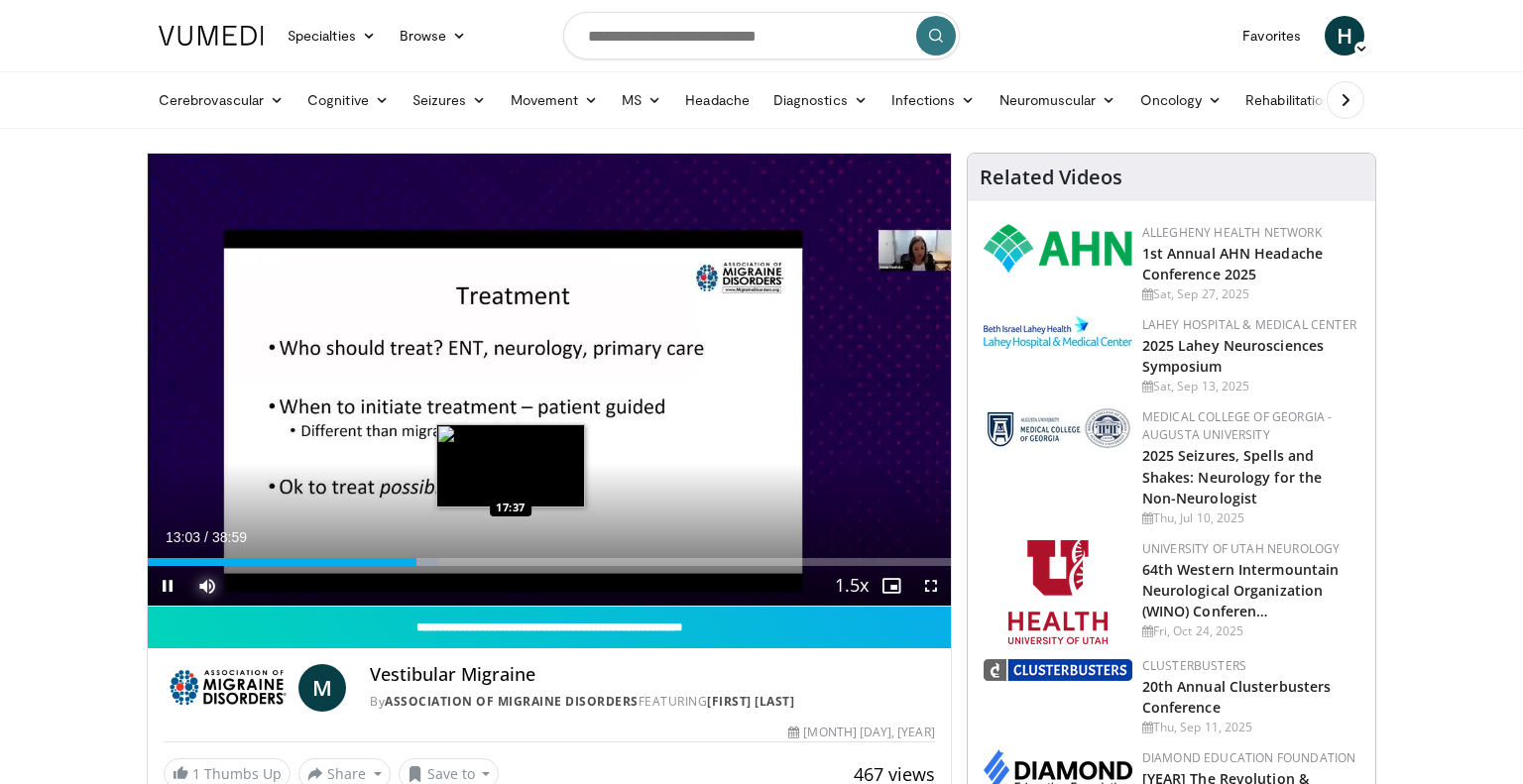 click on "Loaded :  36.28% 13:03 17:37" at bounding box center (549, 562) 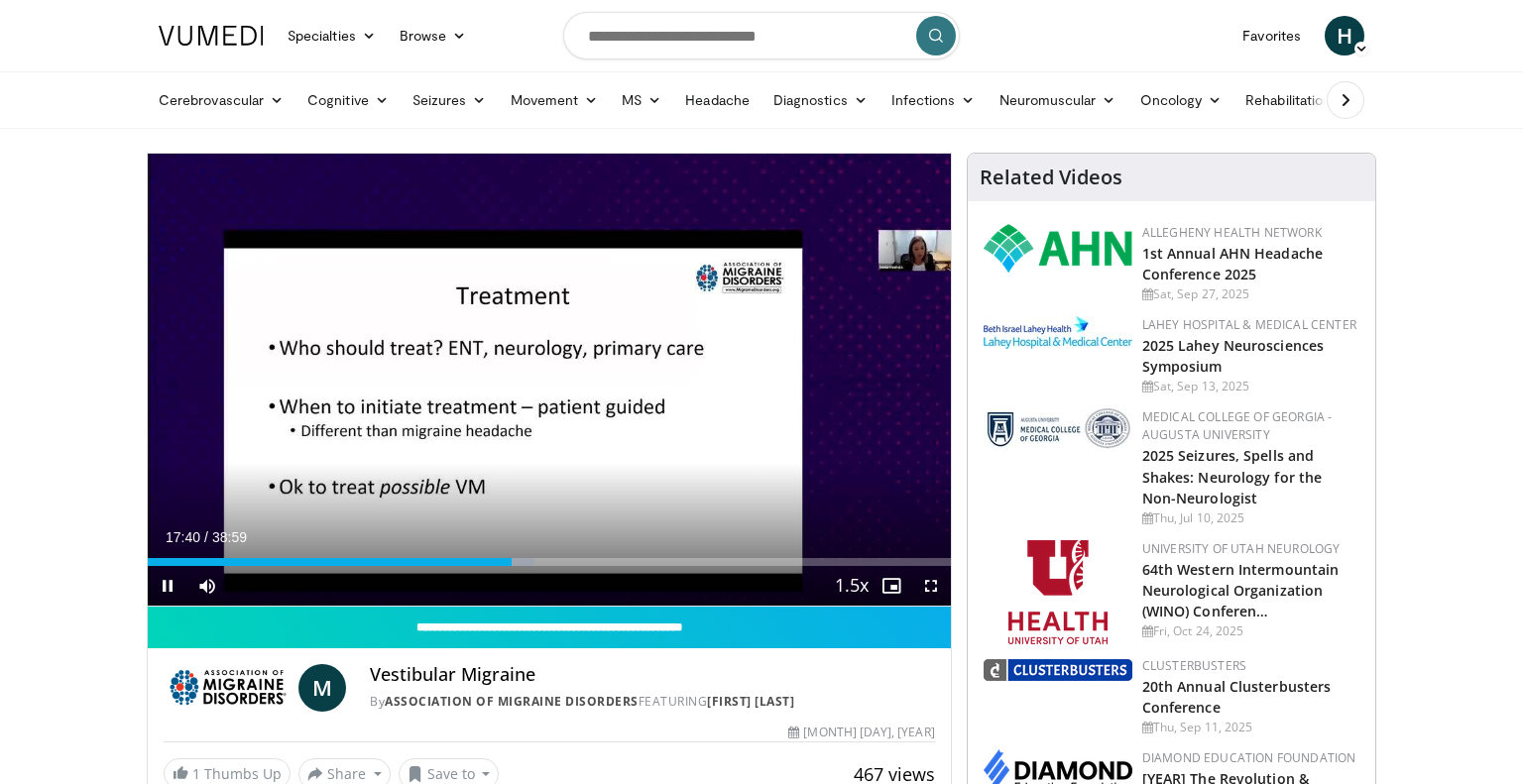 click on "Current Time  [TIME] / Duration  [DURATION] Pause Skip Backward Skip Forward Mute Loaded :  48.23% [TIME] [TIME] Stream Type  LIVE Seek to live, currently behind live LIVE   1.5x Playback Rate 0.5x 0.75x 1x 1.25x 1.5x , selected 1.75x 2x Chapters Chapters Descriptions descriptions off , selected Captions captions settings , opens captions settings dialog captions off , selected Audio Track en (Main) , selected Fullscreen Enable picture-in-picture mode" at bounding box center [549, 586] 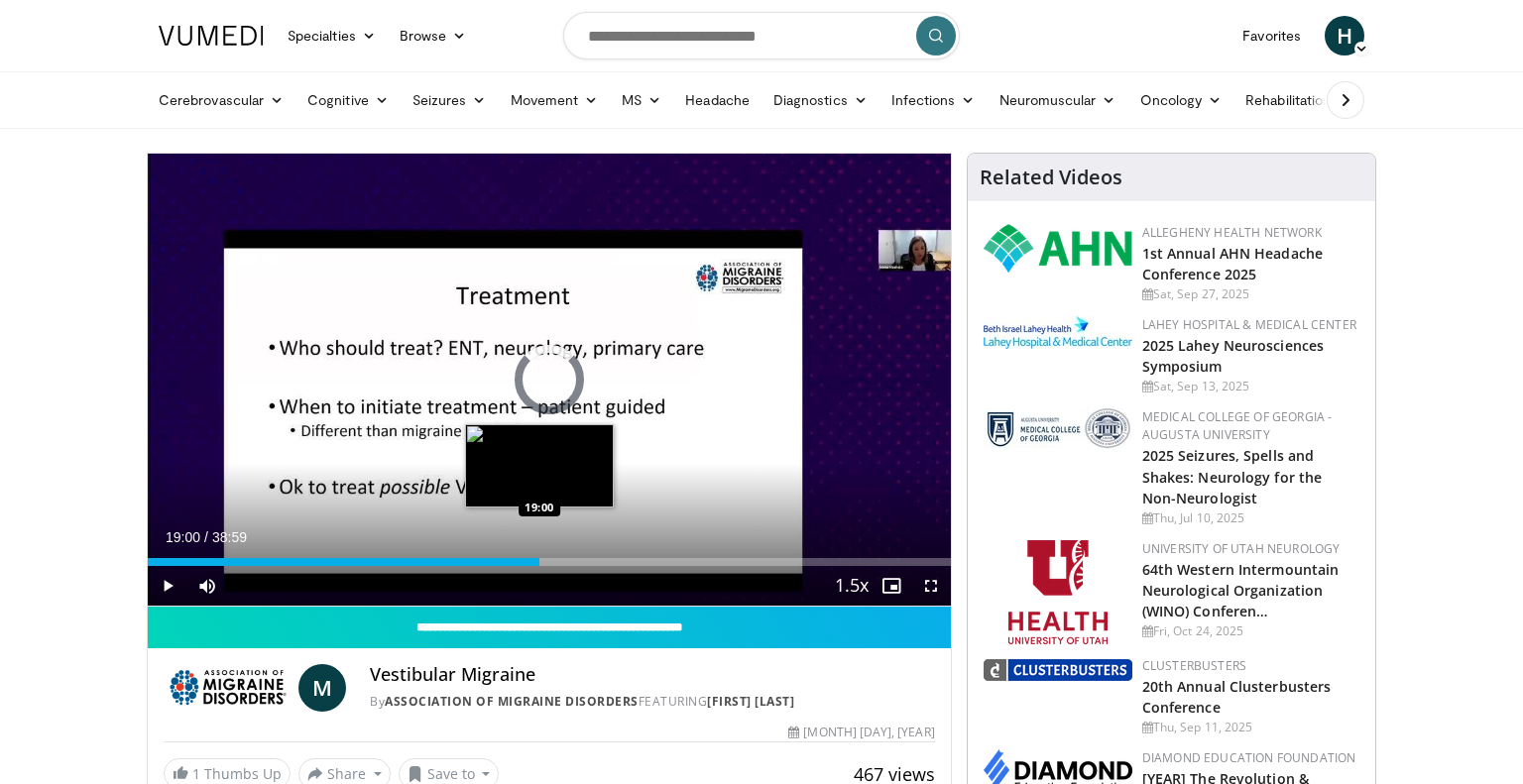click on "Loaded :  48.23% 19:00 19:00" at bounding box center (549, 562) 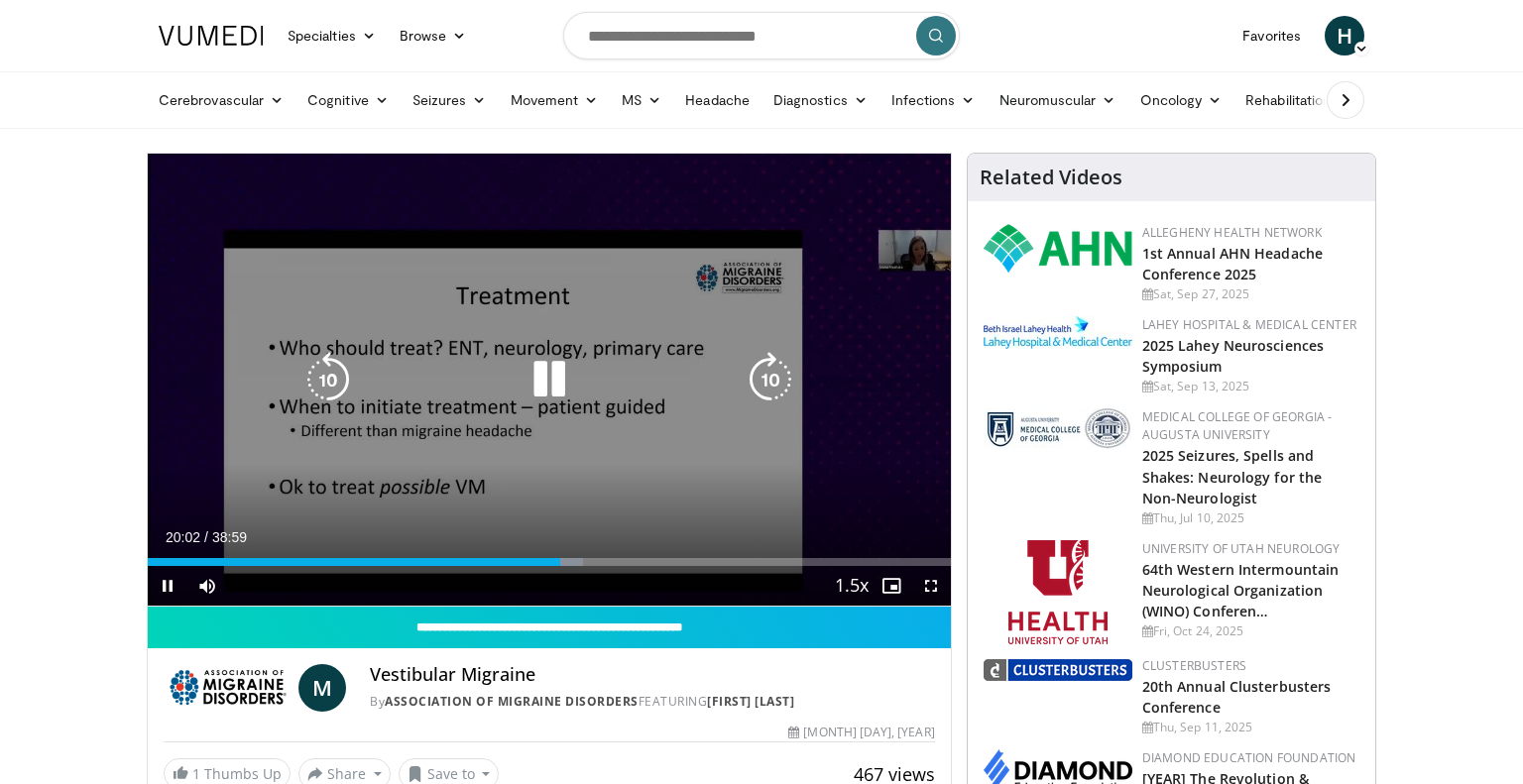 click at bounding box center [770, 380] 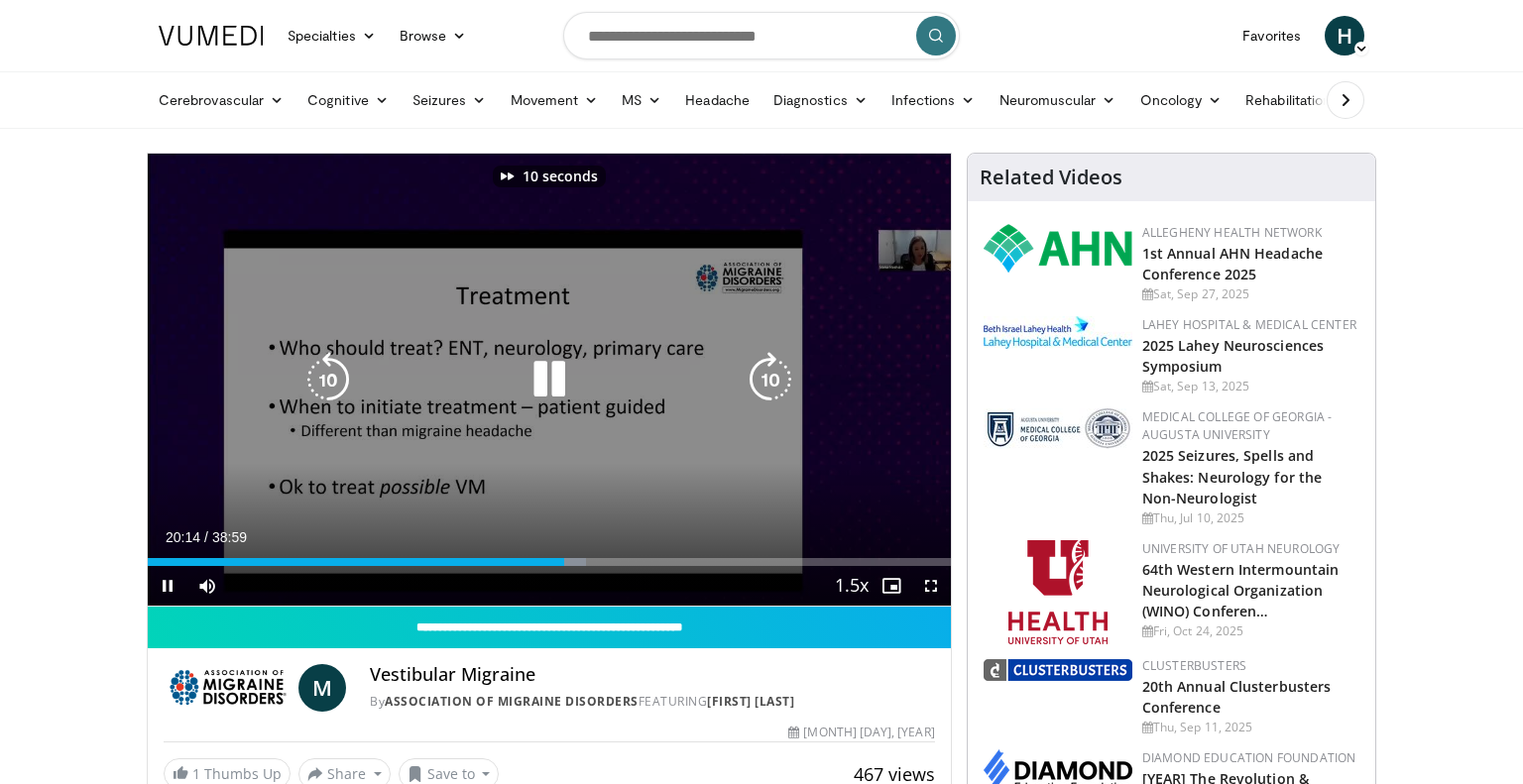 click at bounding box center [770, 380] 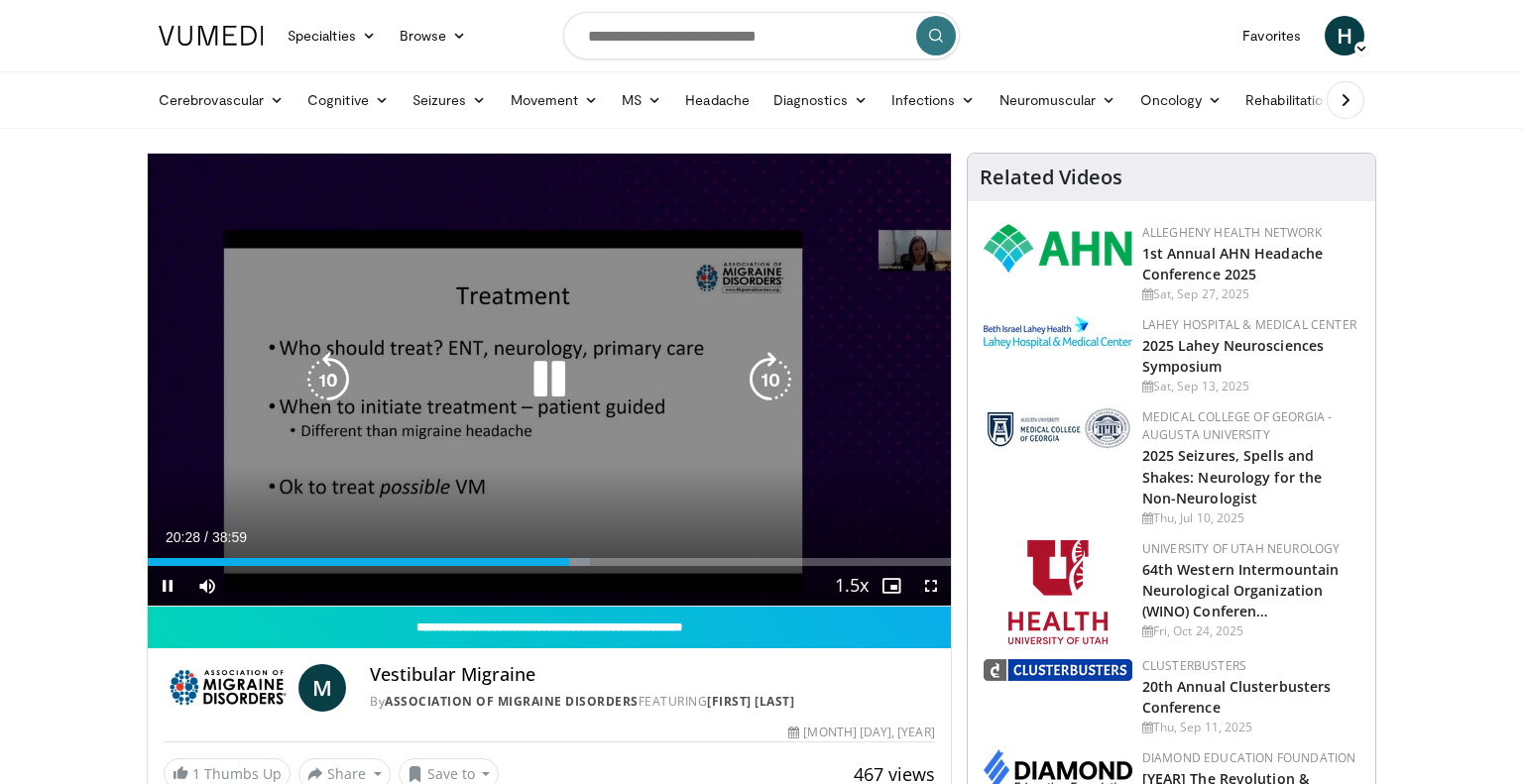 click at bounding box center (328, 380) 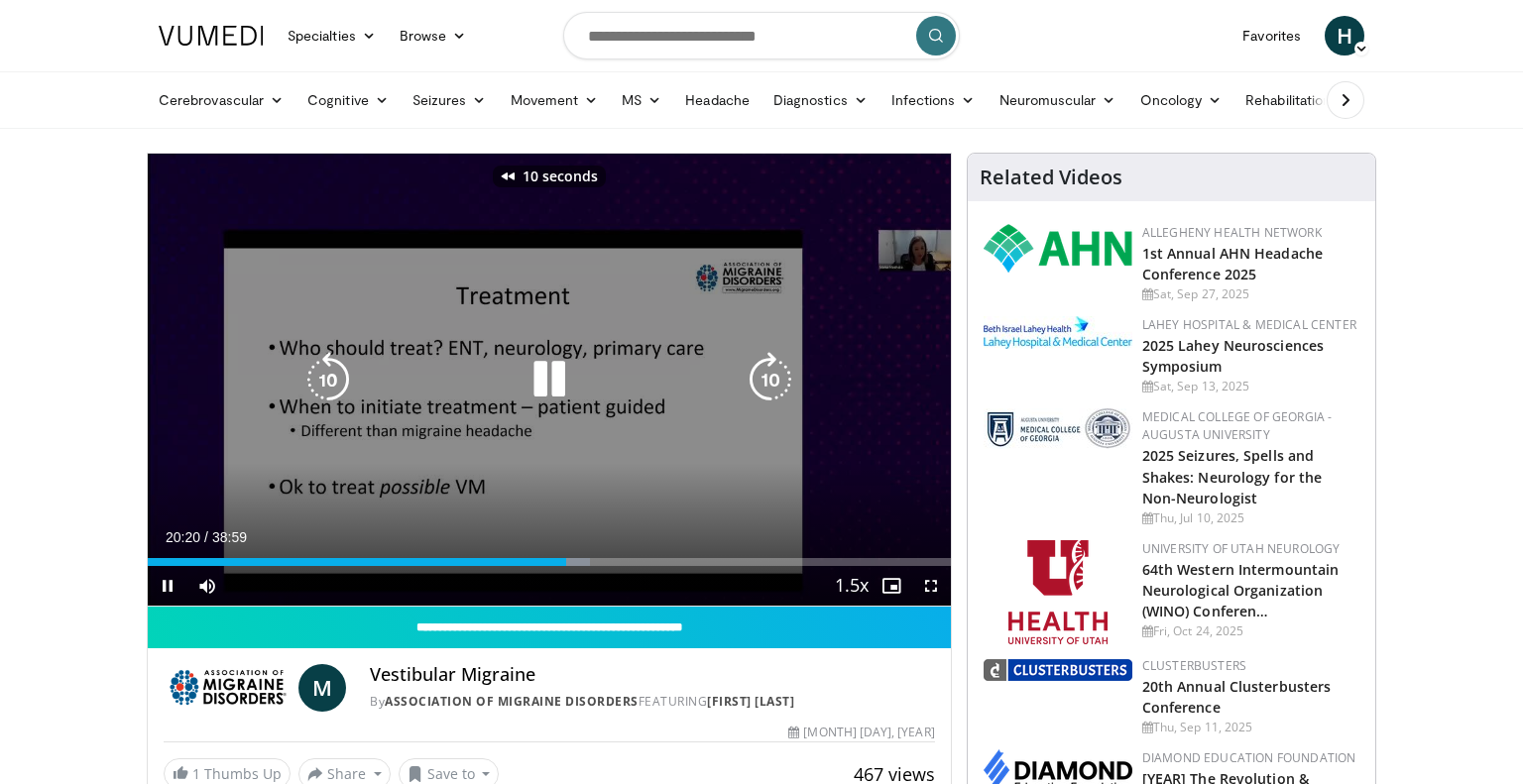 click at bounding box center (770, 380) 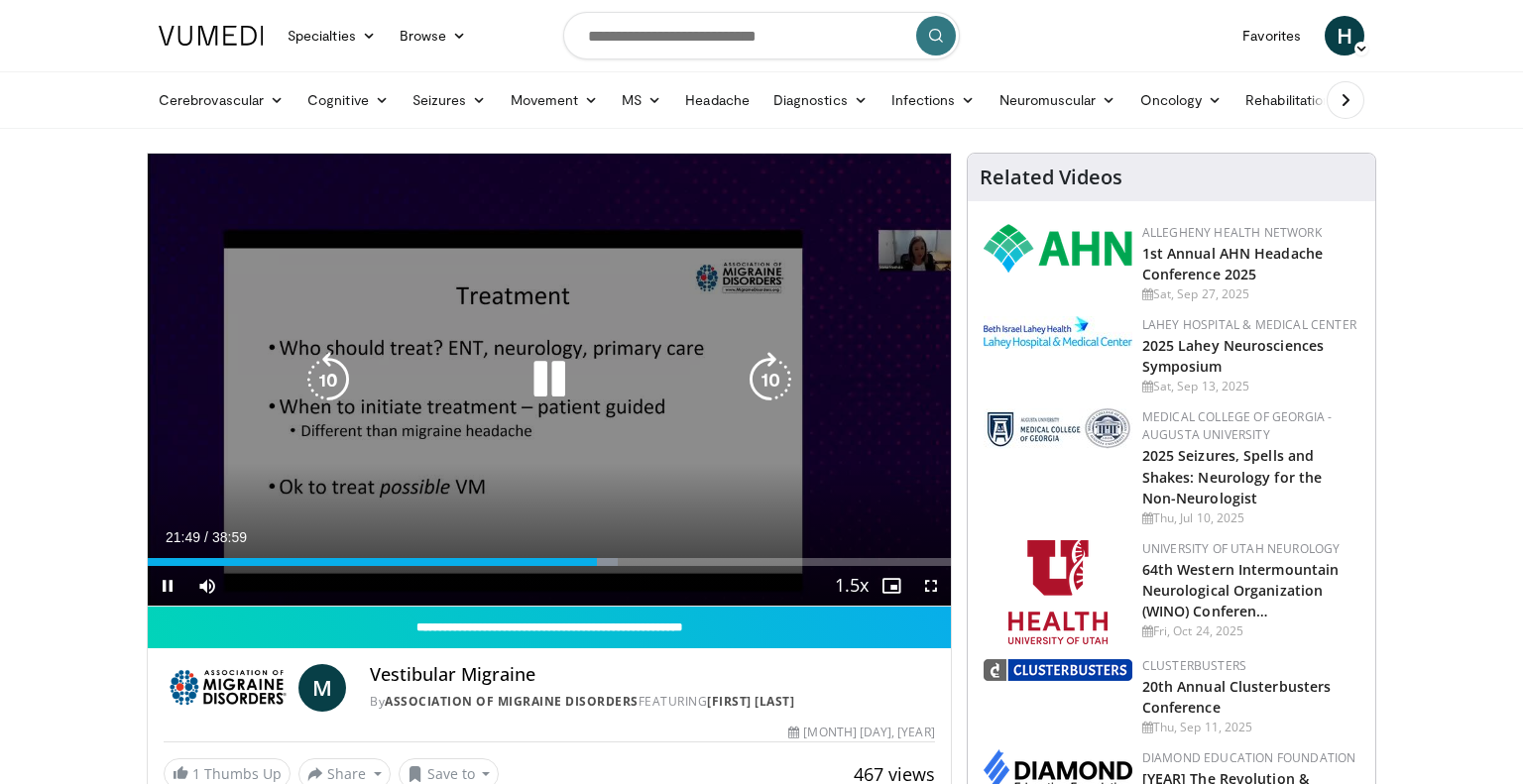 click at bounding box center (770, 380) 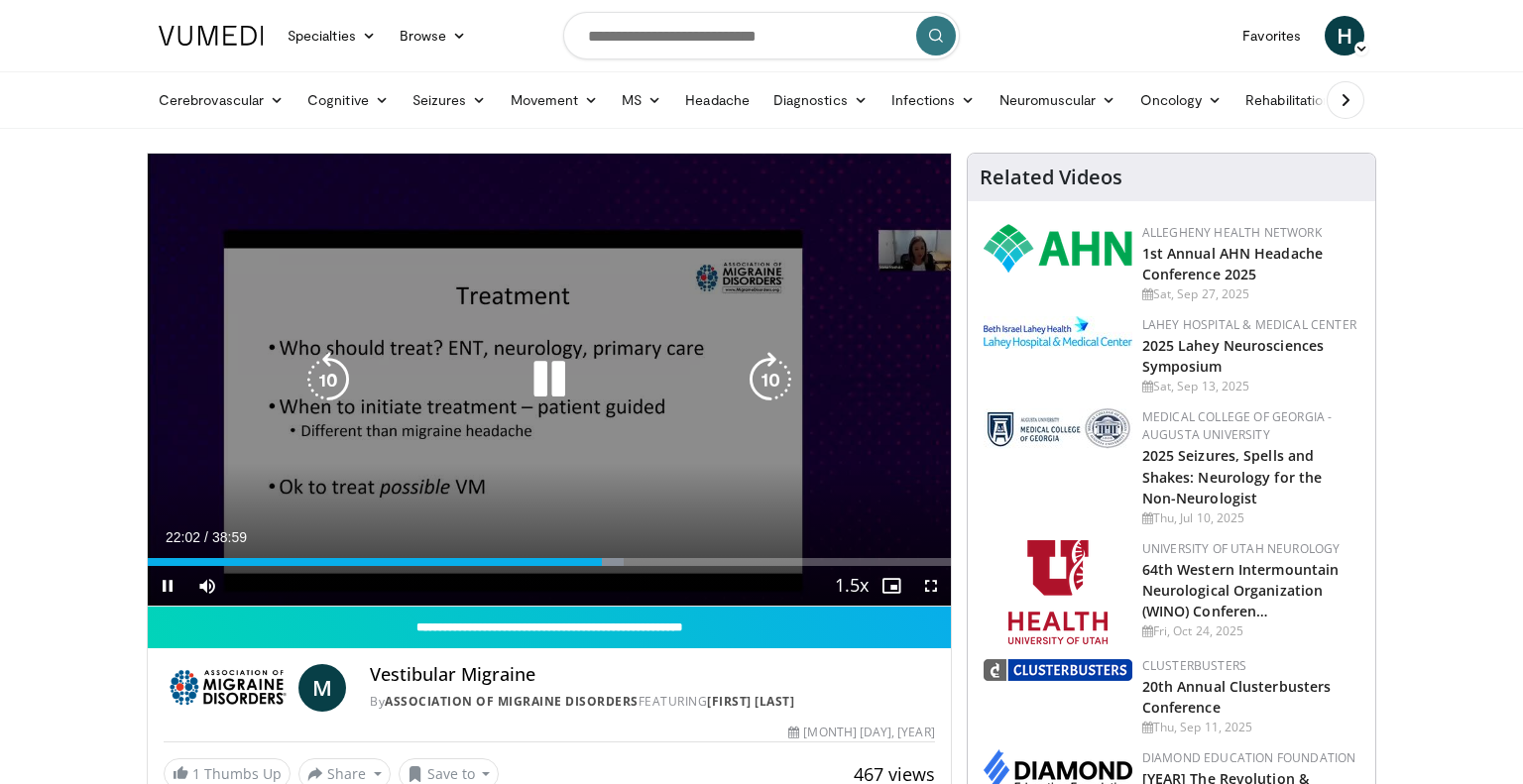 click at bounding box center (770, 380) 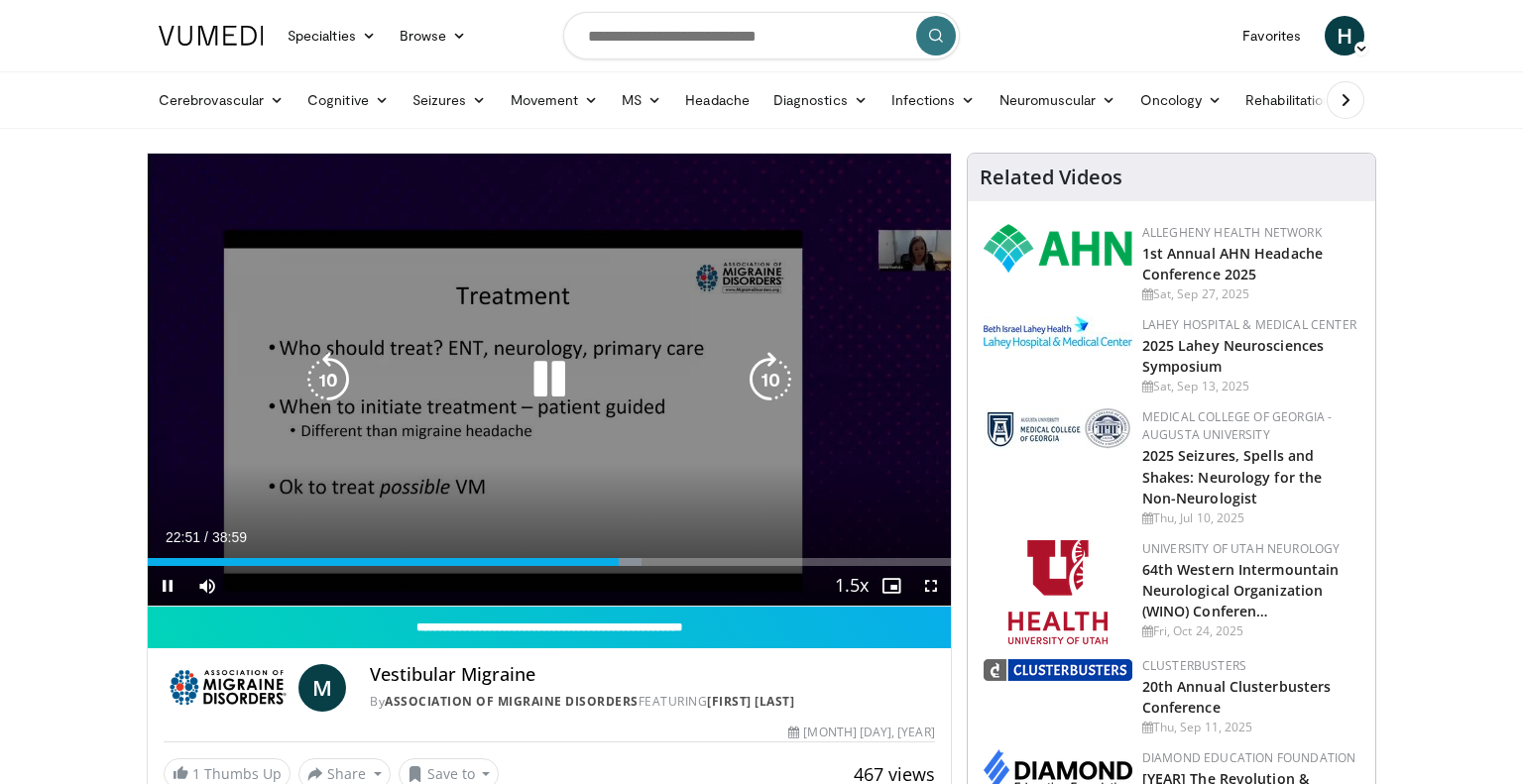 click at bounding box center (770, 380) 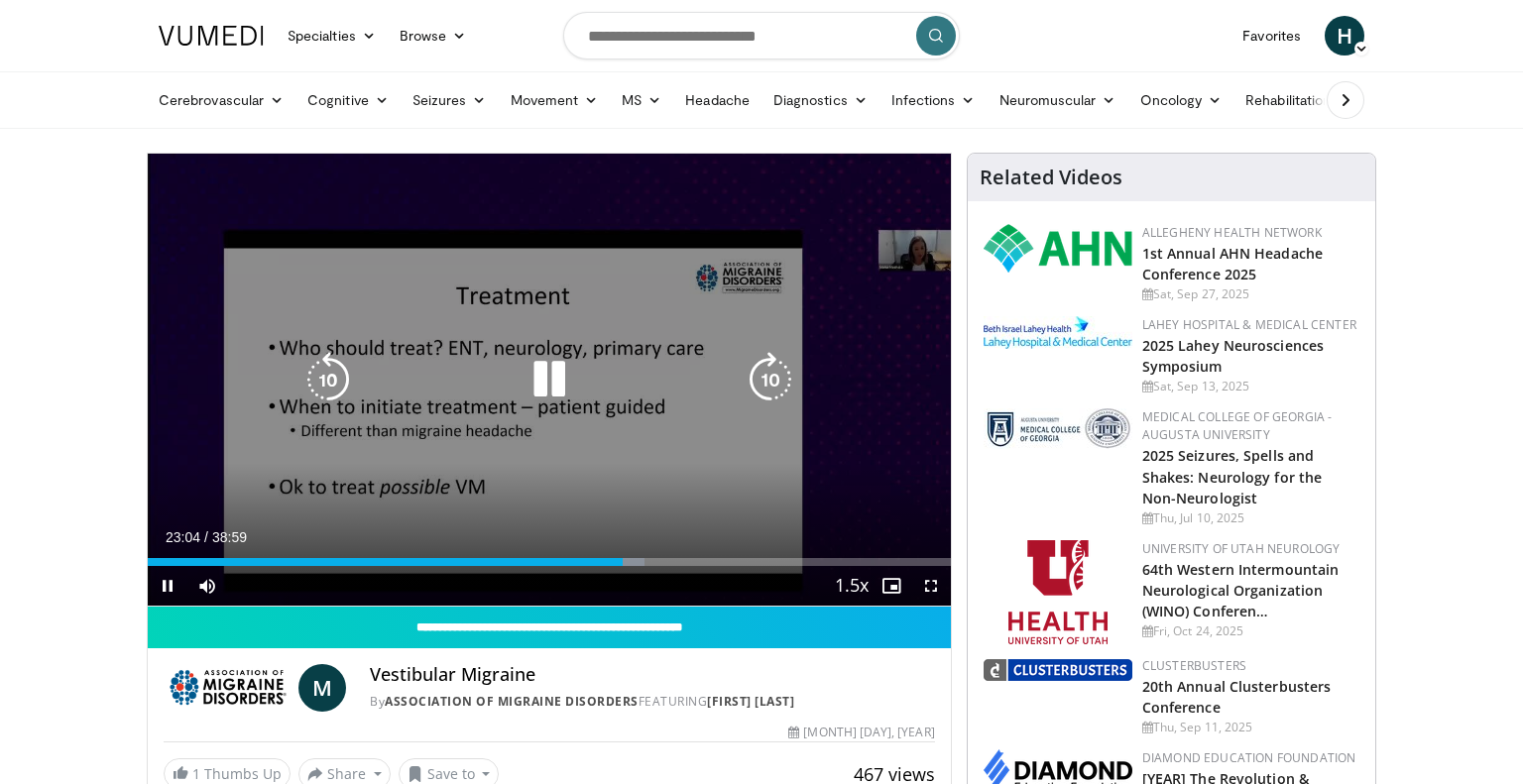 click at bounding box center [770, 380] 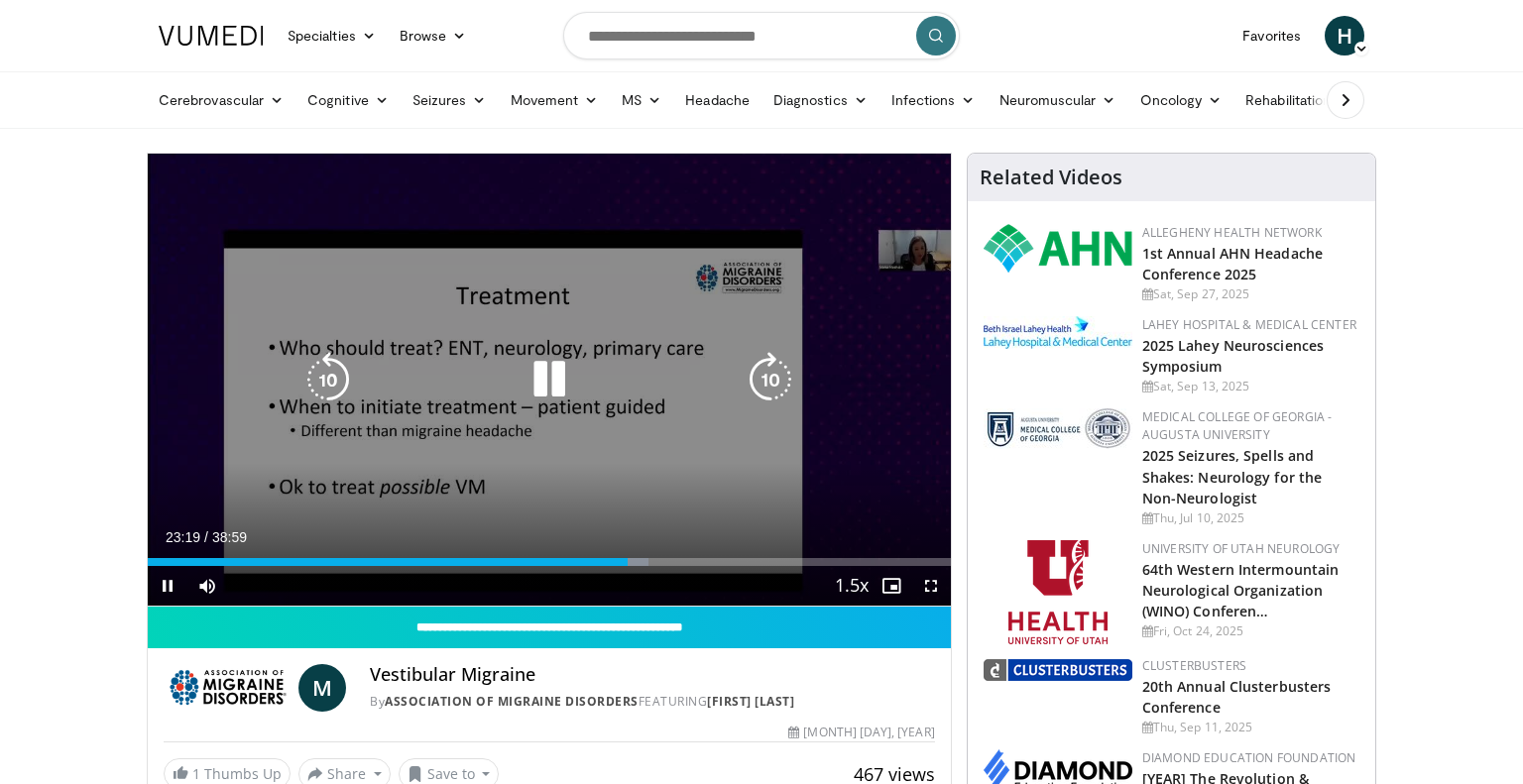 click at bounding box center [770, 380] 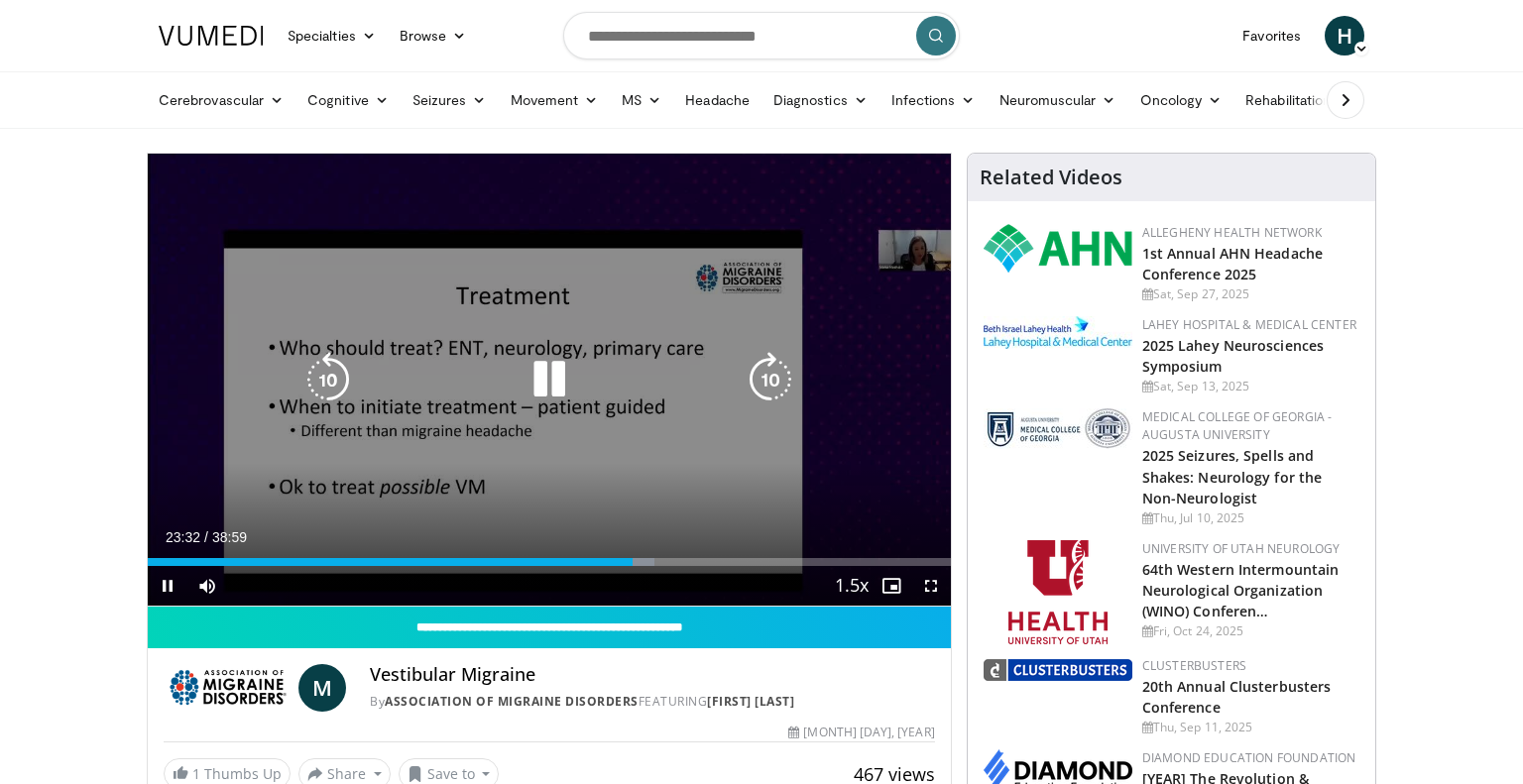 click at bounding box center [770, 380] 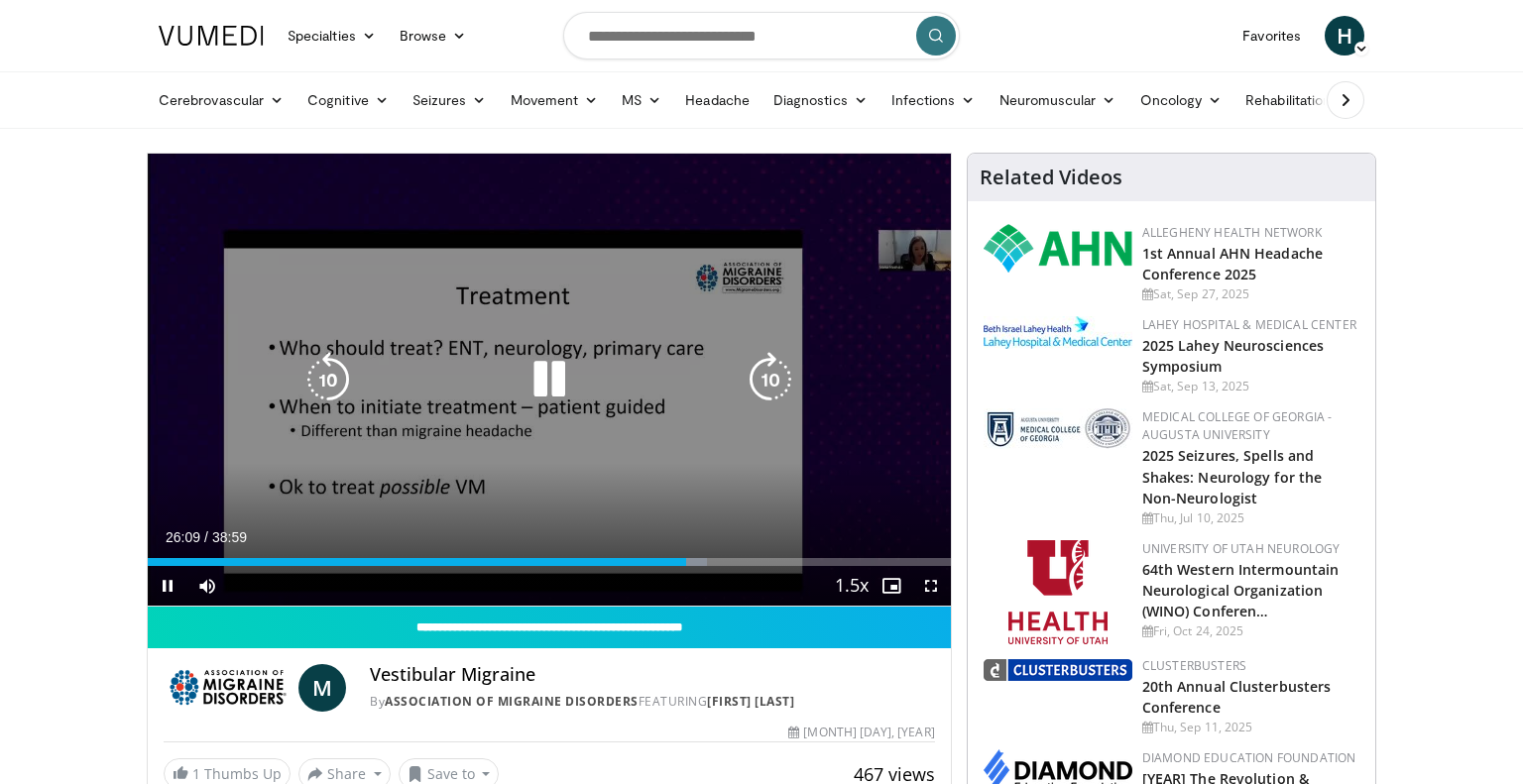 click at bounding box center (770, 380) 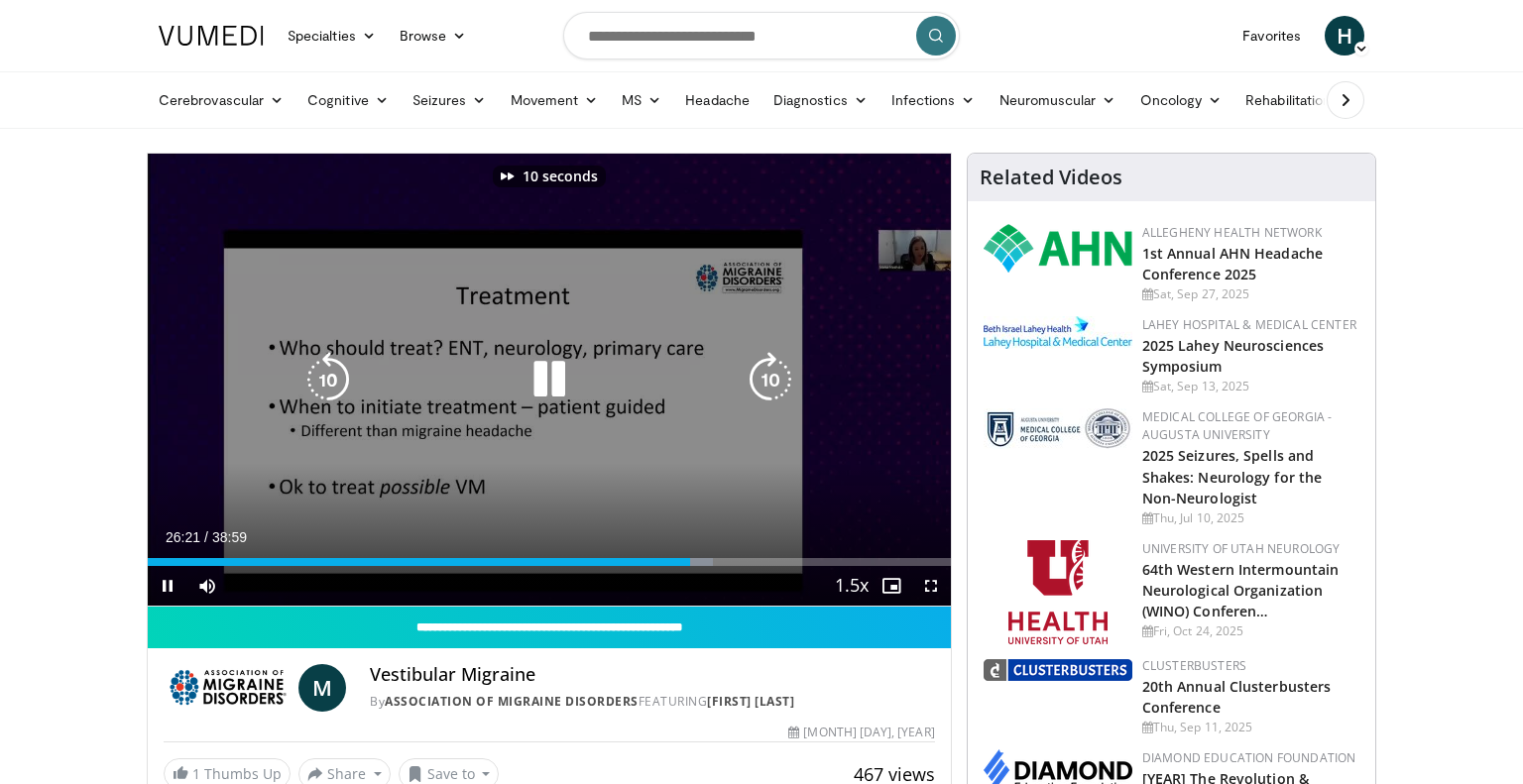 click at bounding box center (770, 380) 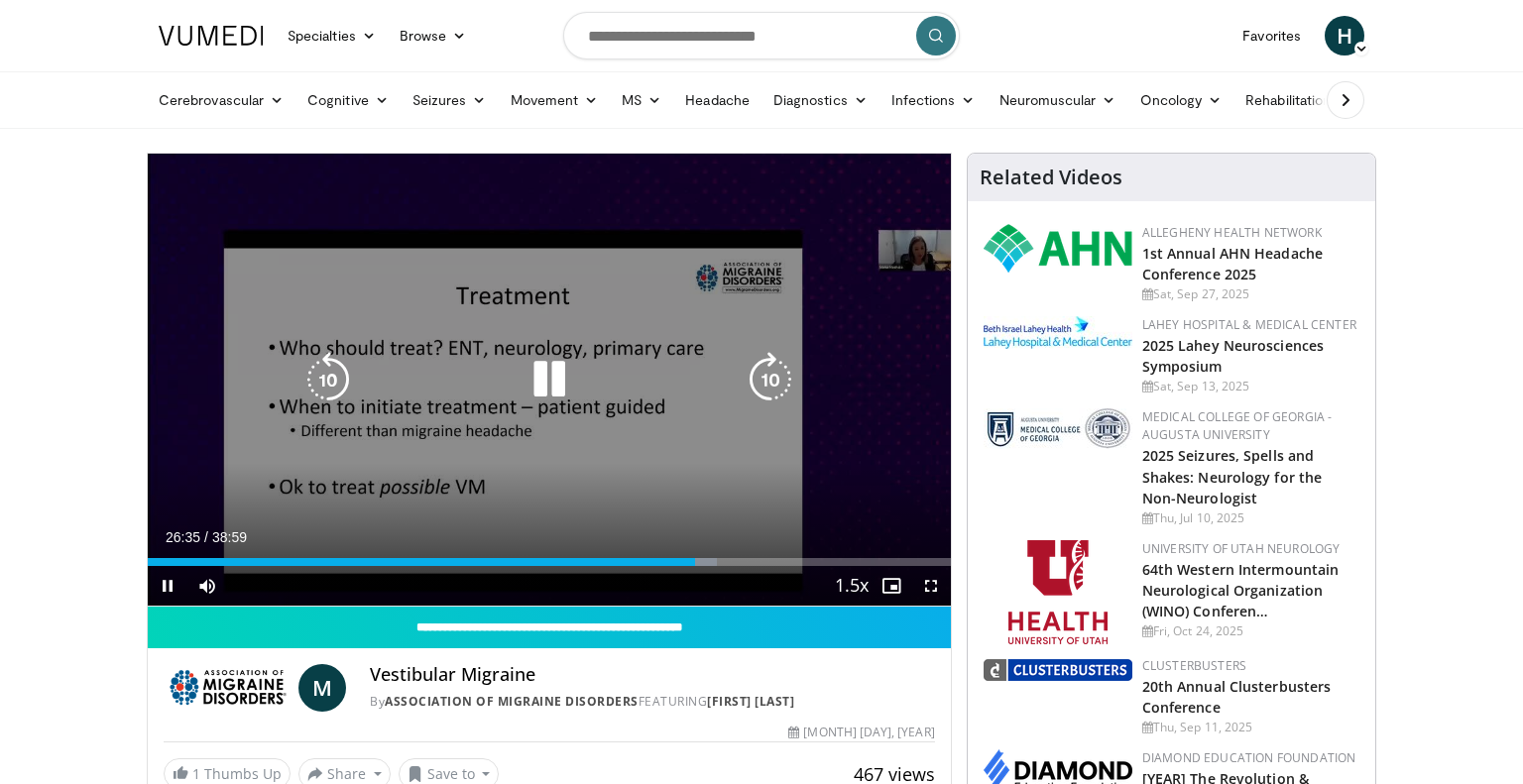 click at bounding box center [770, 380] 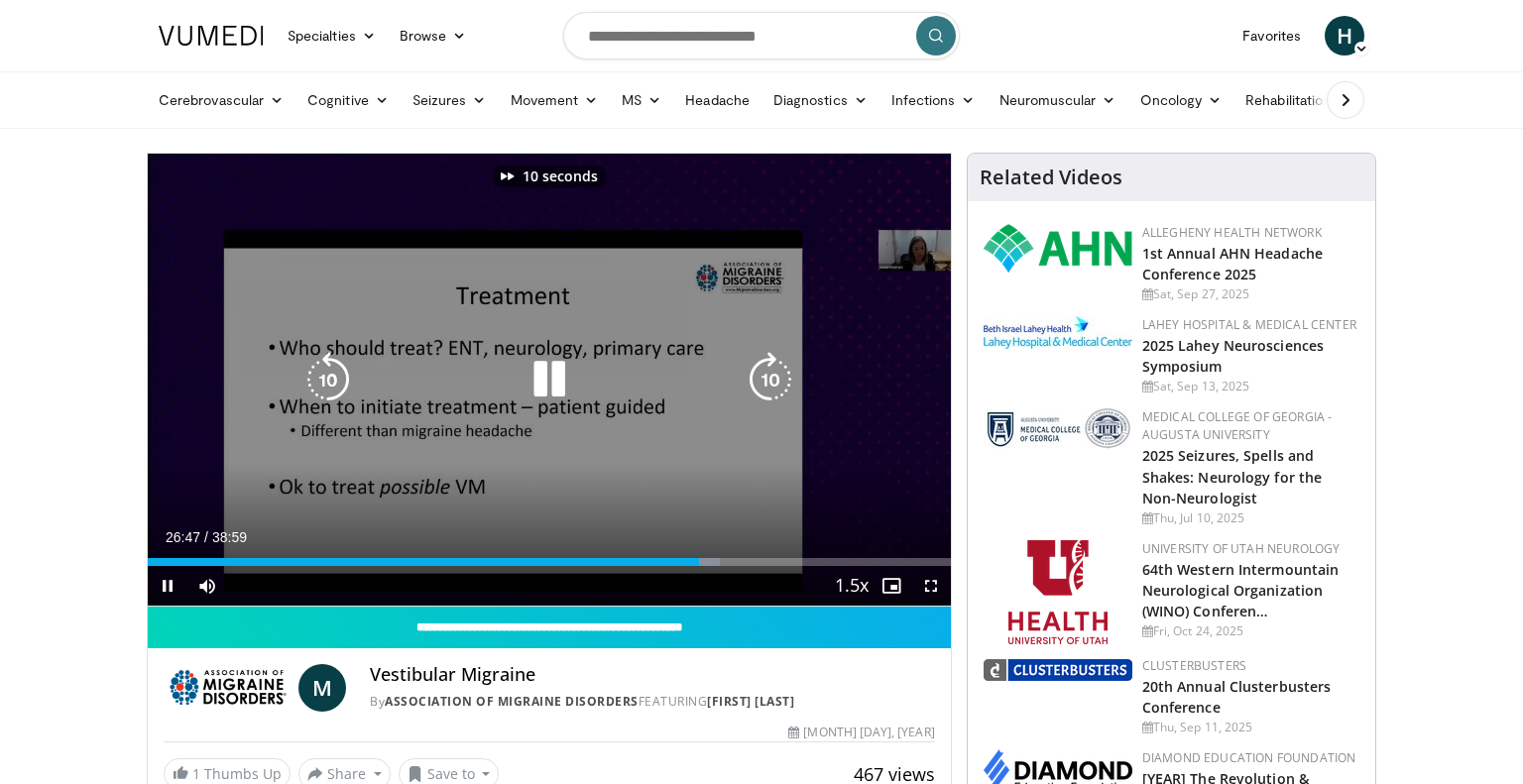click at bounding box center (770, 380) 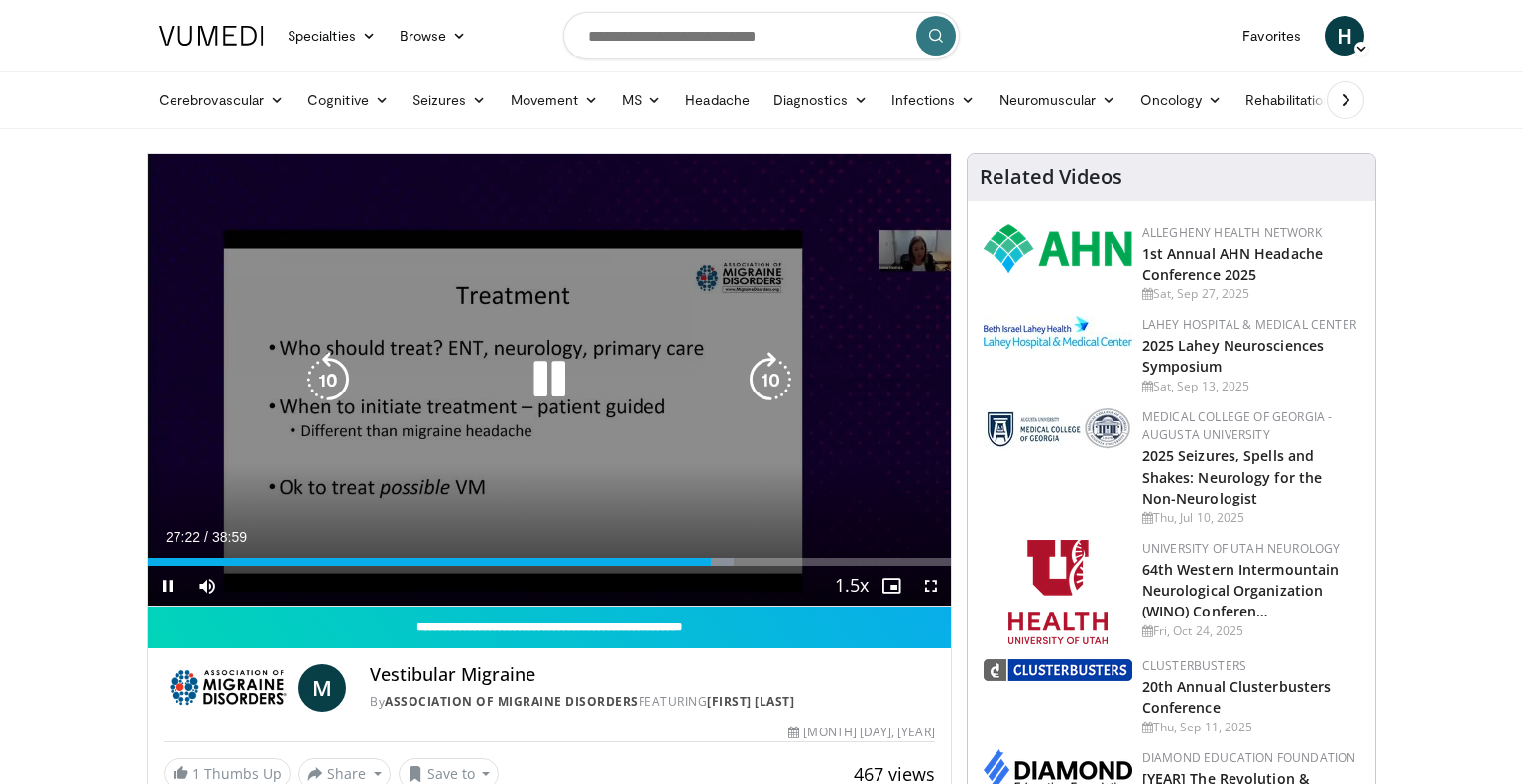 click at bounding box center [770, 380] 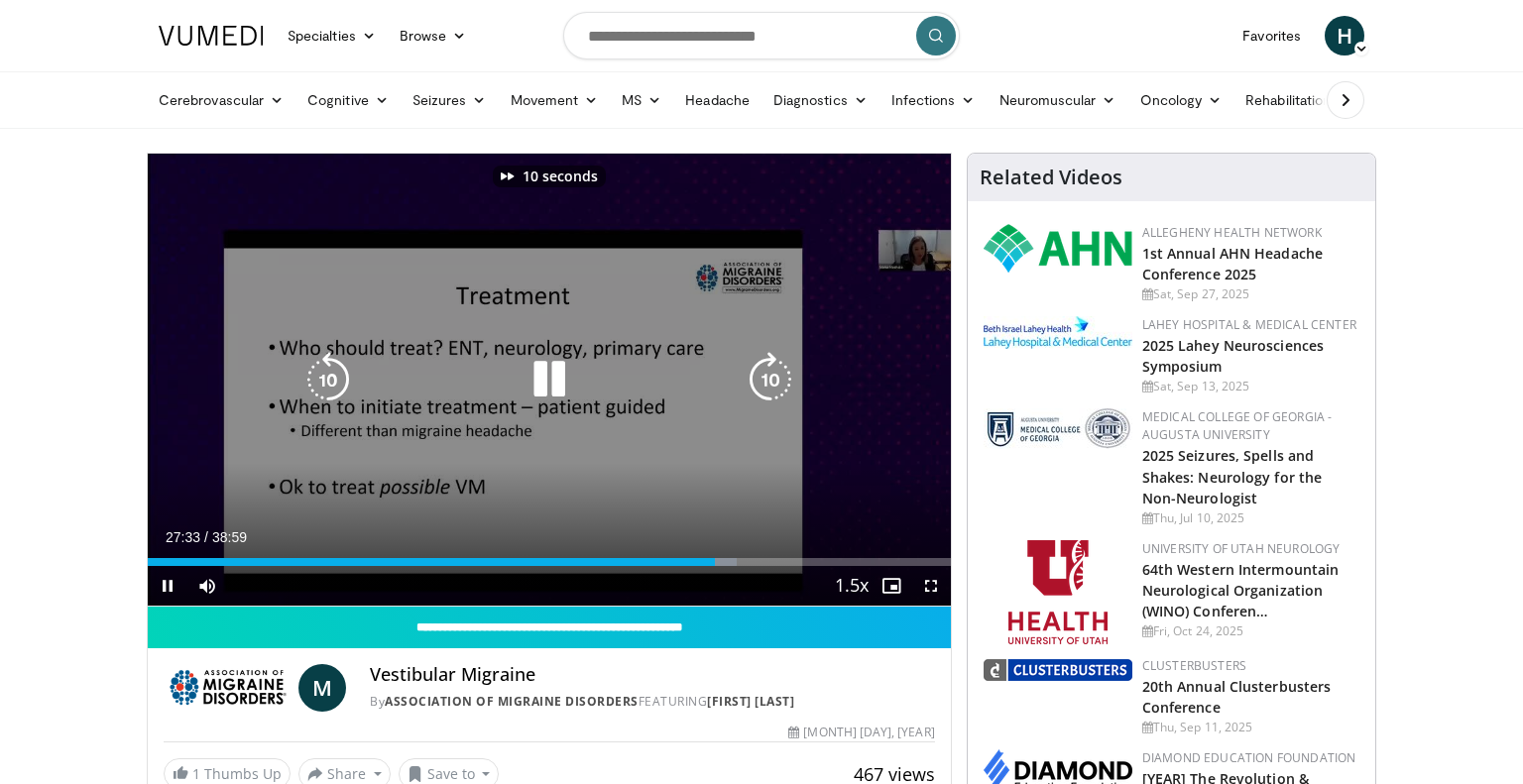click at bounding box center (770, 380) 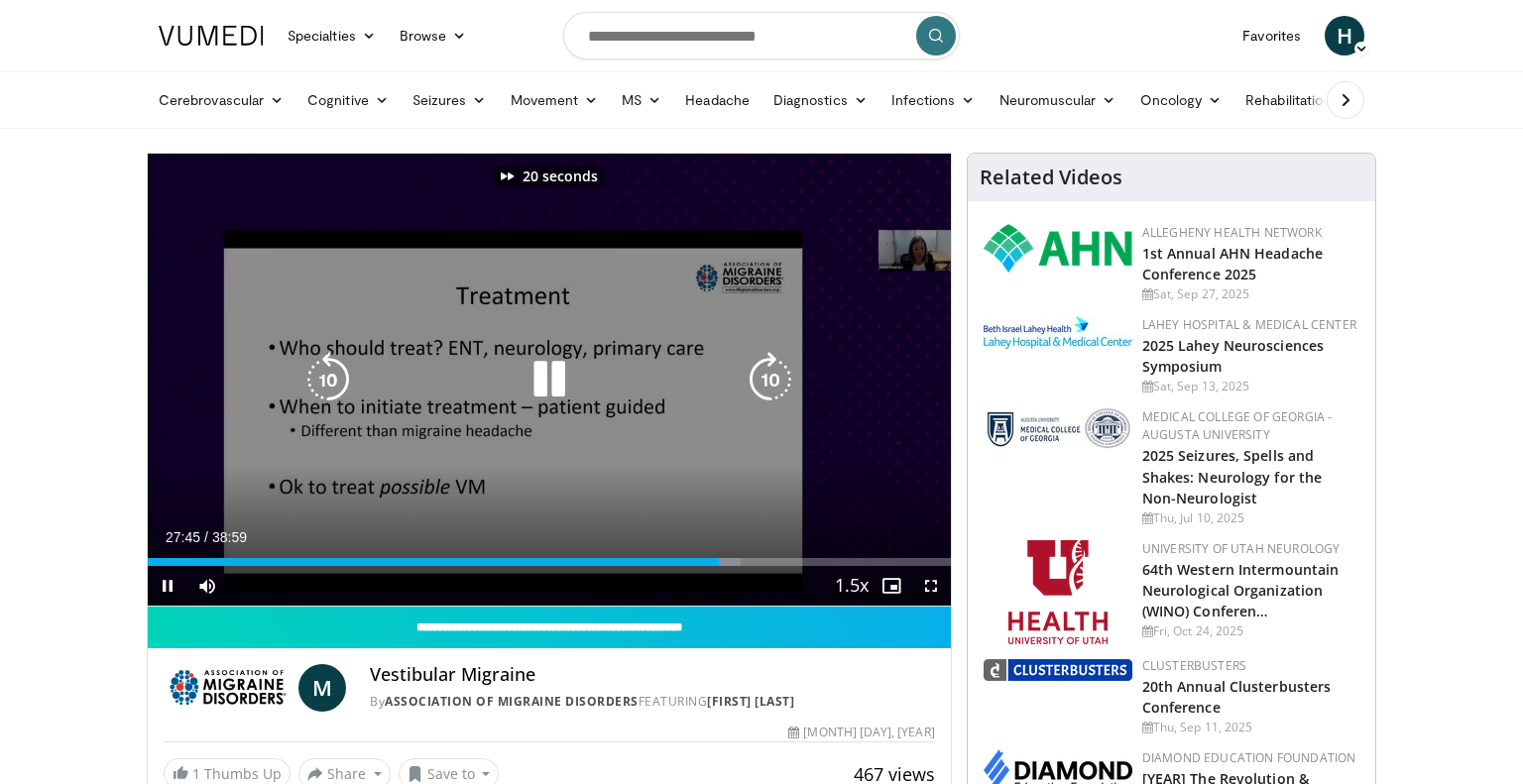 click at bounding box center [770, 380] 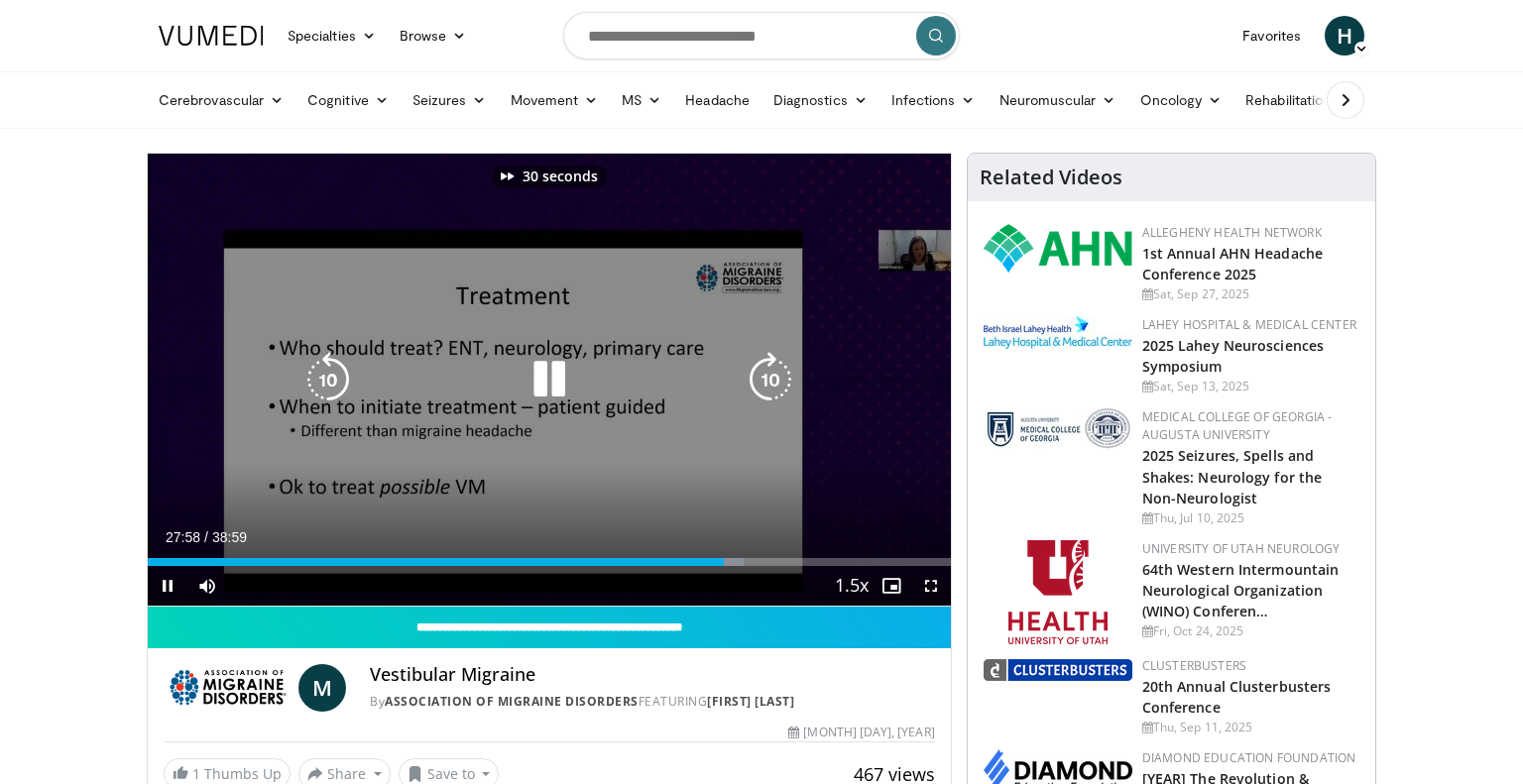 click at bounding box center (770, 380) 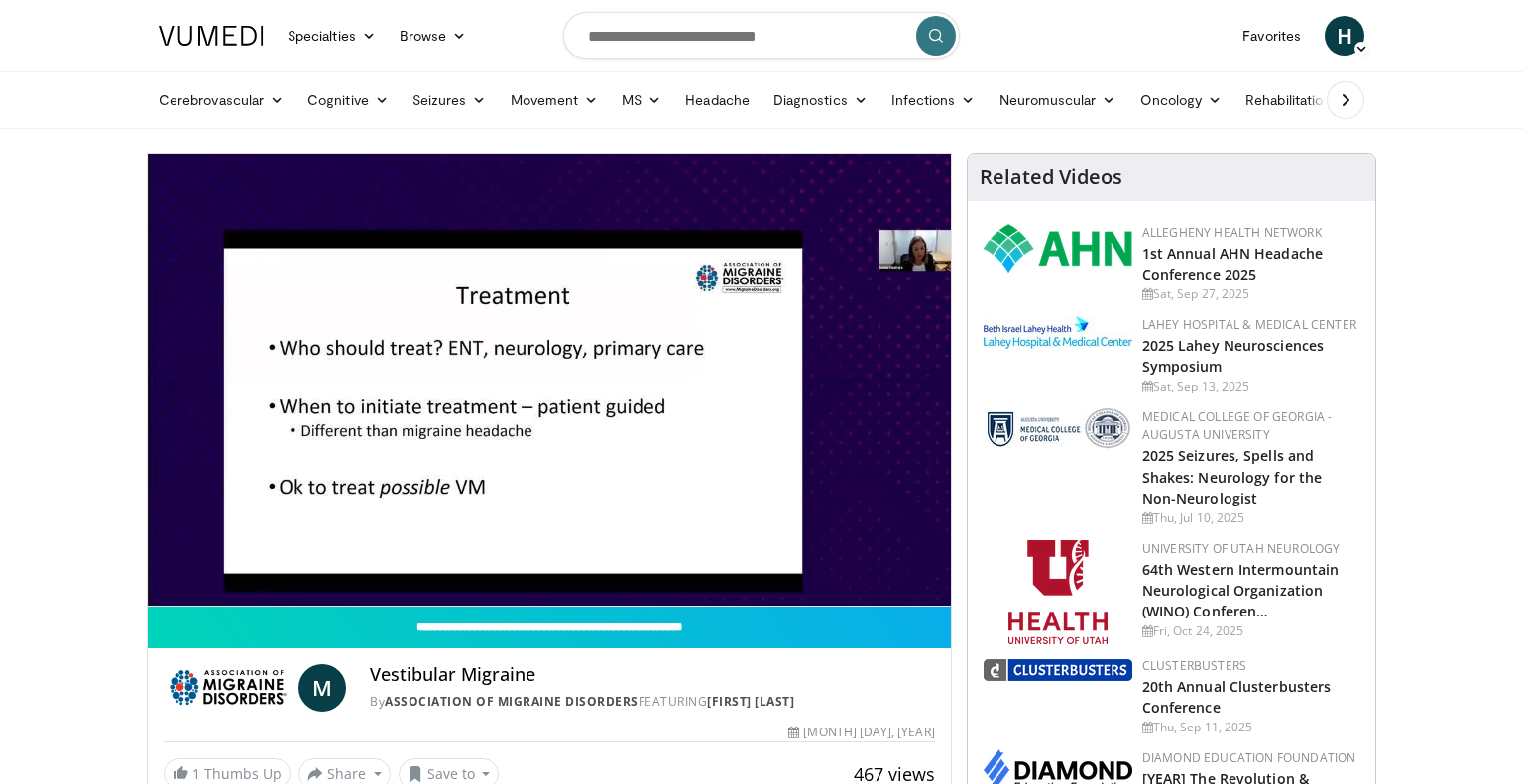 click on "10 seconds
Tap to unmute" at bounding box center (549, 380) 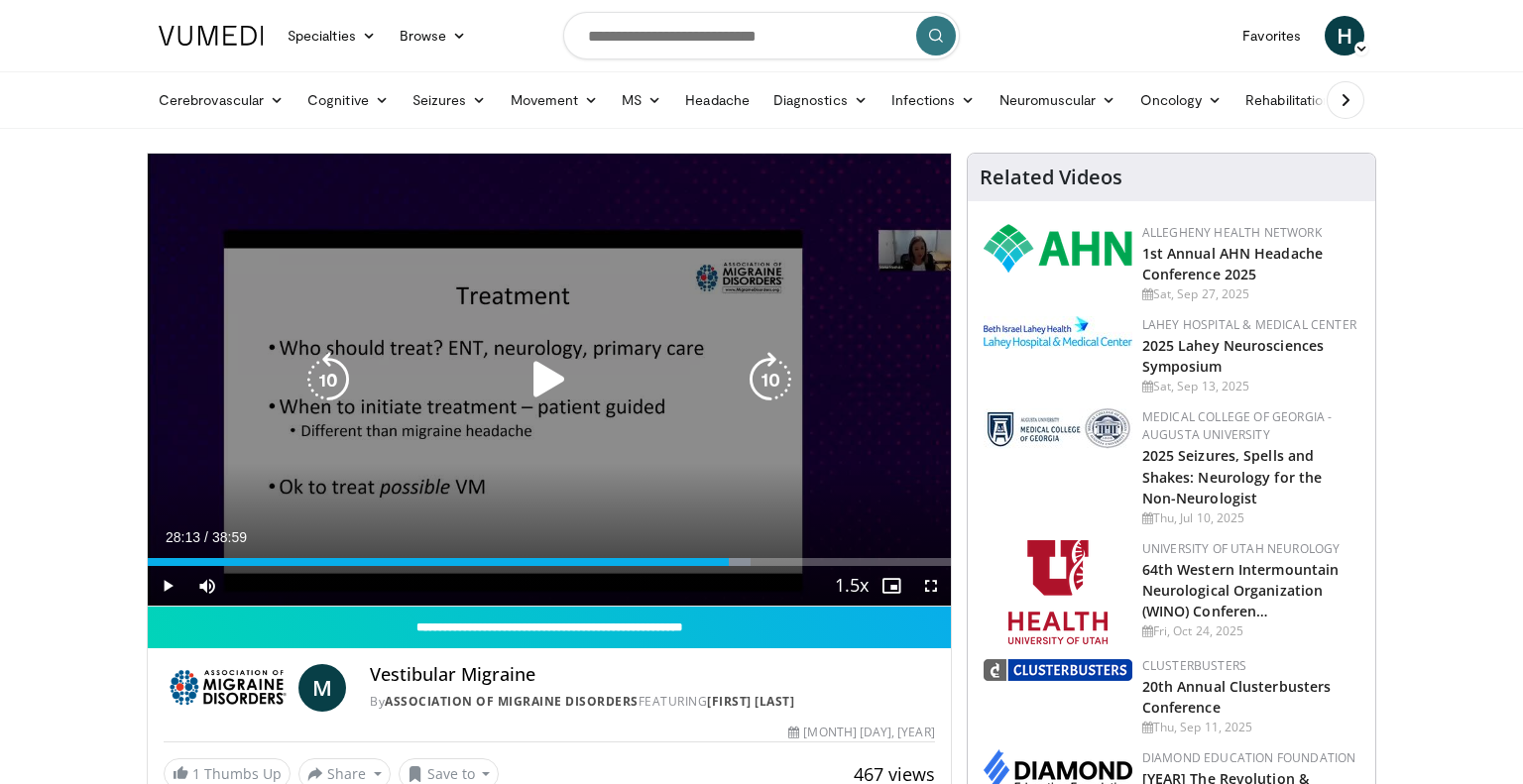 click at bounding box center (770, 380) 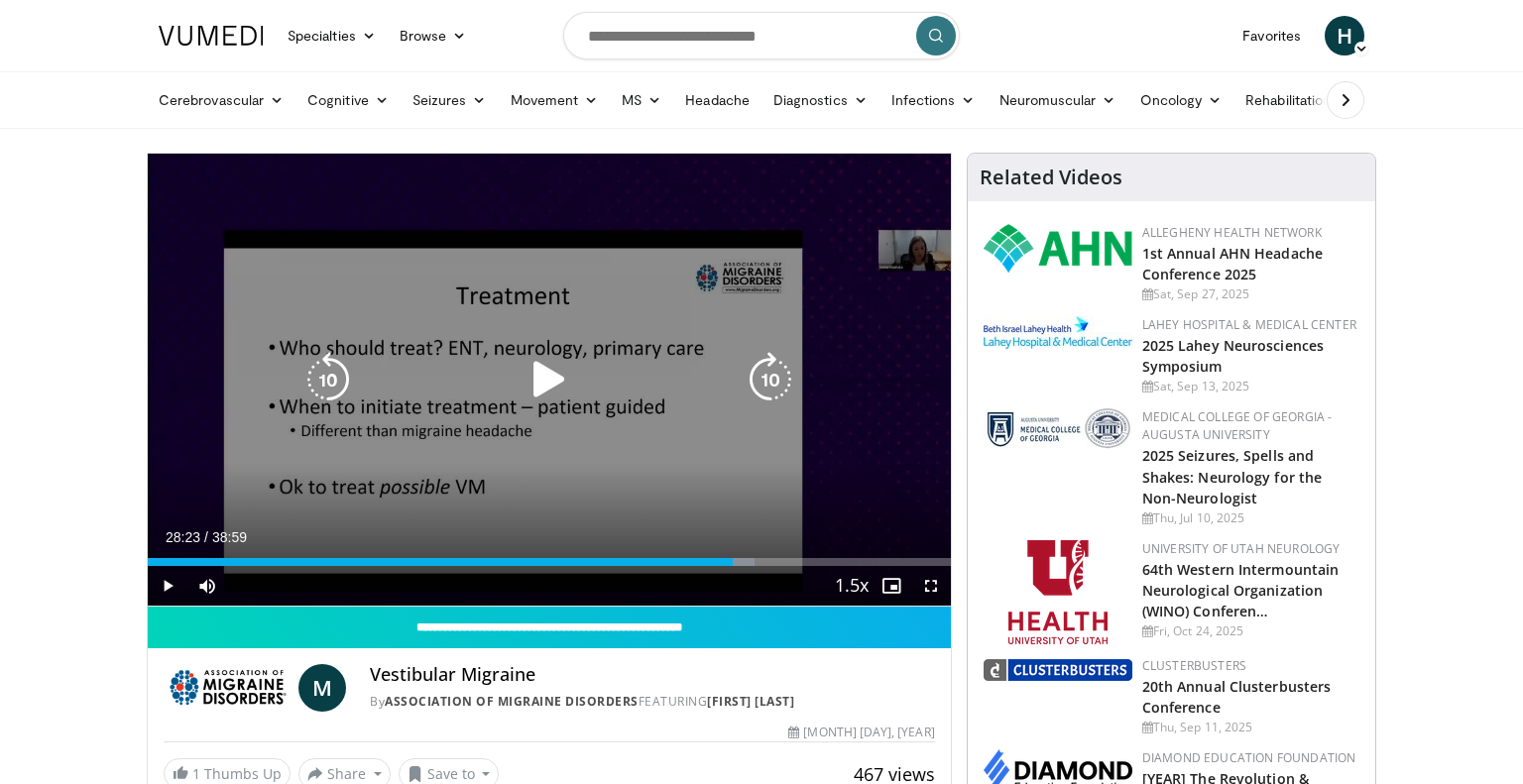 click at bounding box center (770, 380) 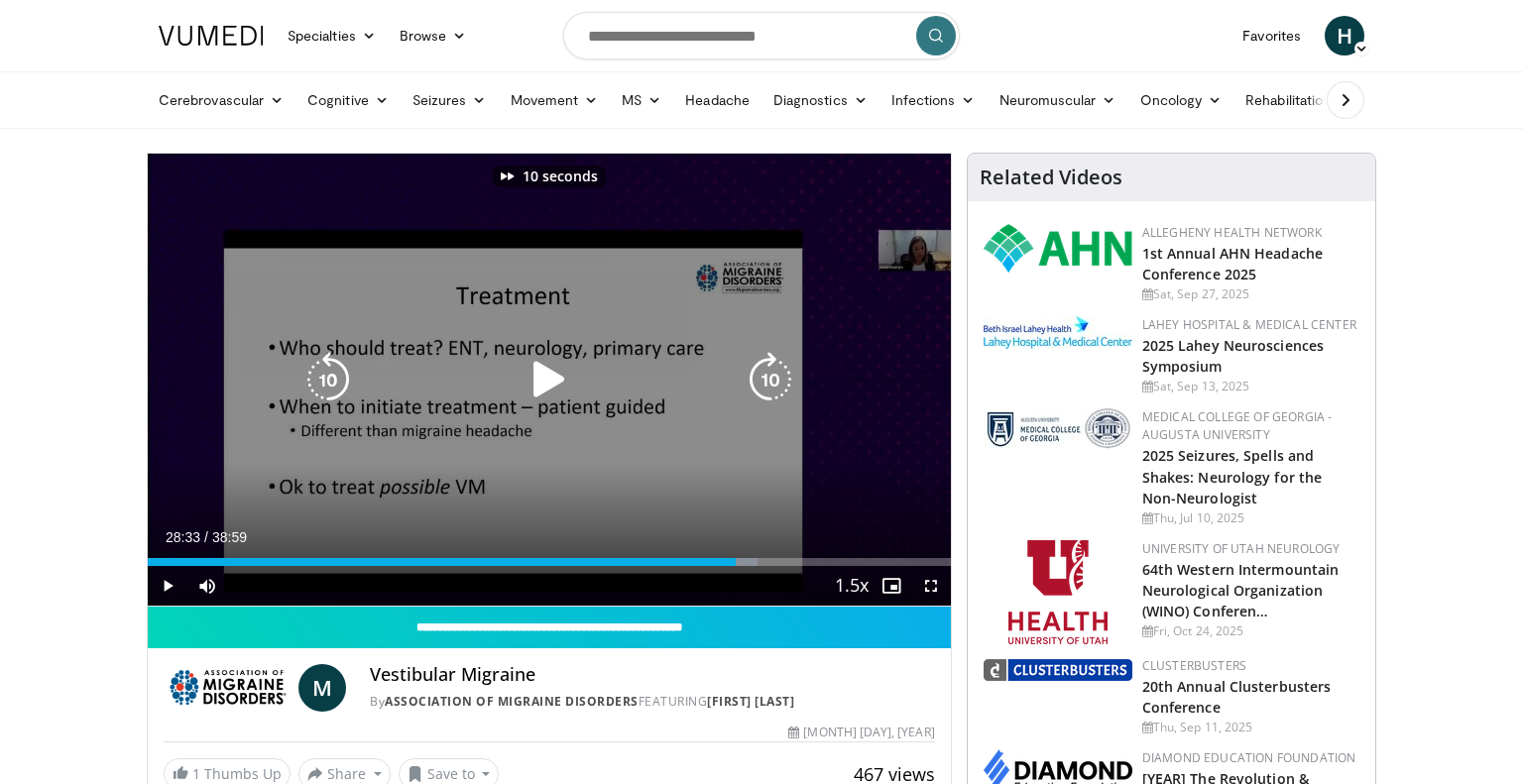 click at bounding box center [770, 380] 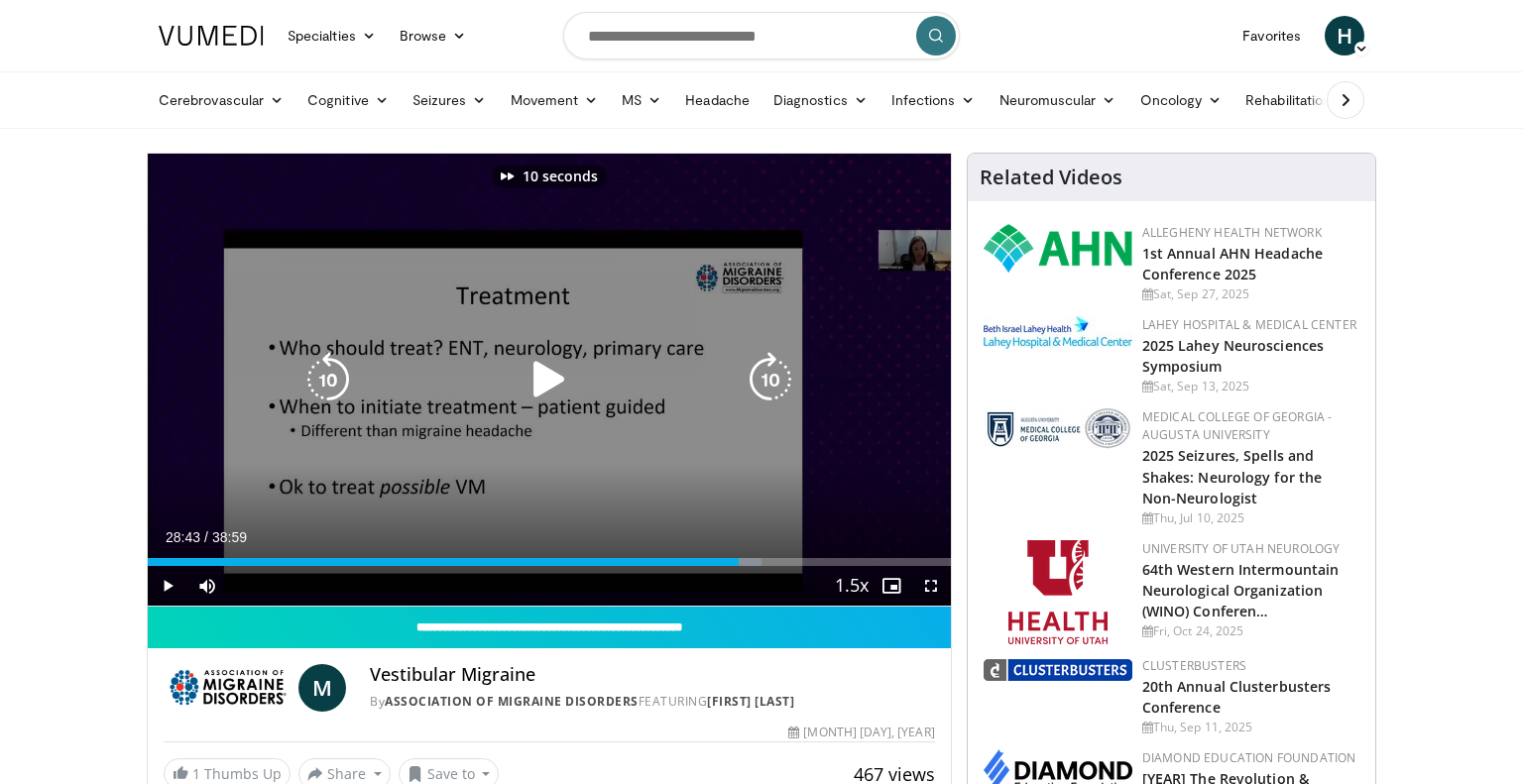 click at bounding box center [770, 380] 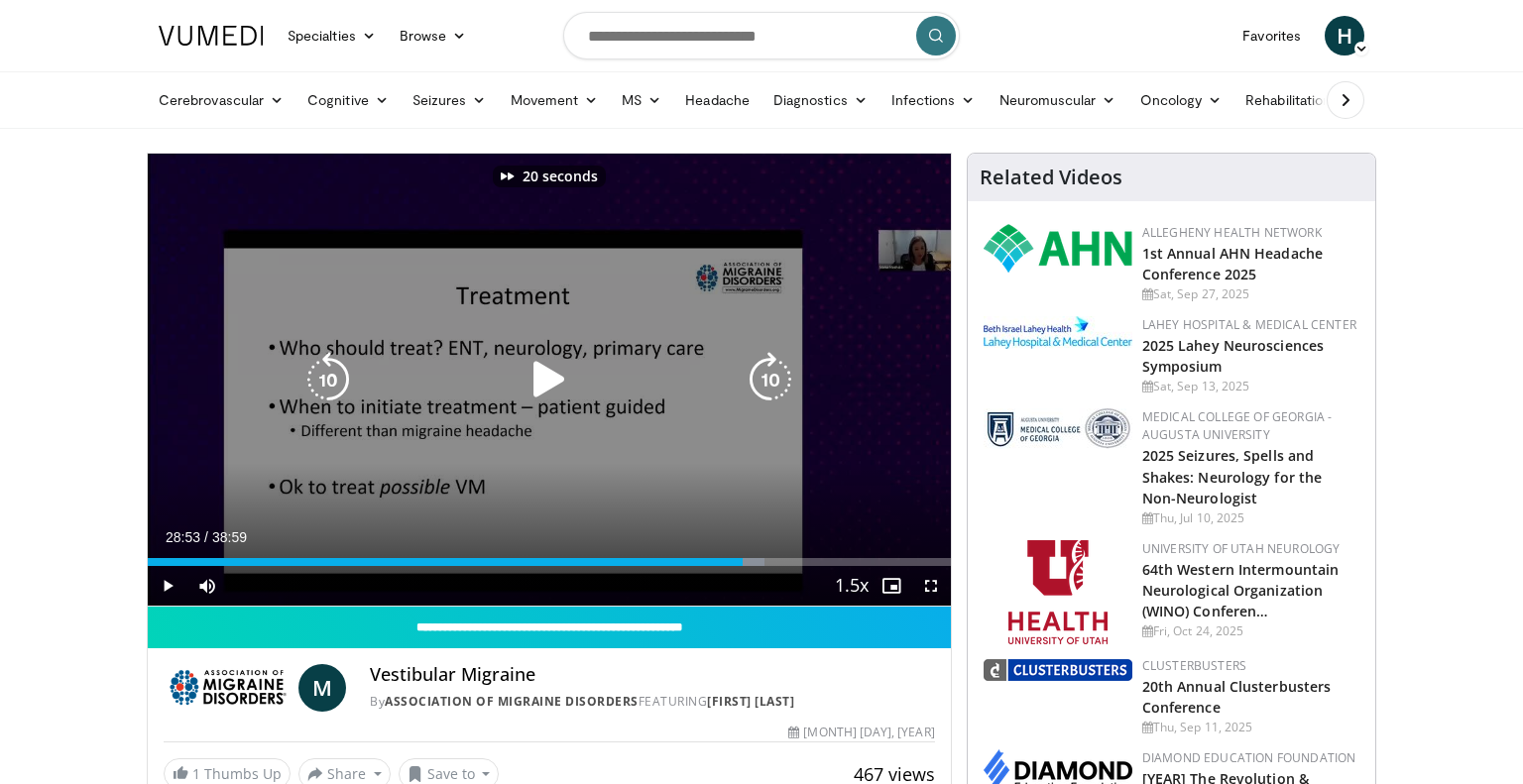 click at bounding box center [770, 380] 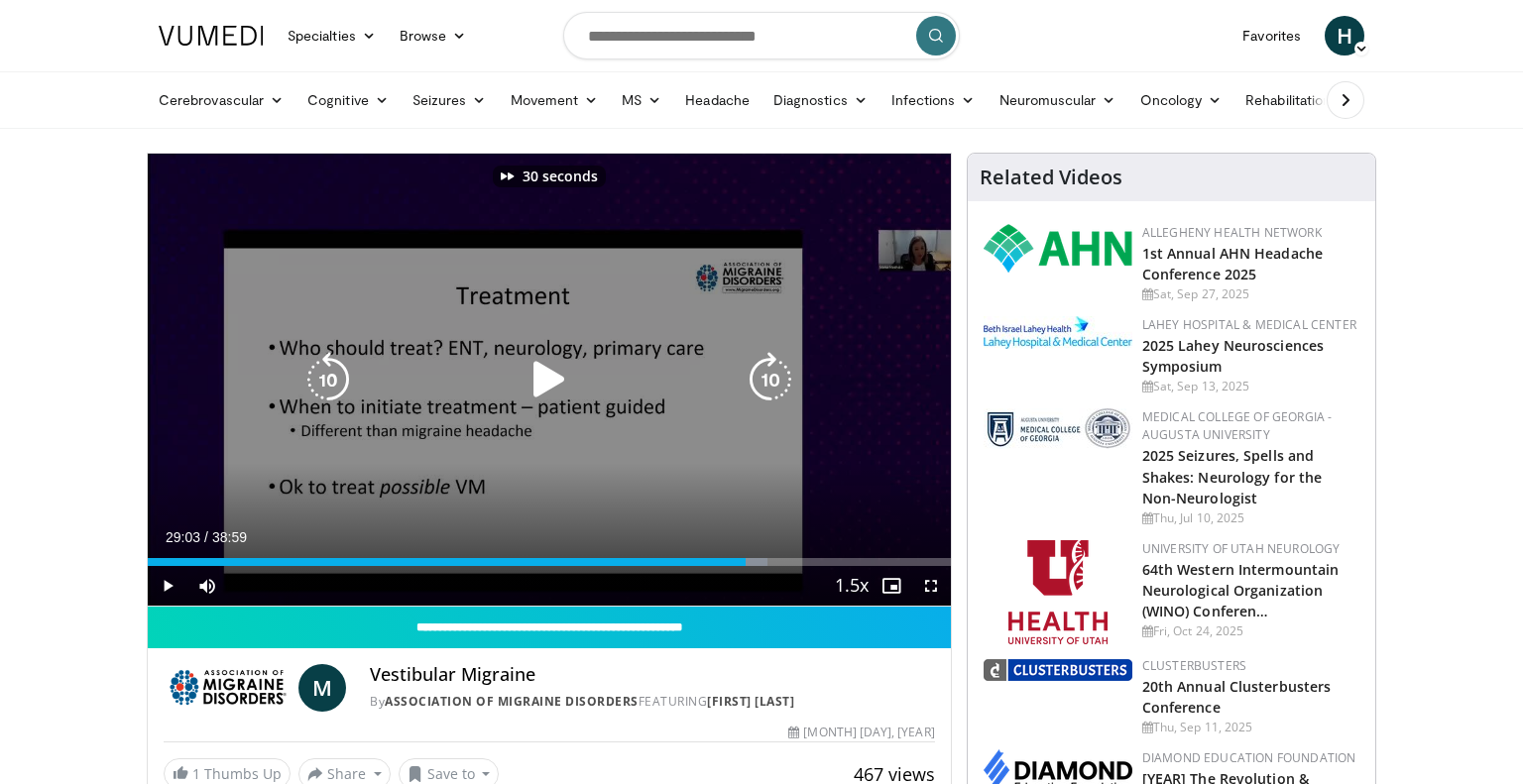 click at bounding box center (549, 380) 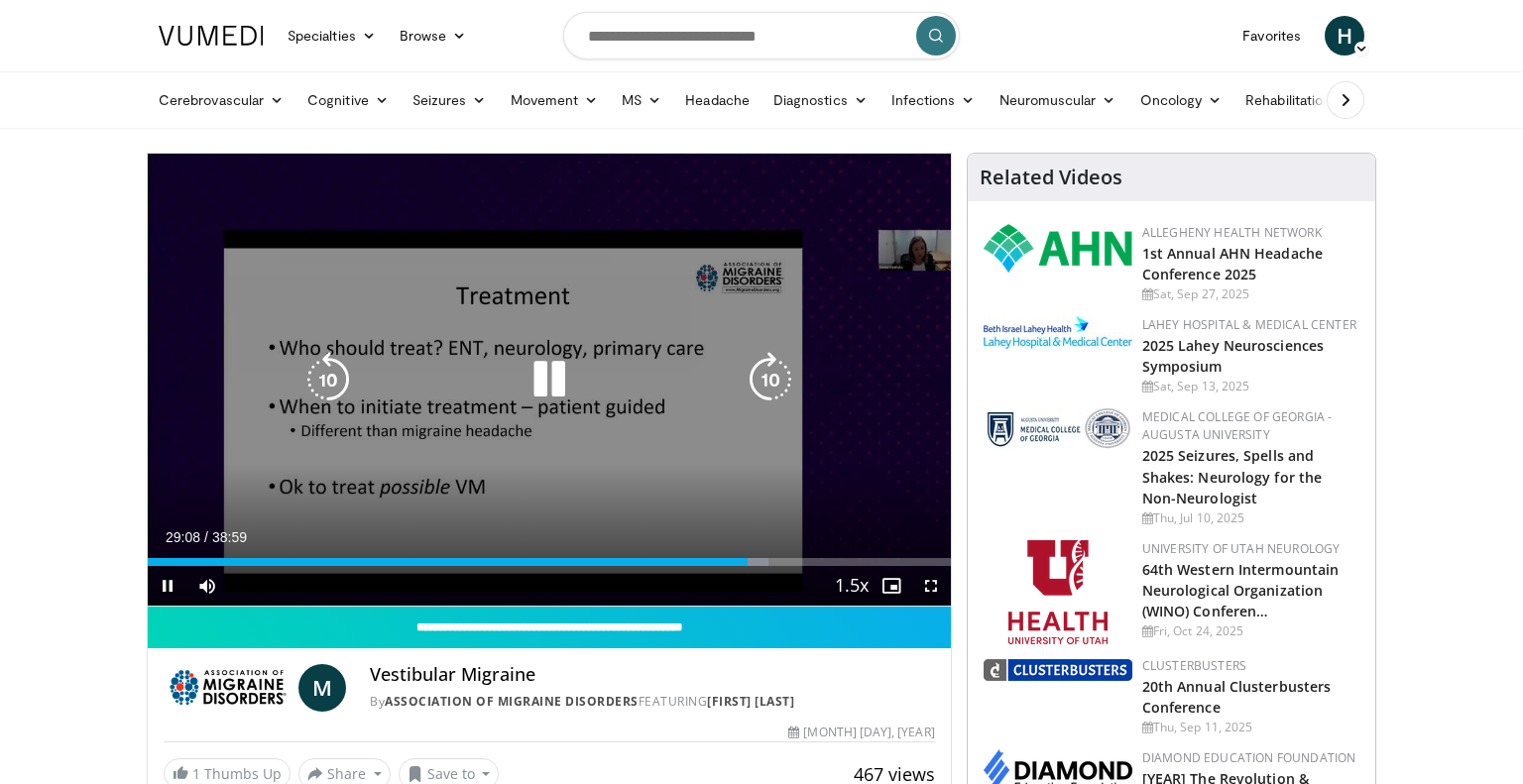 click at bounding box center [770, 380] 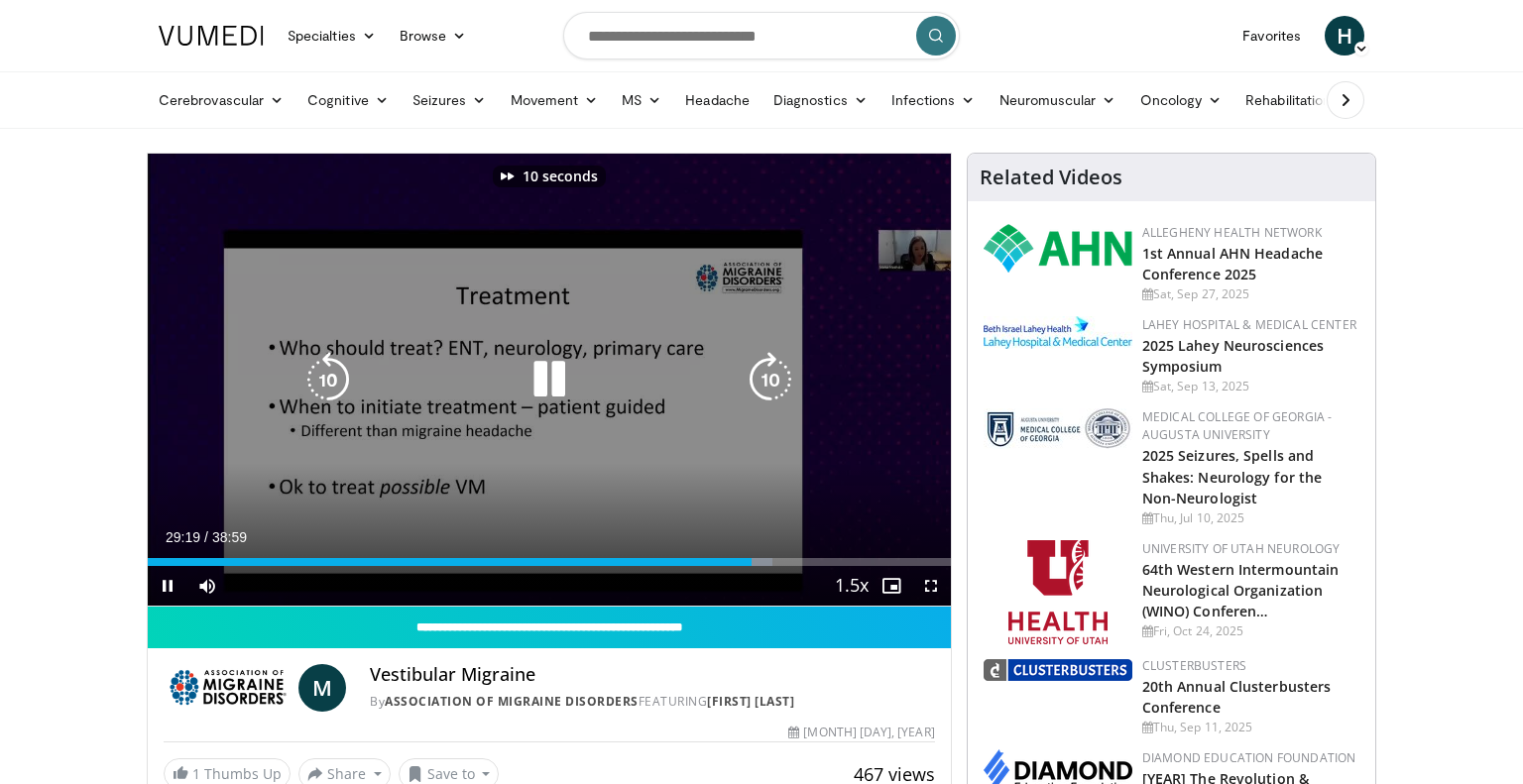 click at bounding box center [770, 380] 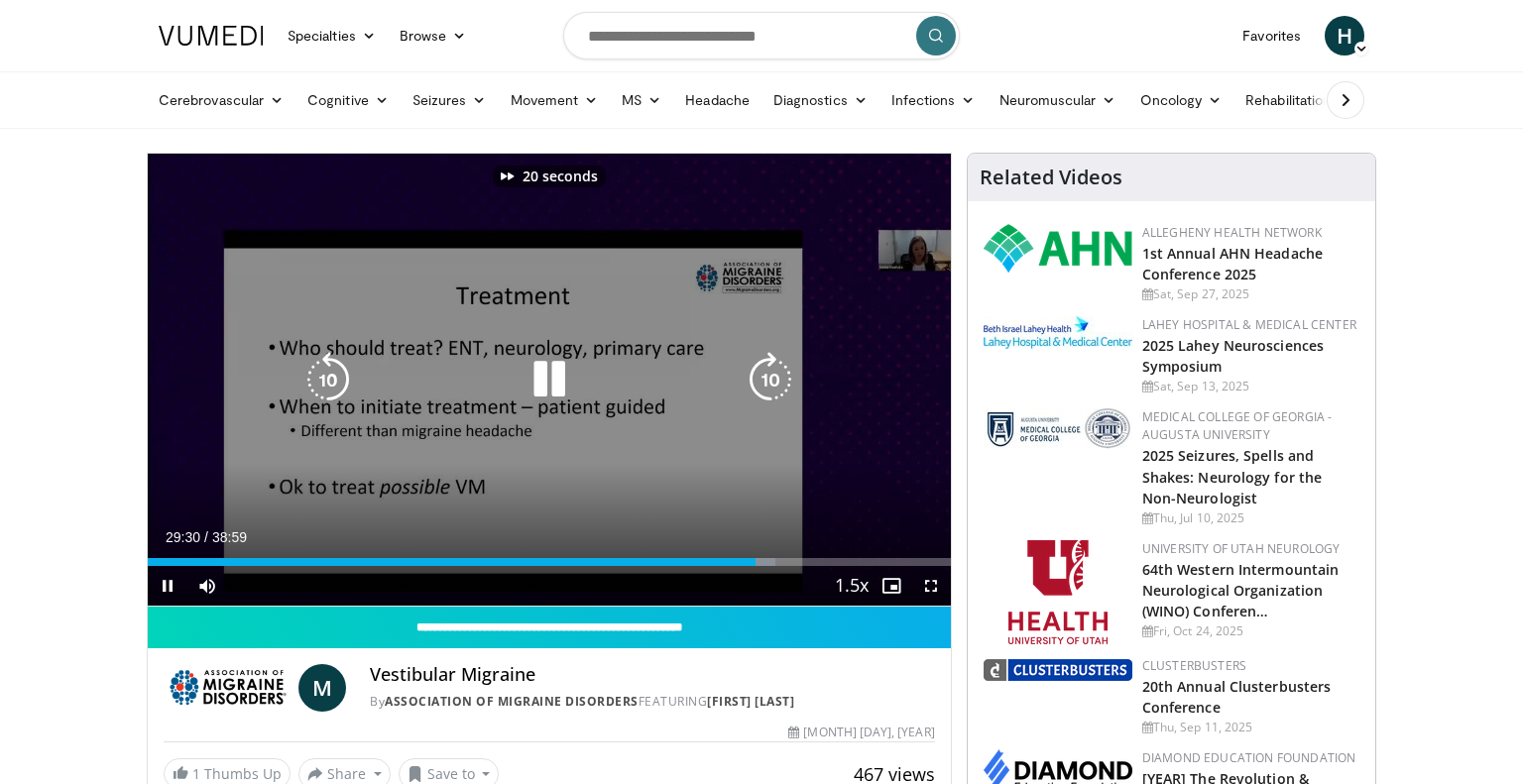 click at bounding box center [770, 380] 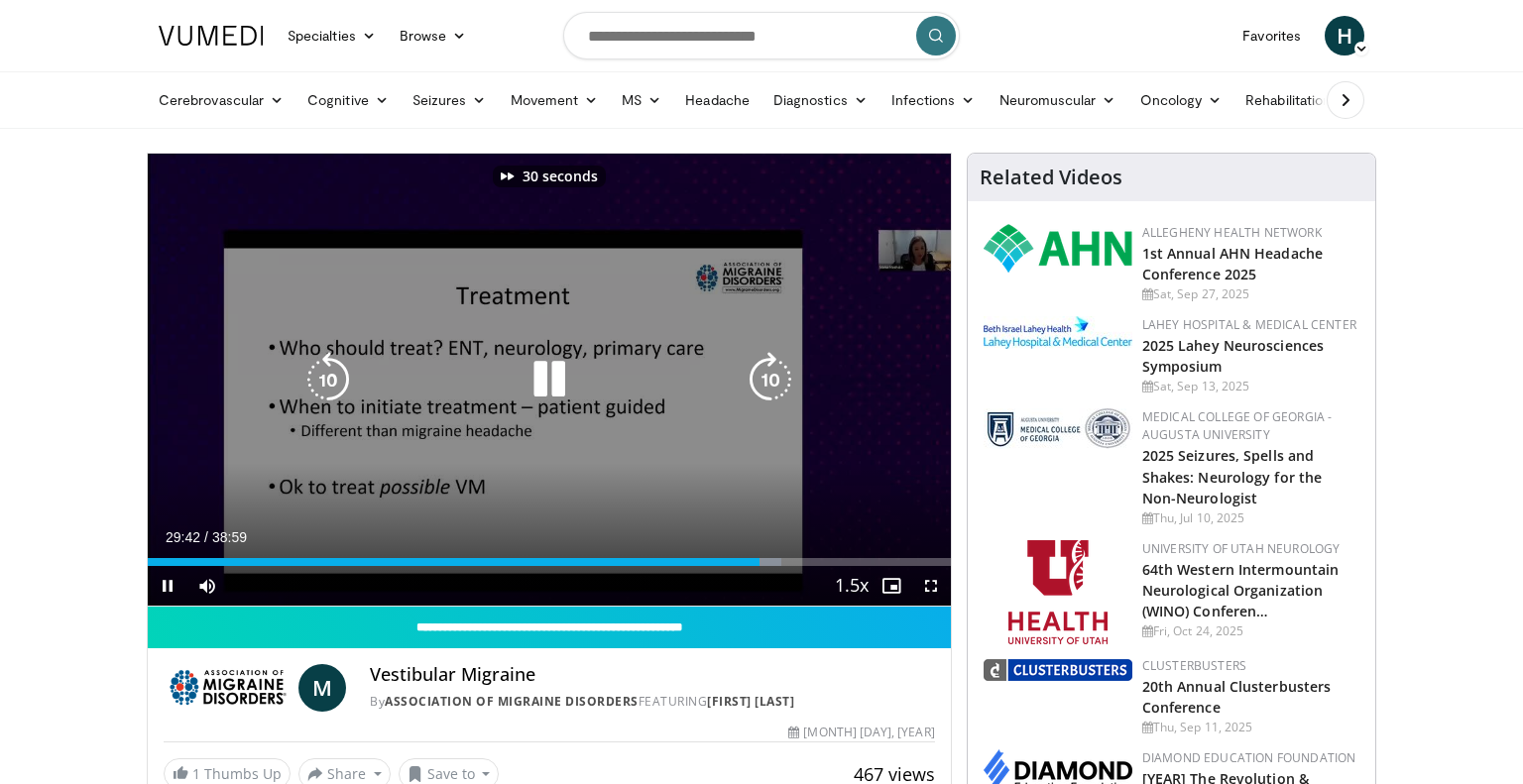 click at bounding box center (770, 380) 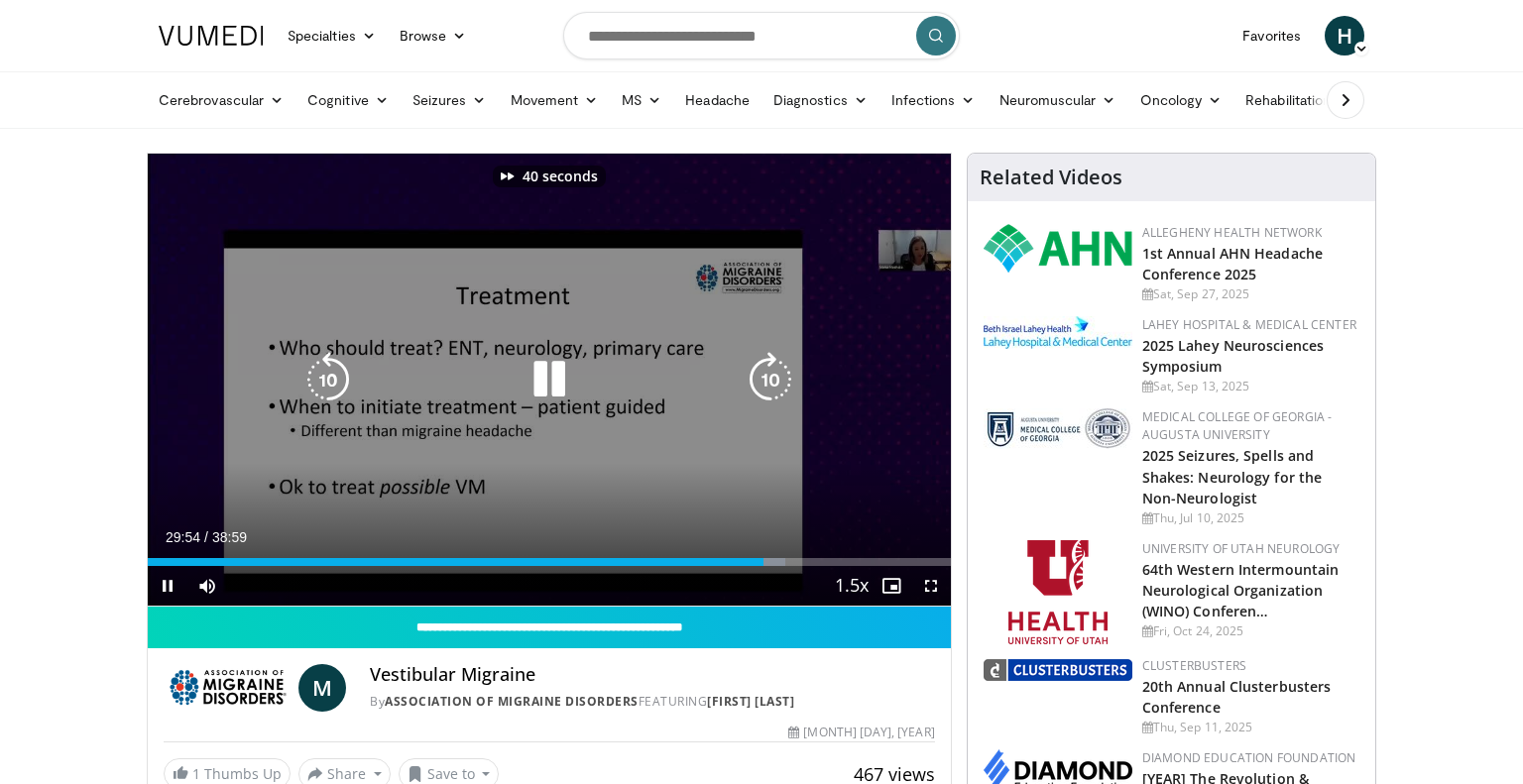 click at bounding box center [770, 380] 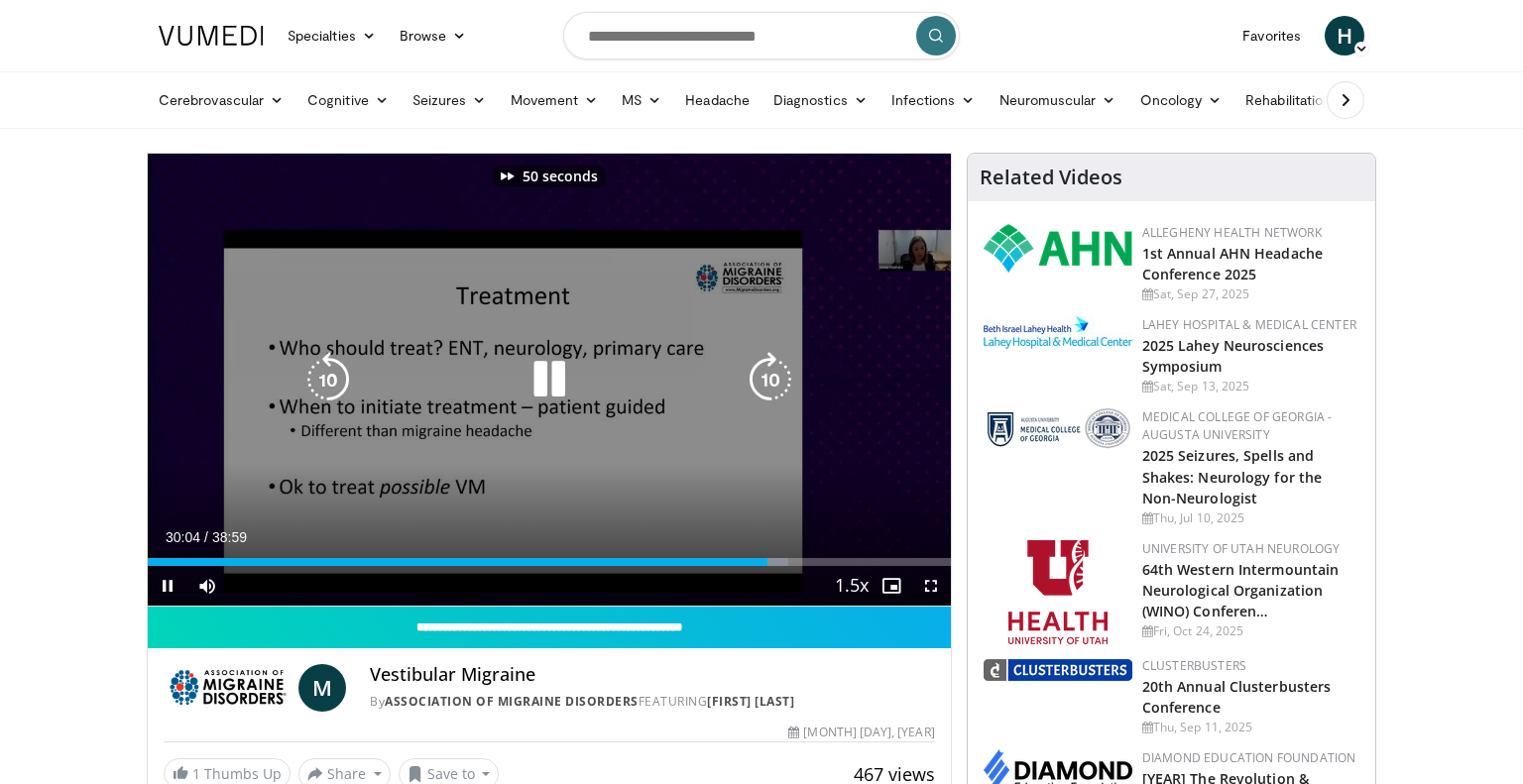 click at bounding box center (770, 380) 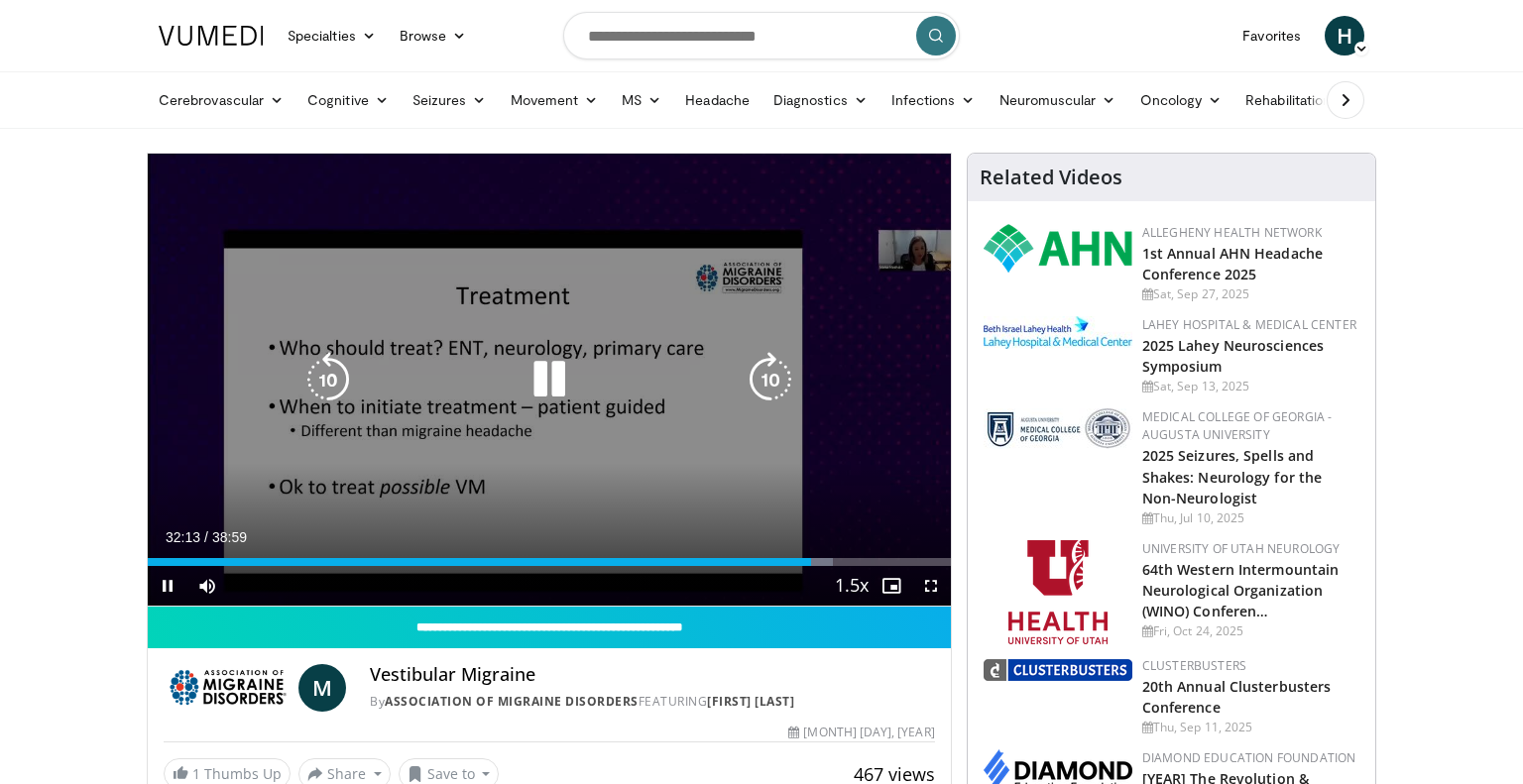 click at bounding box center [770, 380] 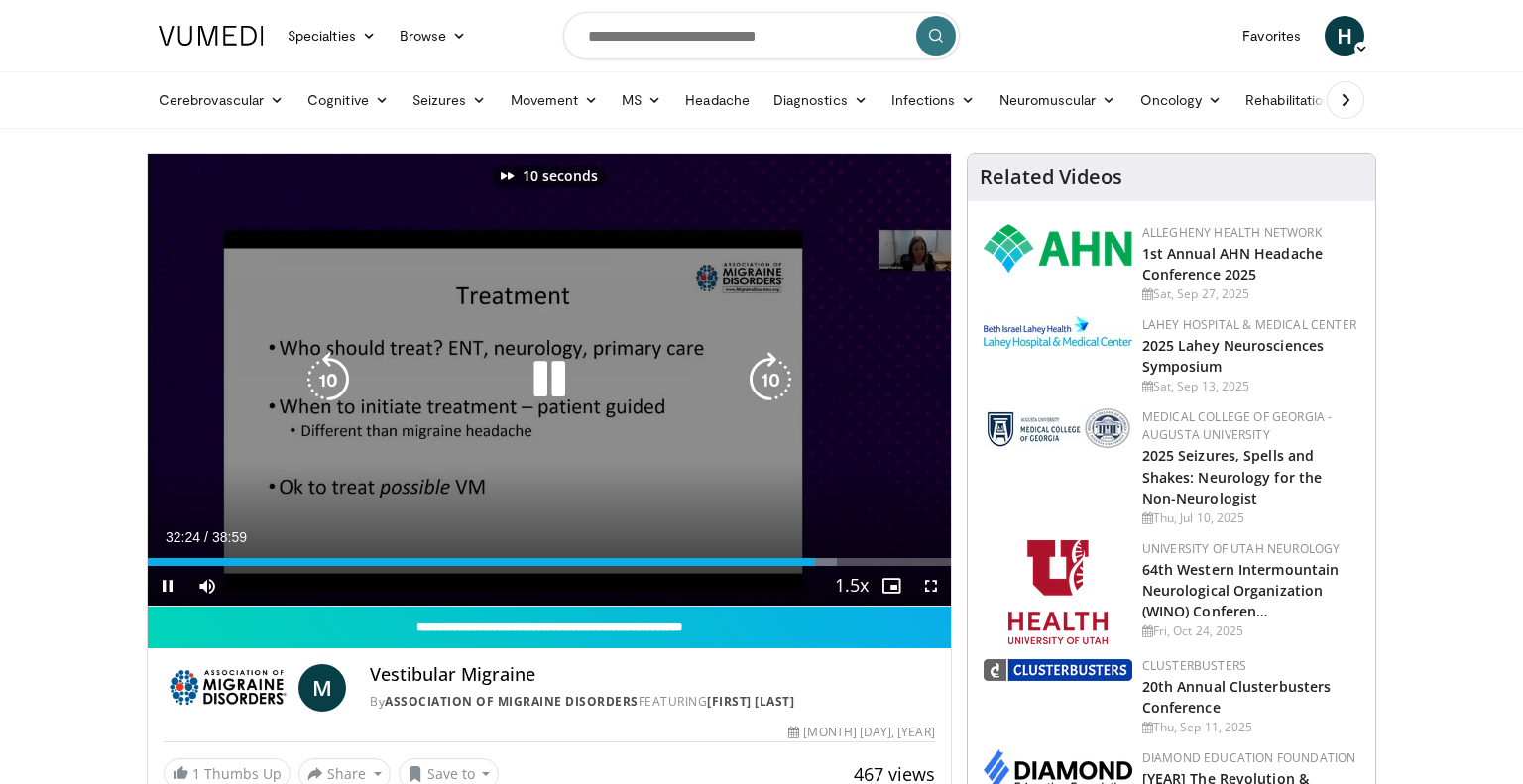 click at bounding box center (770, 380) 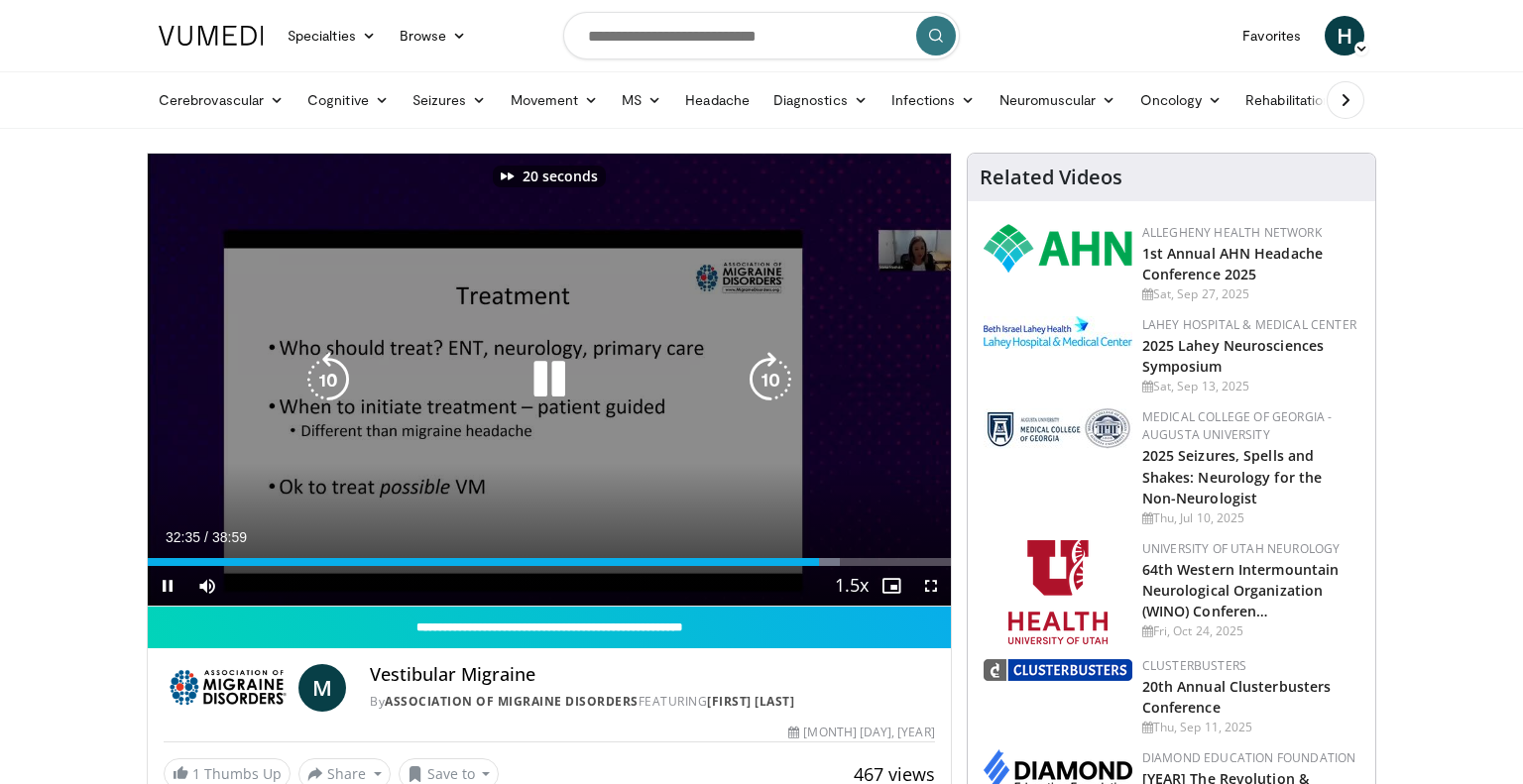 click at bounding box center (770, 380) 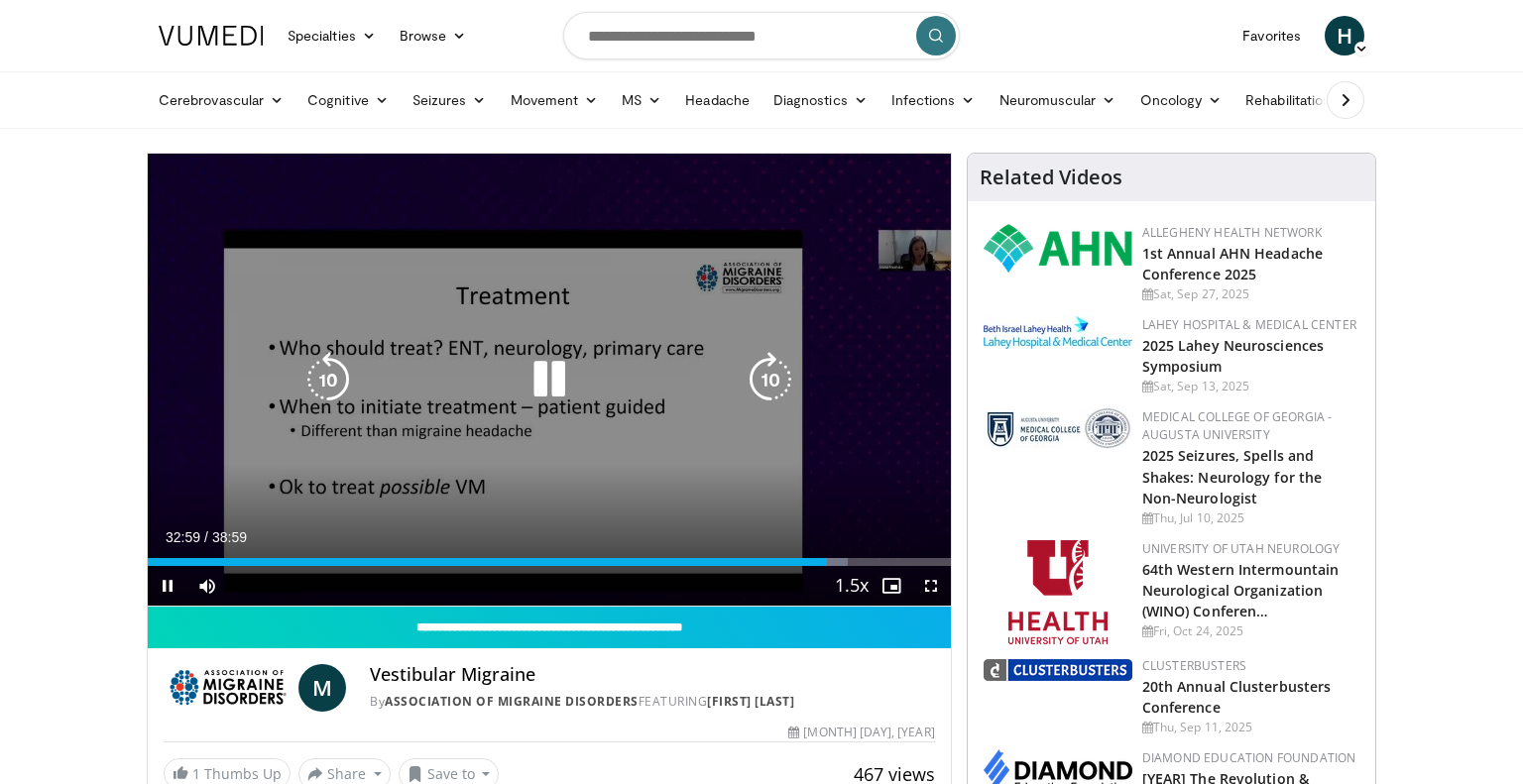 click at bounding box center [770, 380] 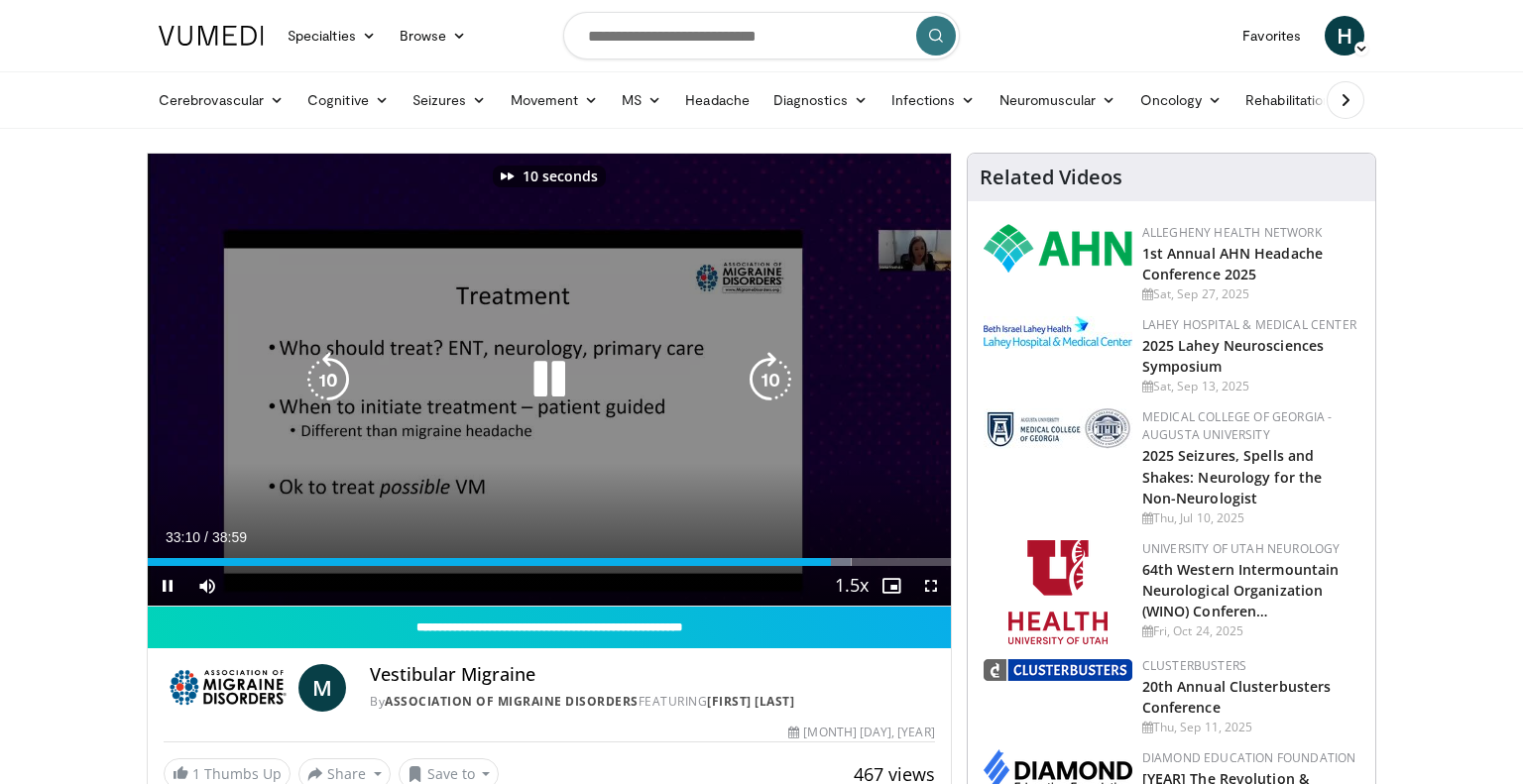 click at bounding box center (770, 380) 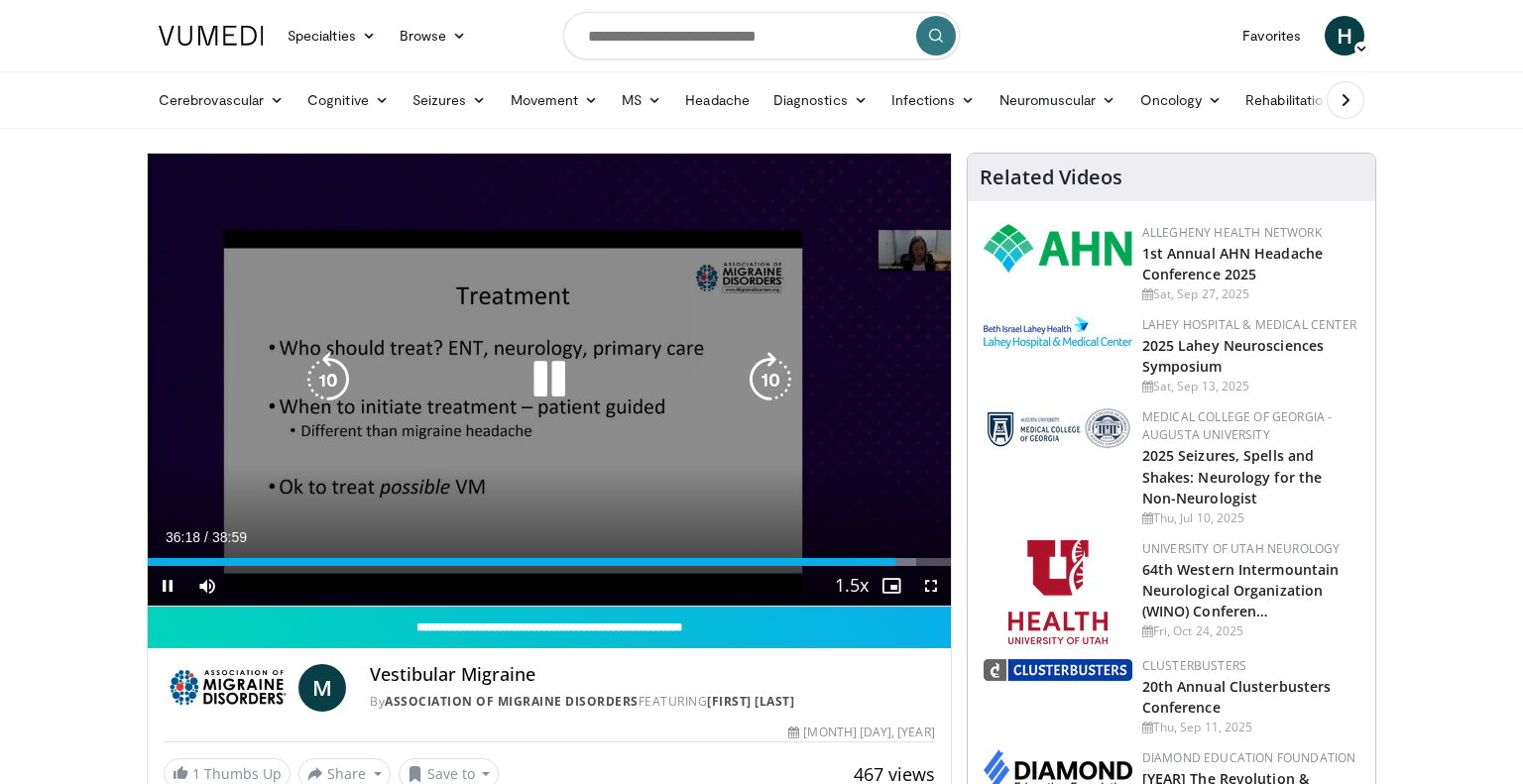 click at bounding box center (770, 380) 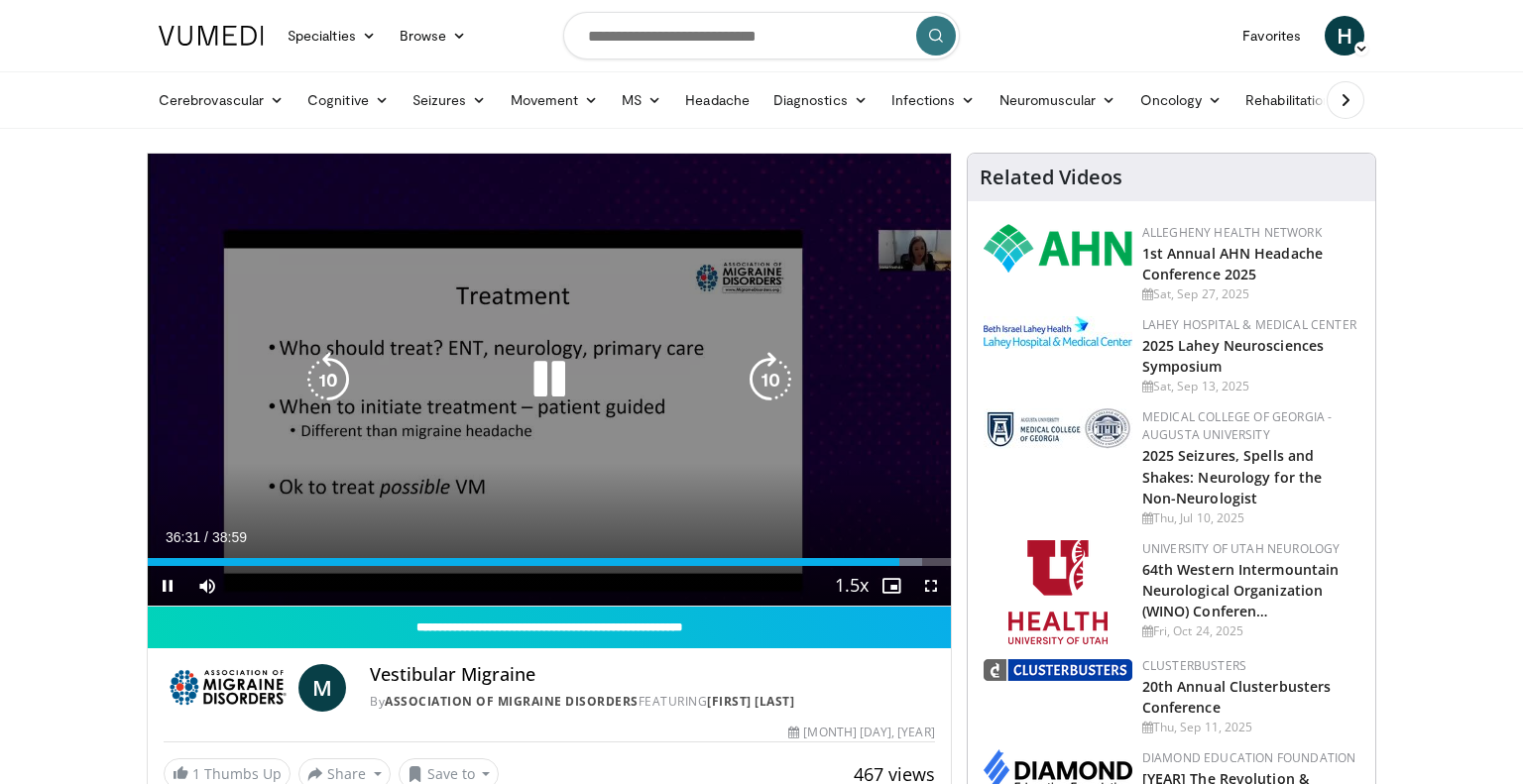 click at bounding box center (770, 380) 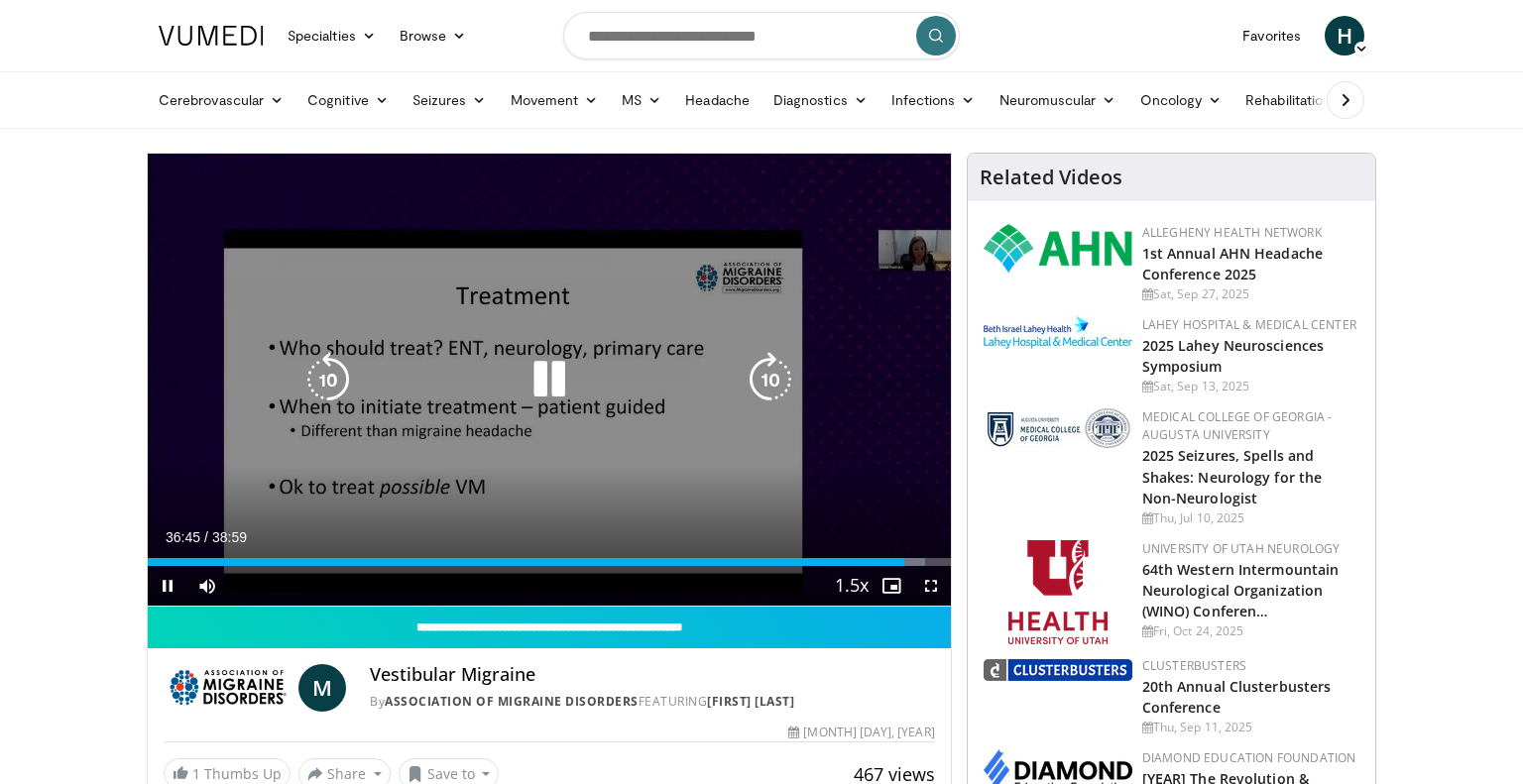 click on "10 seconds
Tap to unmute" at bounding box center [549, 380] 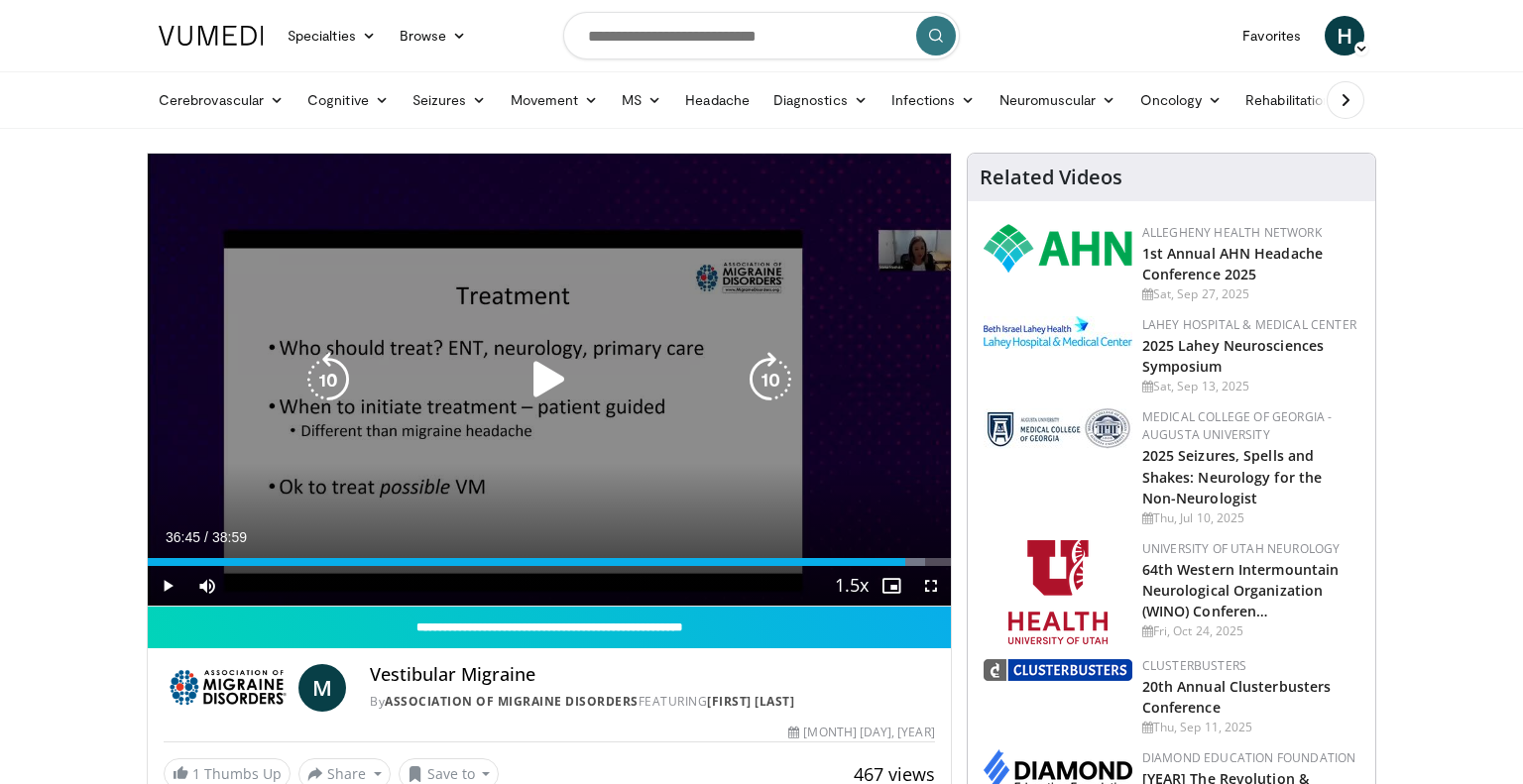 click at bounding box center [549, 380] 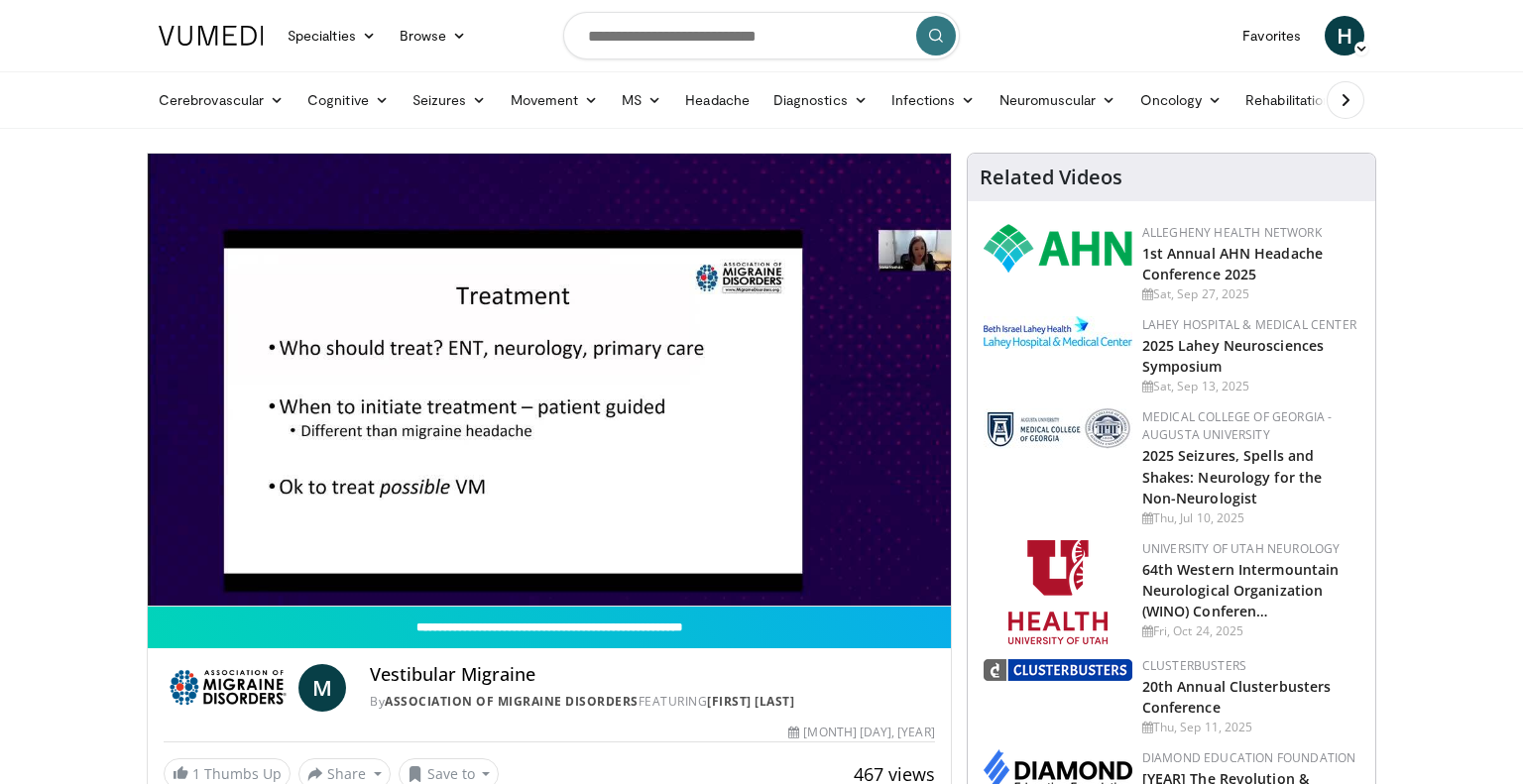 click on "10 seconds
Tap to unmute" at bounding box center [549, 380] 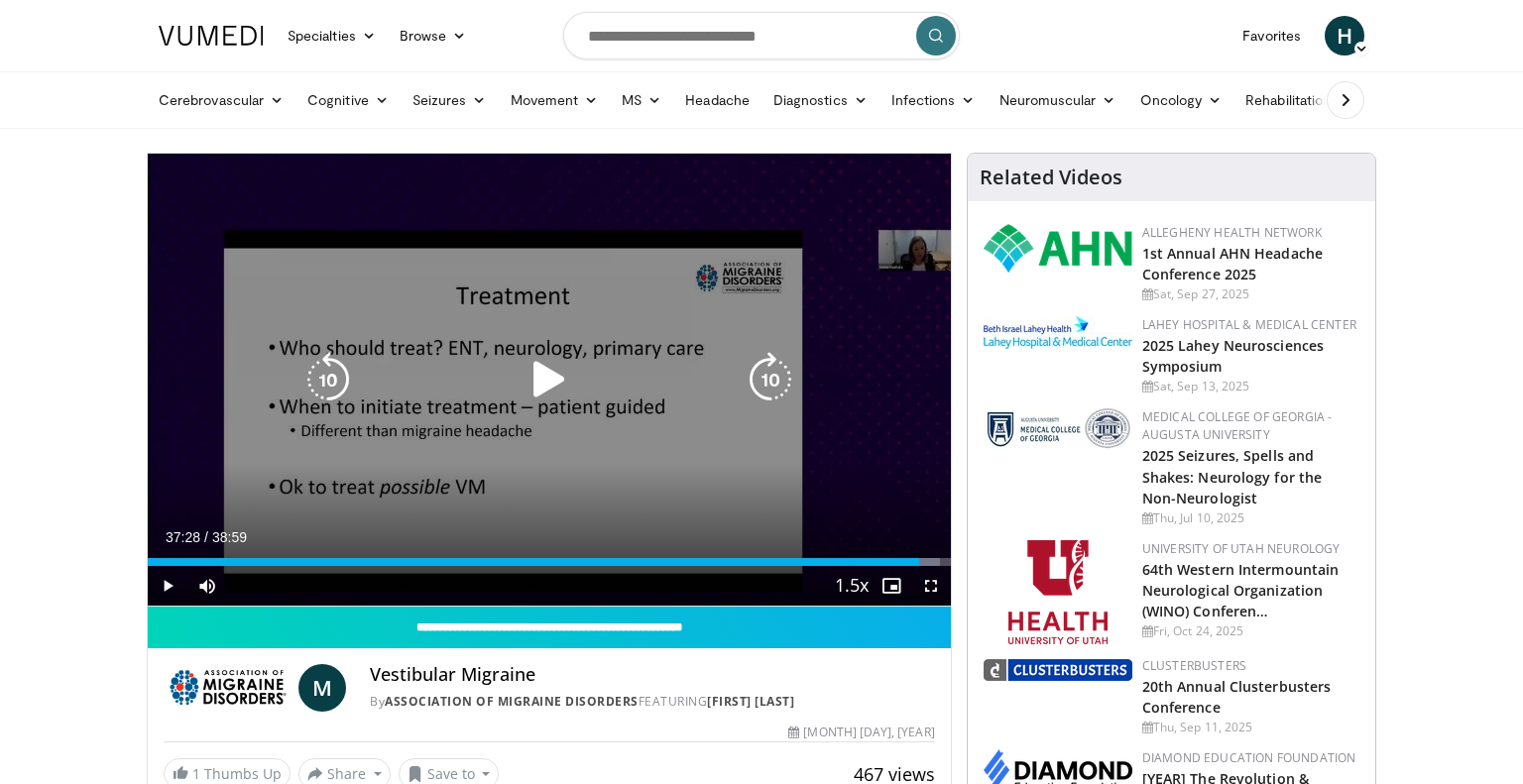 click at bounding box center (770, 380) 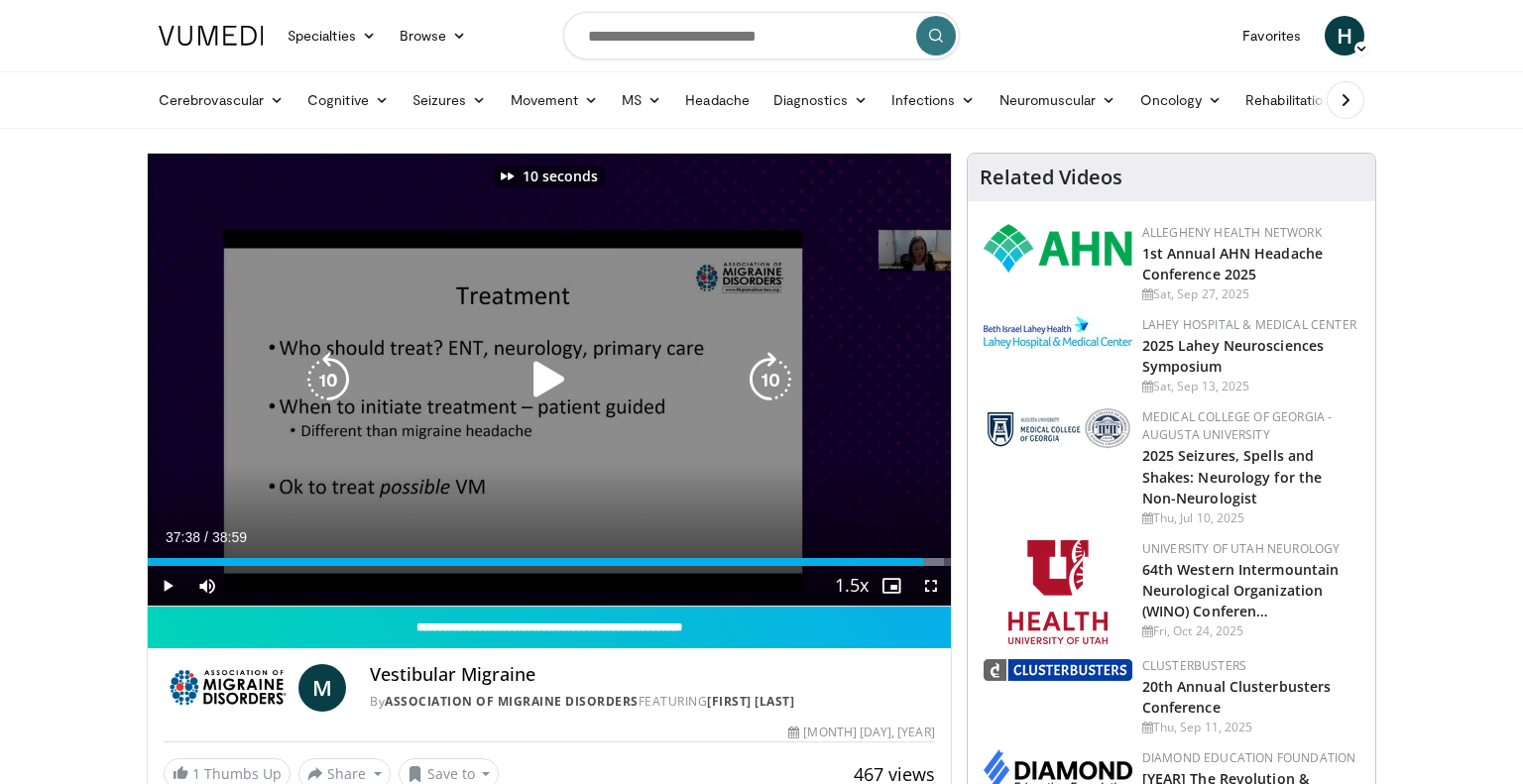 click at bounding box center (770, 380) 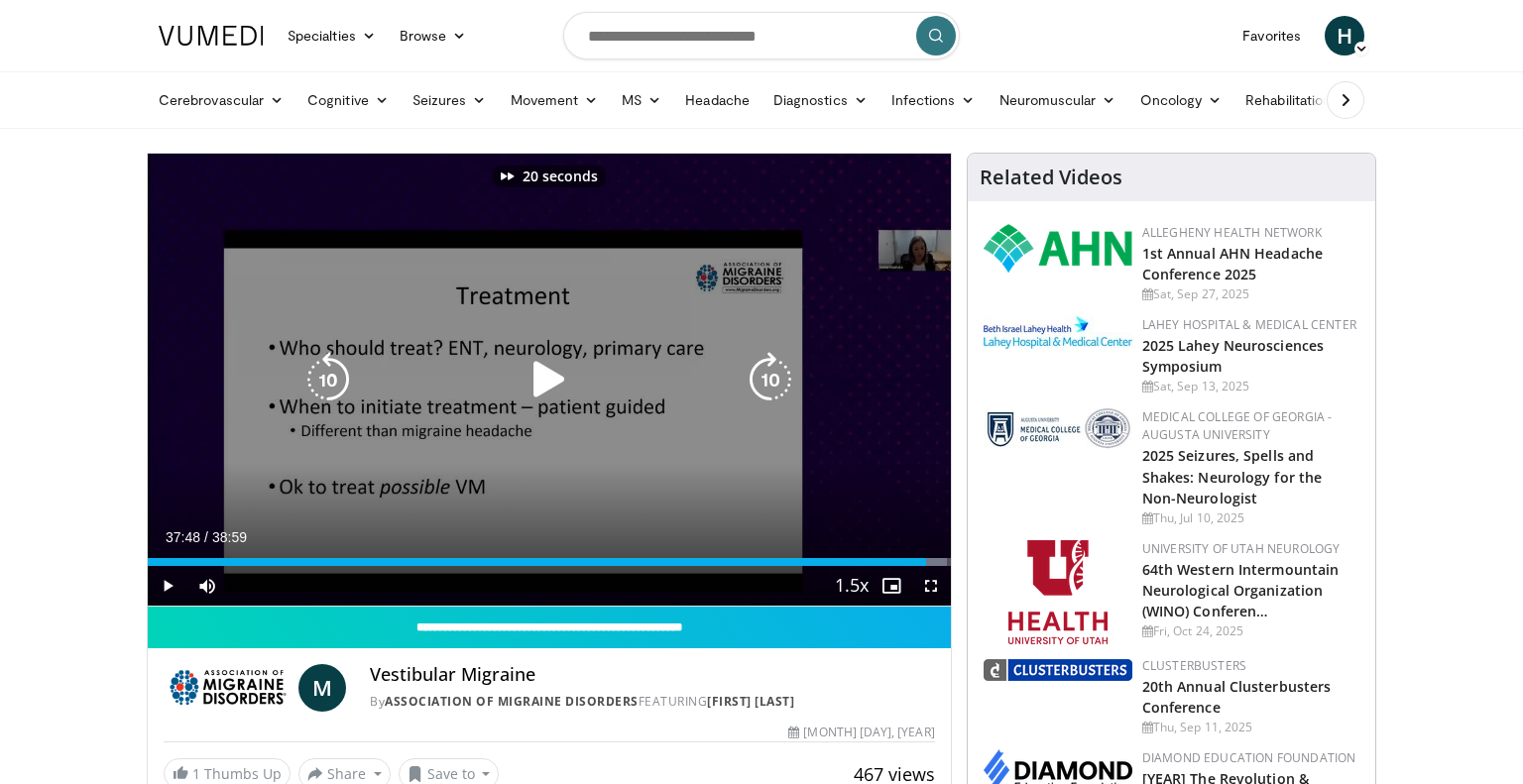 click at bounding box center [770, 380] 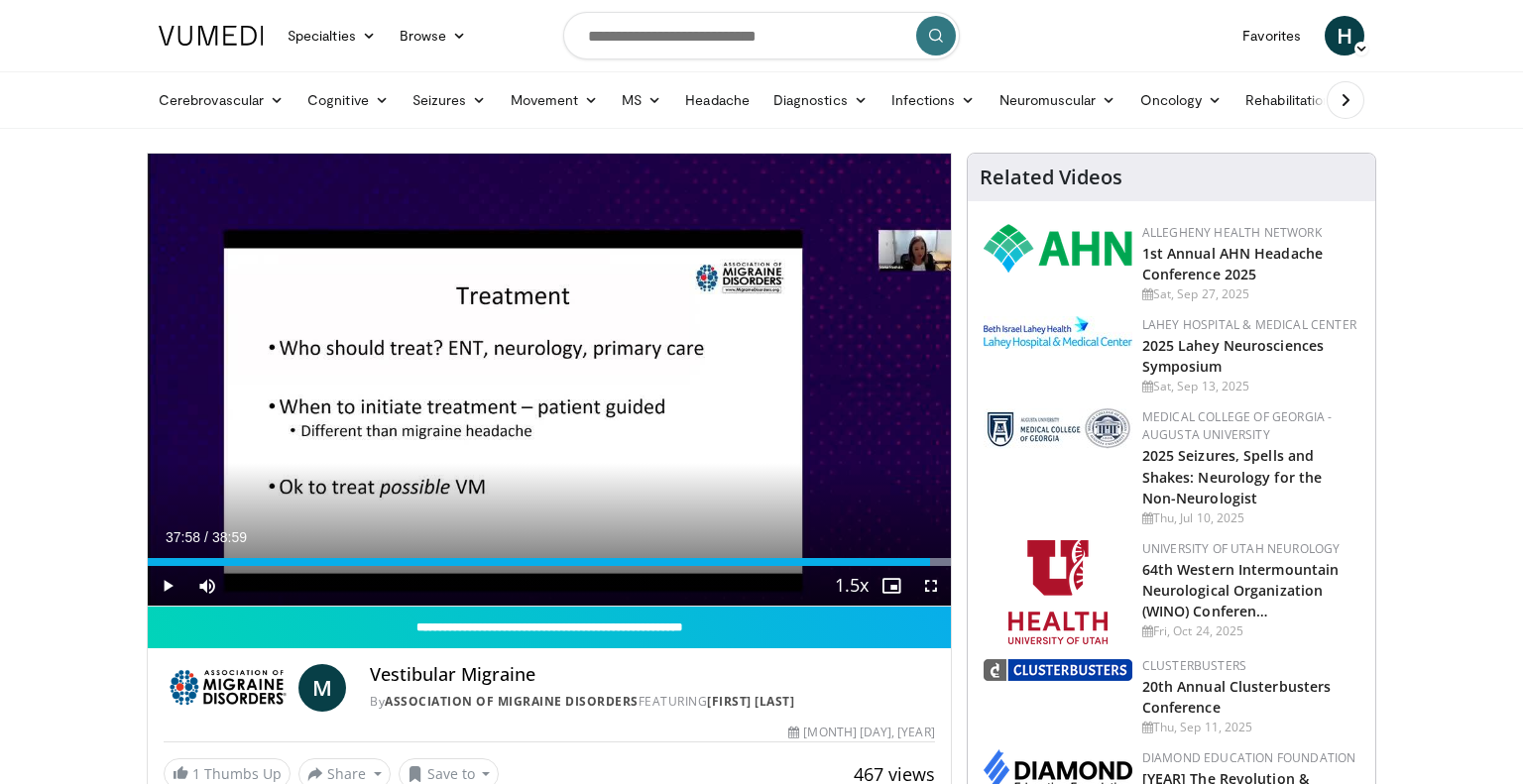 click on "30 seconds
Tap to unmute" at bounding box center (549, 380) 